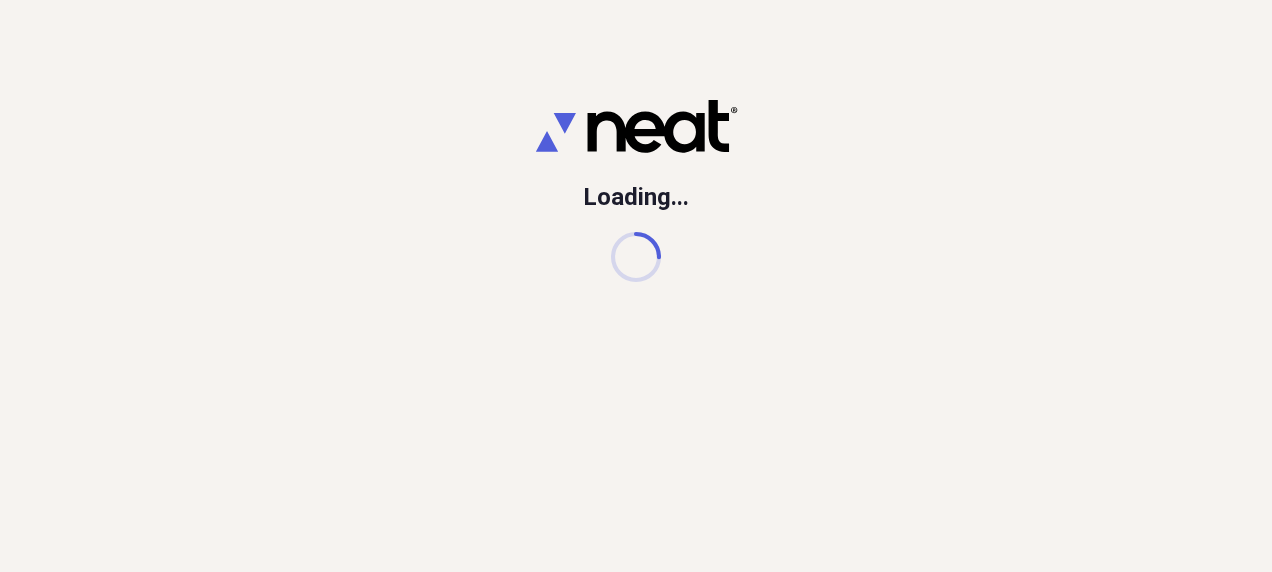 scroll, scrollTop: 0, scrollLeft: 0, axis: both 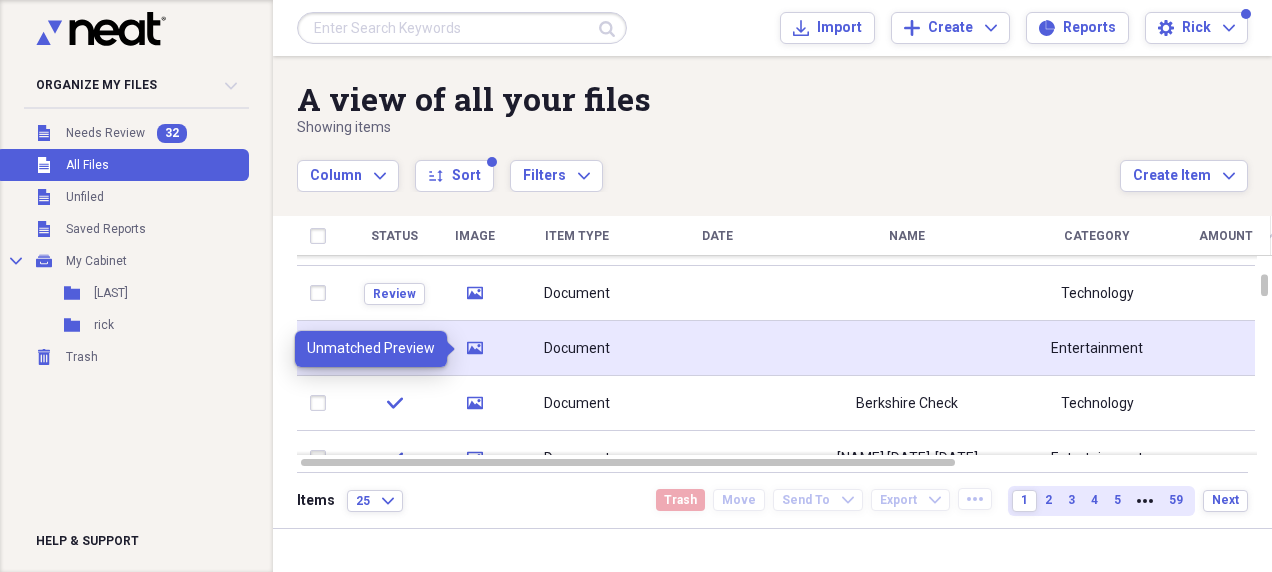 click on "media" 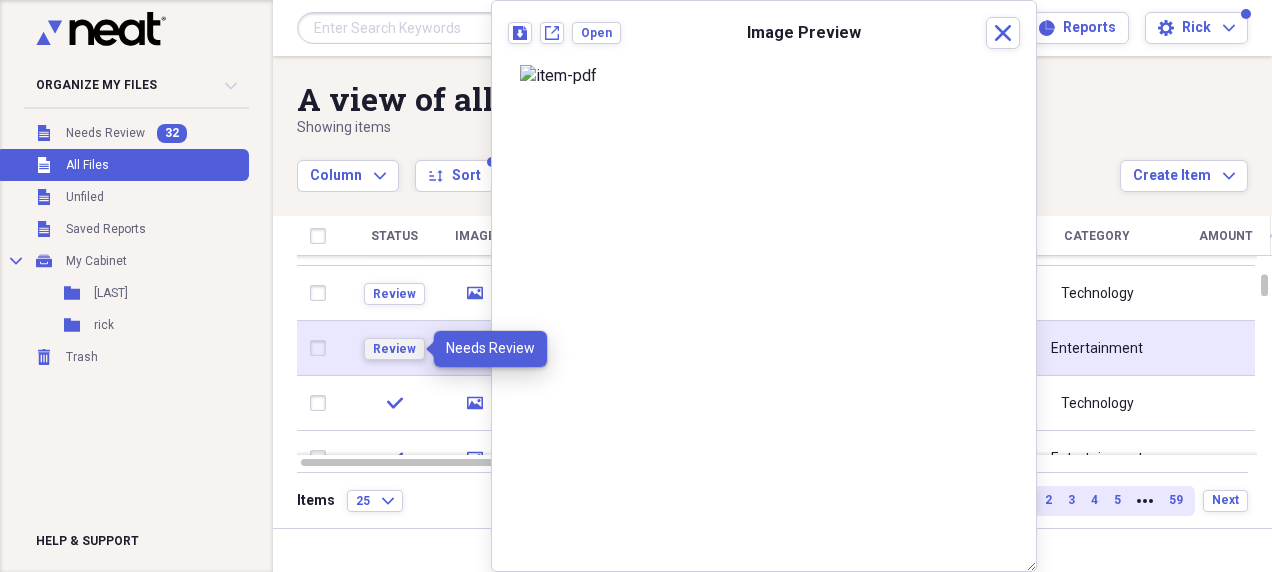 click on "Review" at bounding box center (394, 349) 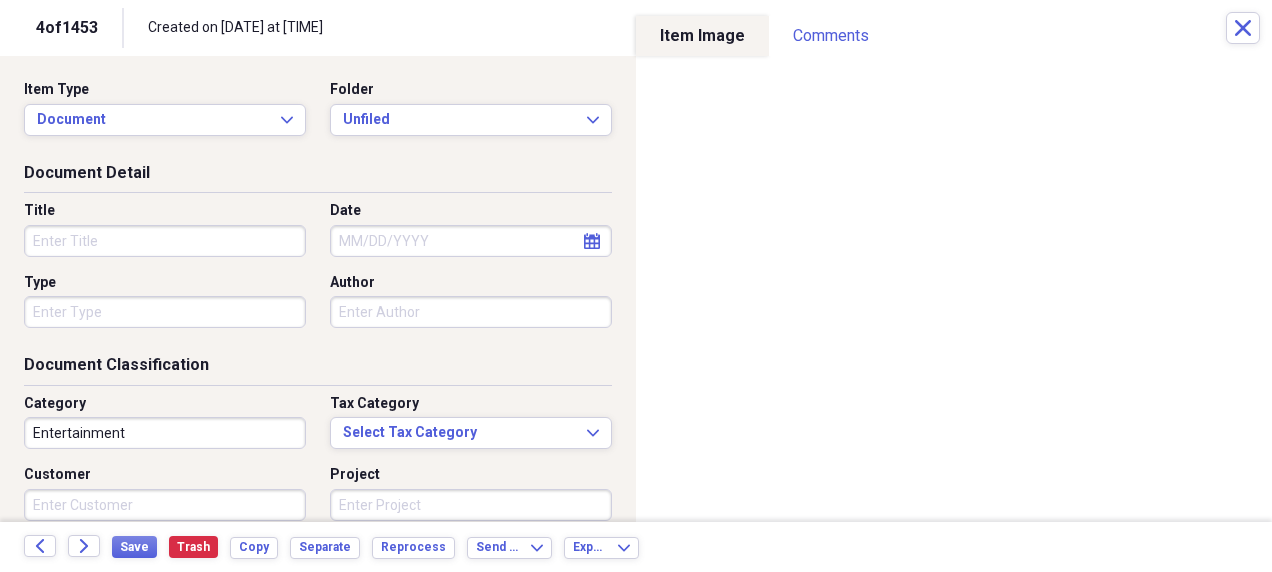 click on "Title" at bounding box center [165, 241] 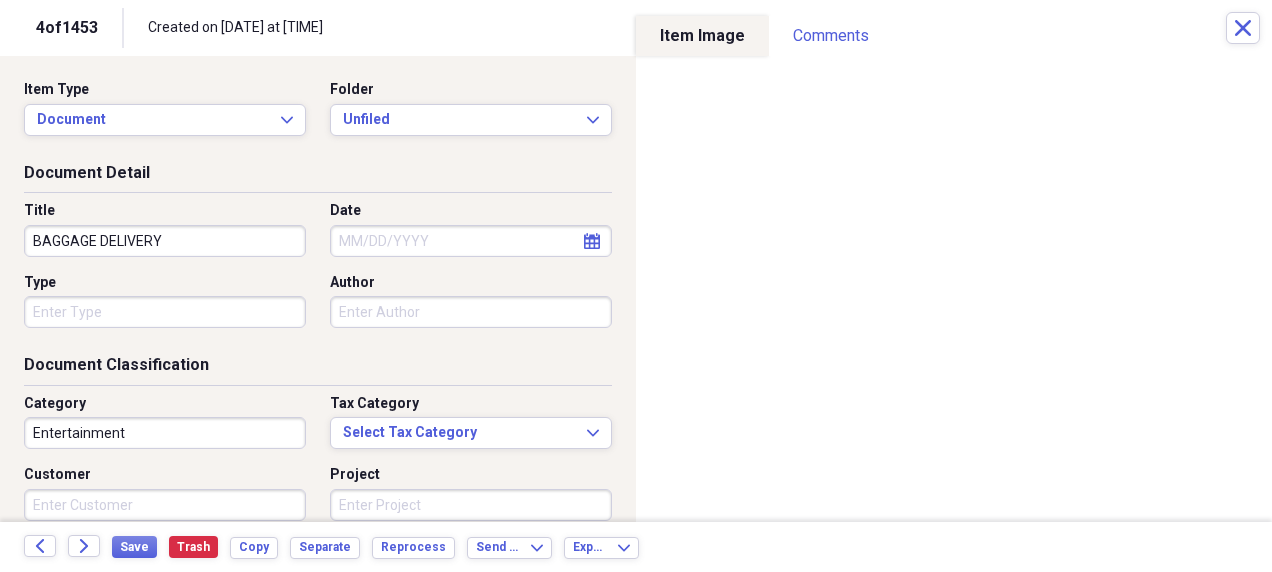 type on "BAGGAGE DELIVERY" 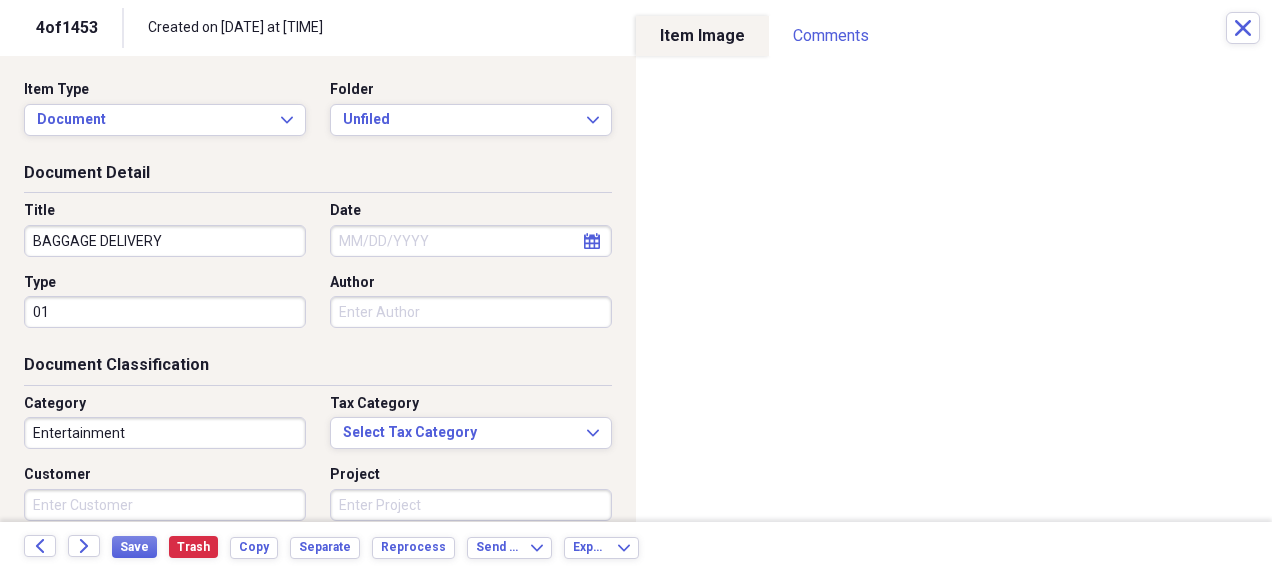 type on "0" 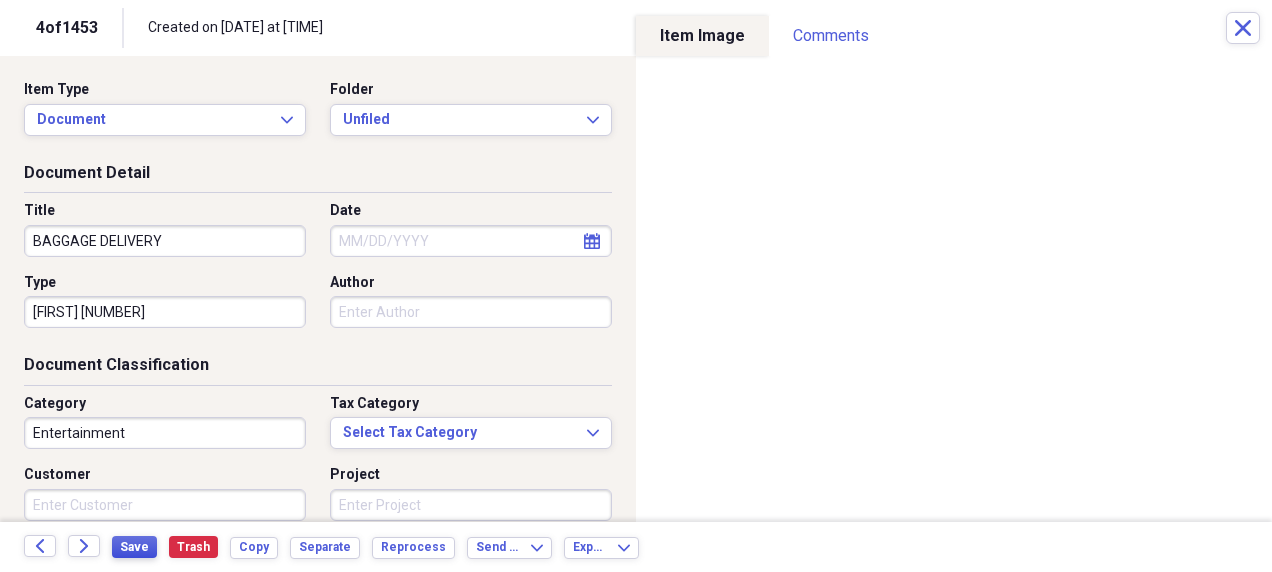 type on "[FIRST] [NUMBER]" 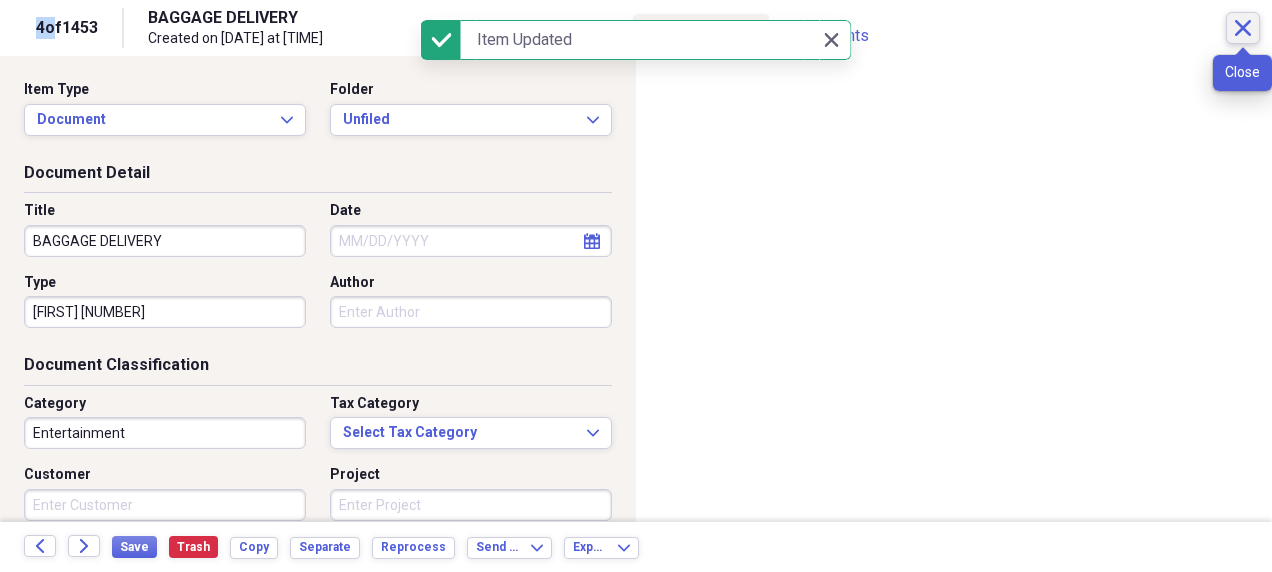 click 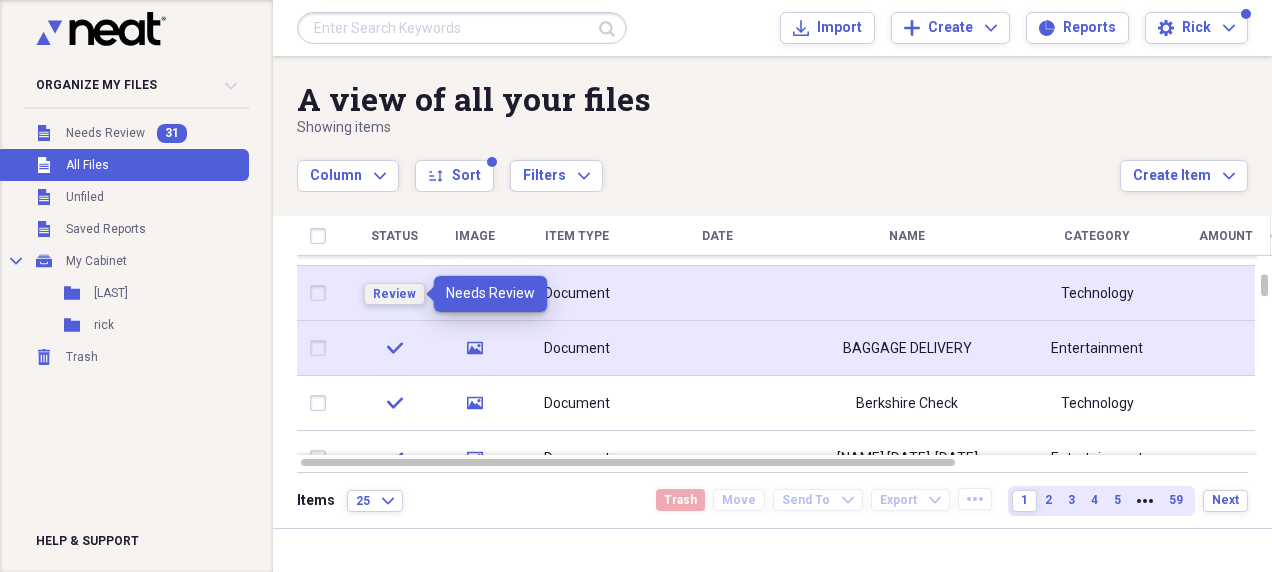 click on "Review" at bounding box center [394, 294] 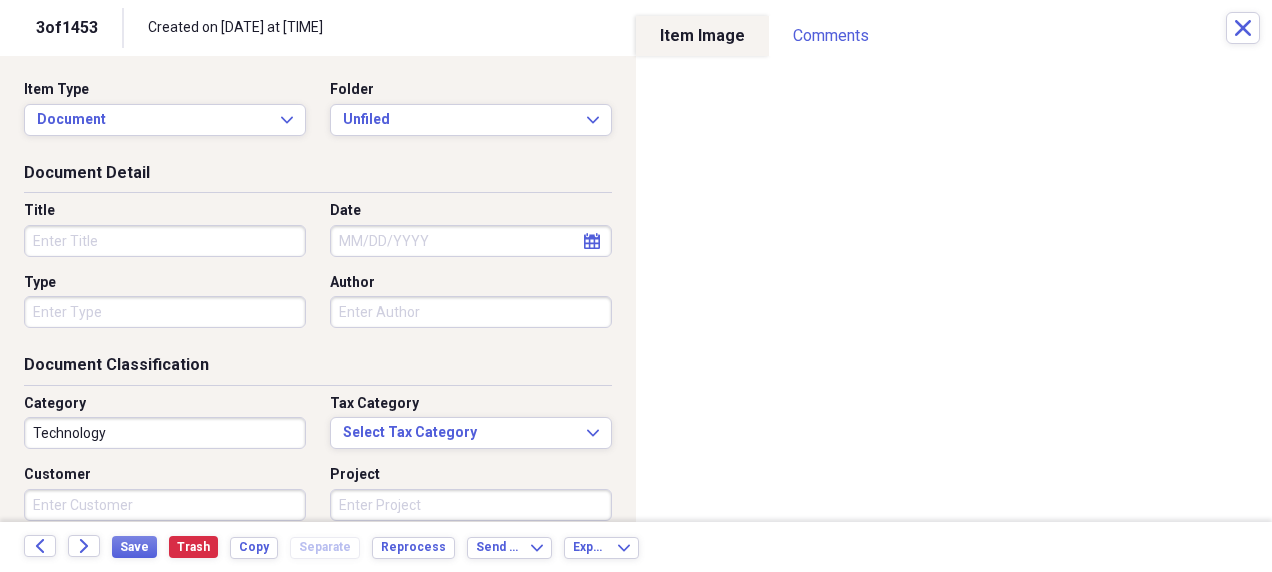 click on "Title" at bounding box center (165, 241) 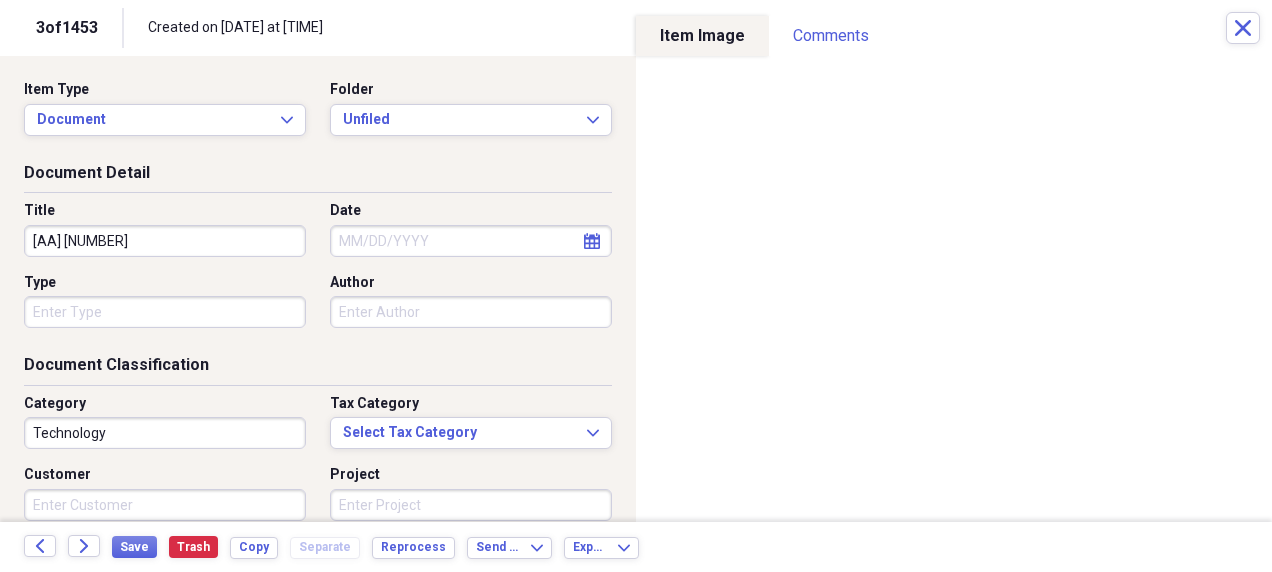 type on "[AA] [NUMBER]" 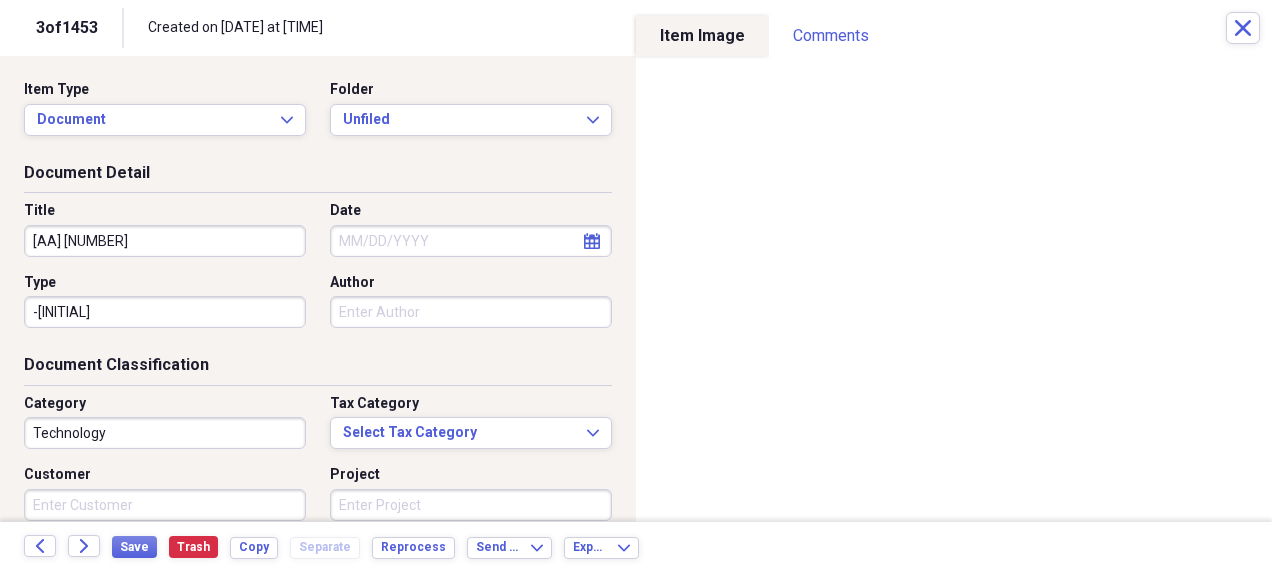type on "-" 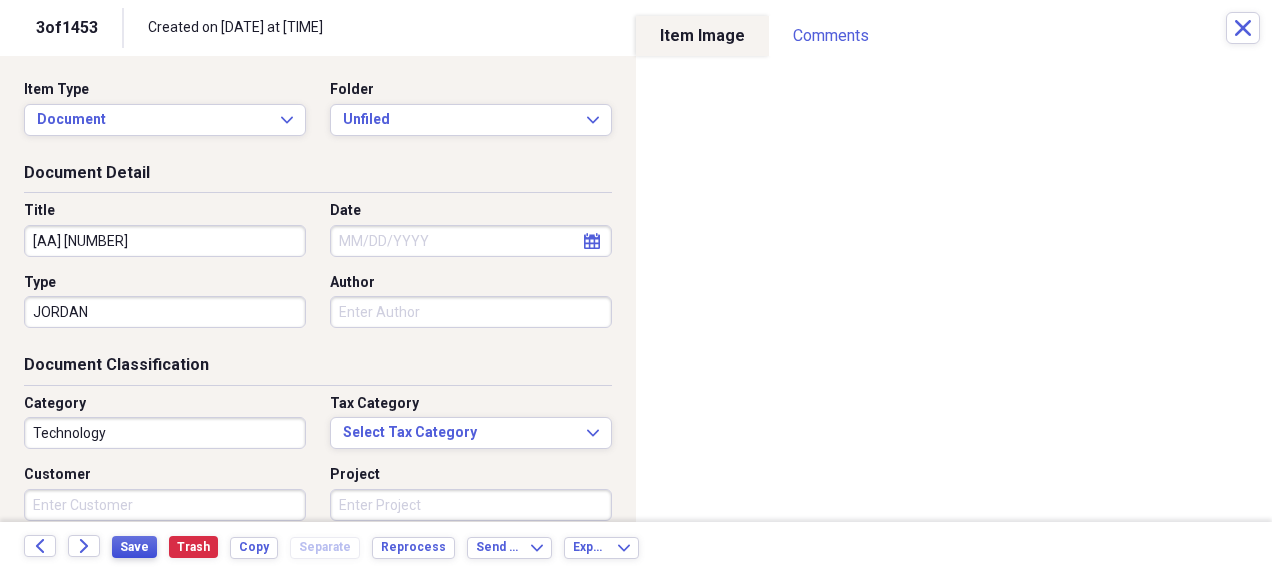 type on "JORDAN" 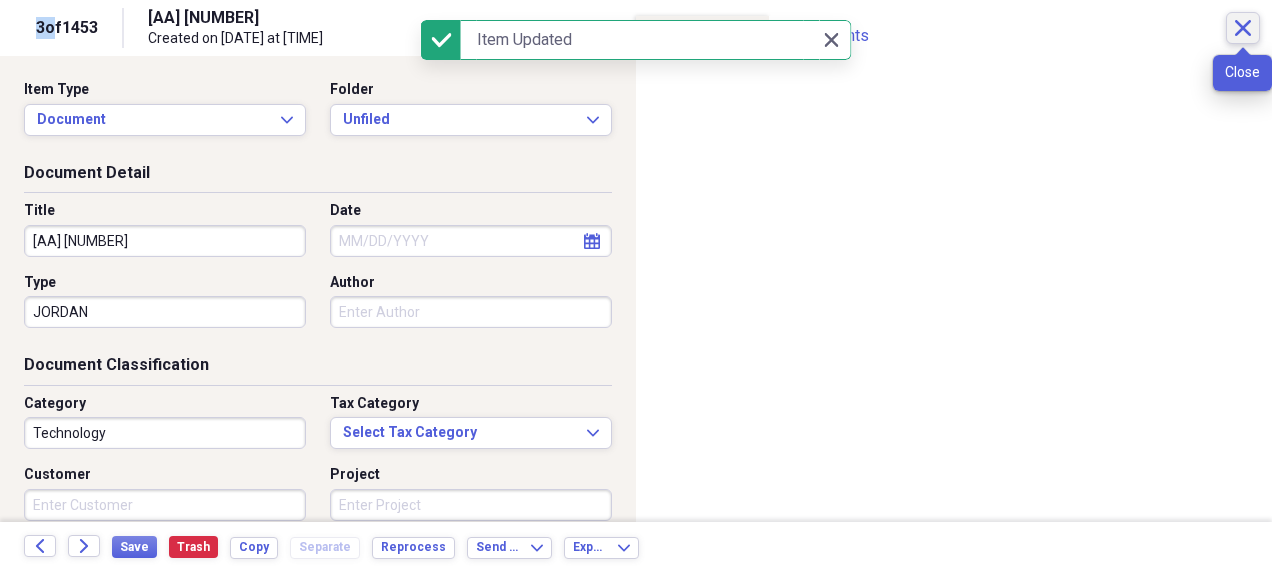 click on "Close" 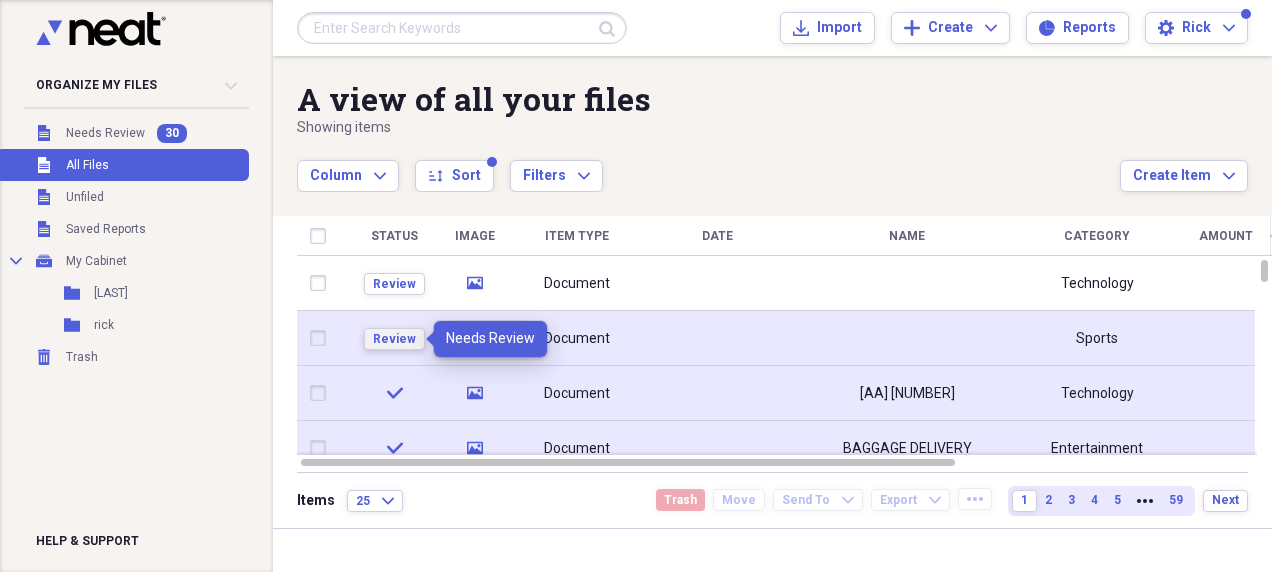 click on "Review" at bounding box center [394, 339] 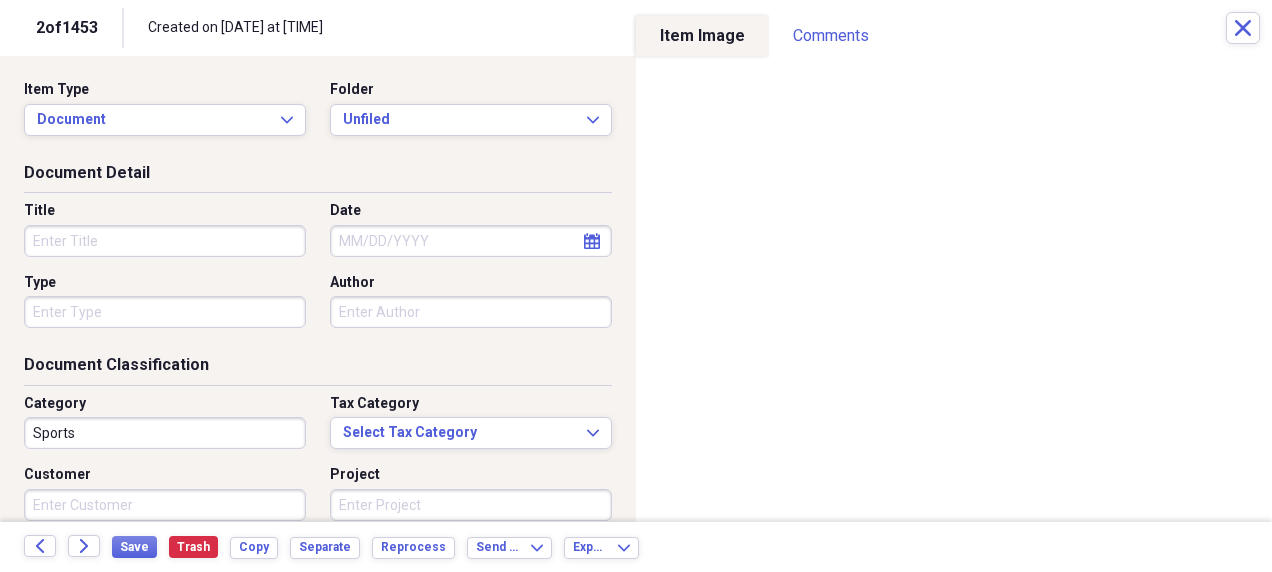 click on "Title" at bounding box center (165, 241) 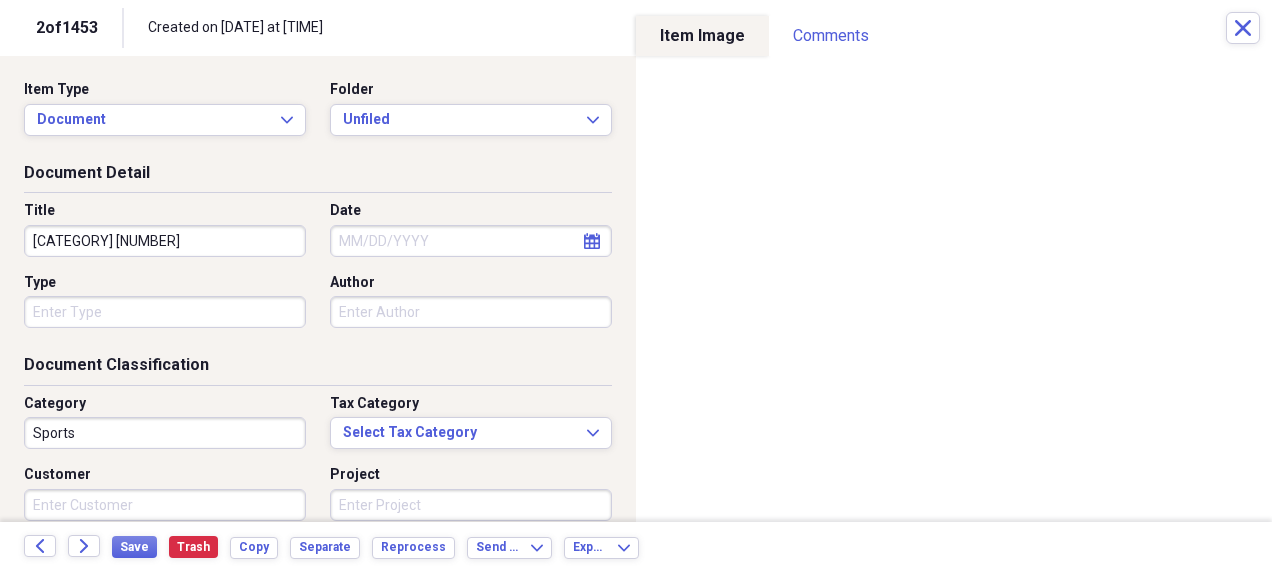 type on "[CATEGORY] [NUMBER]" 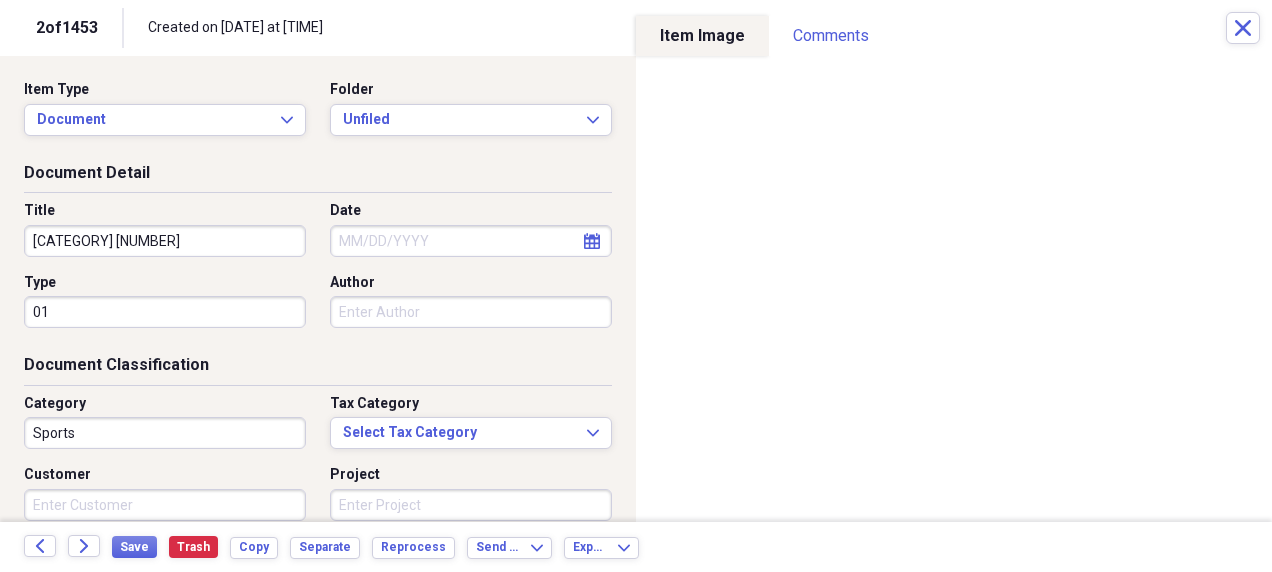 type on "0" 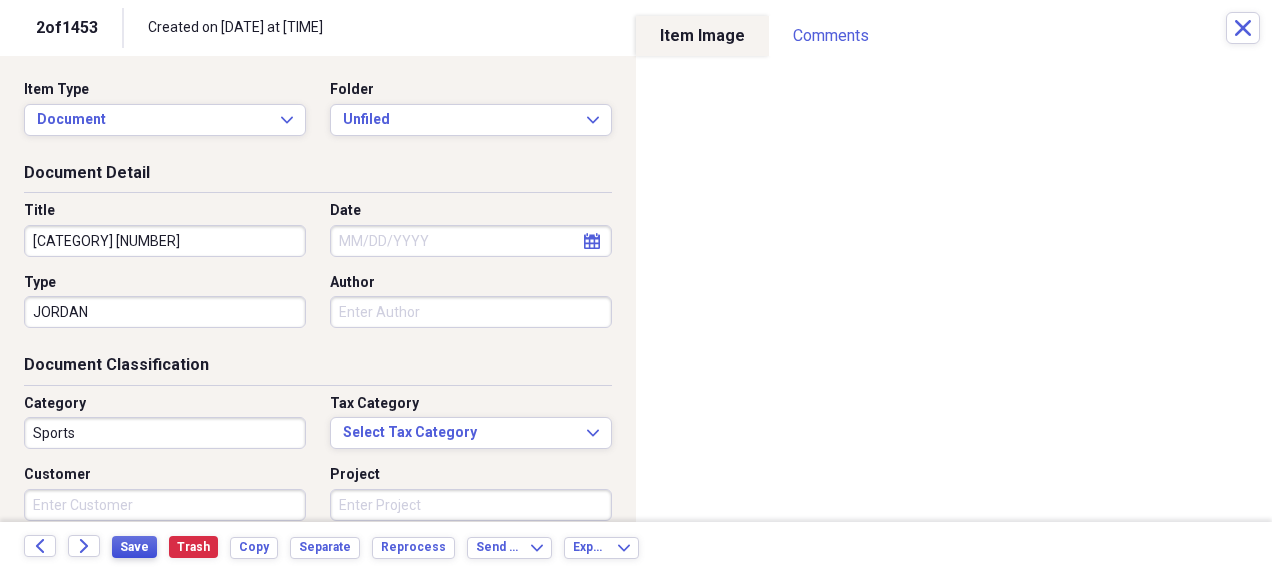 type on "JORDAN" 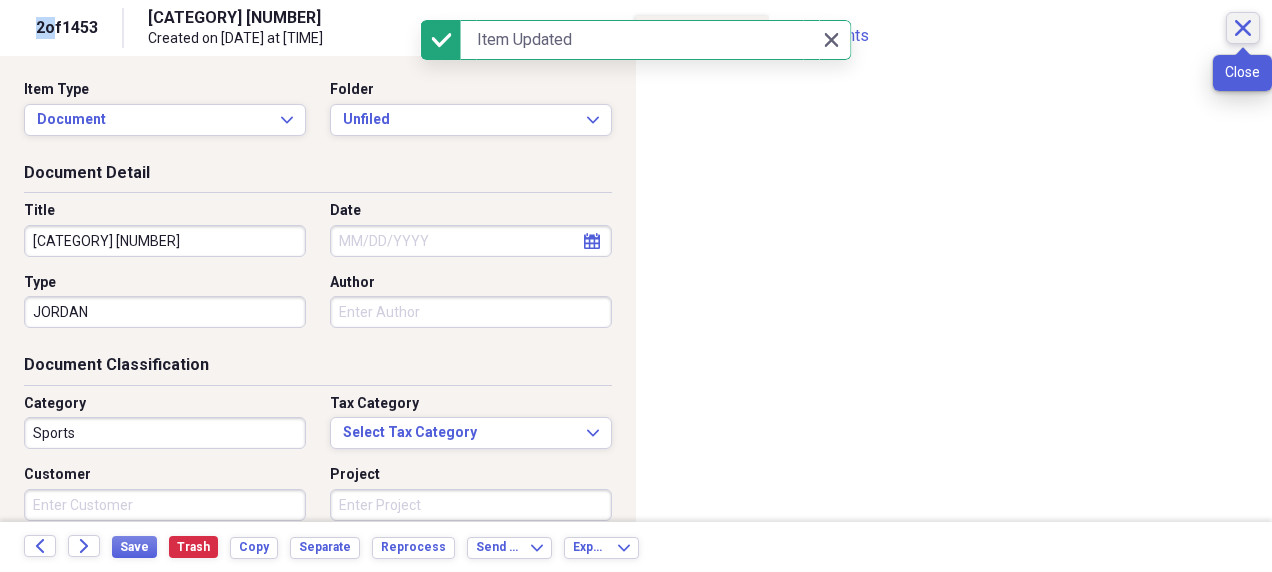 click 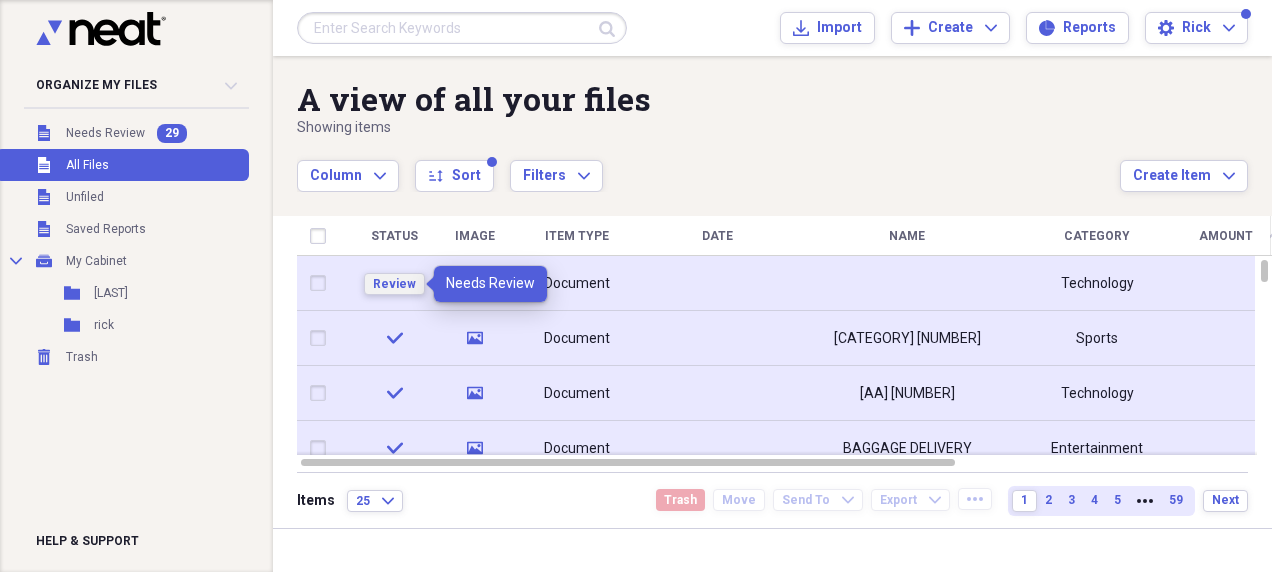 click on "Review" at bounding box center (394, 284) 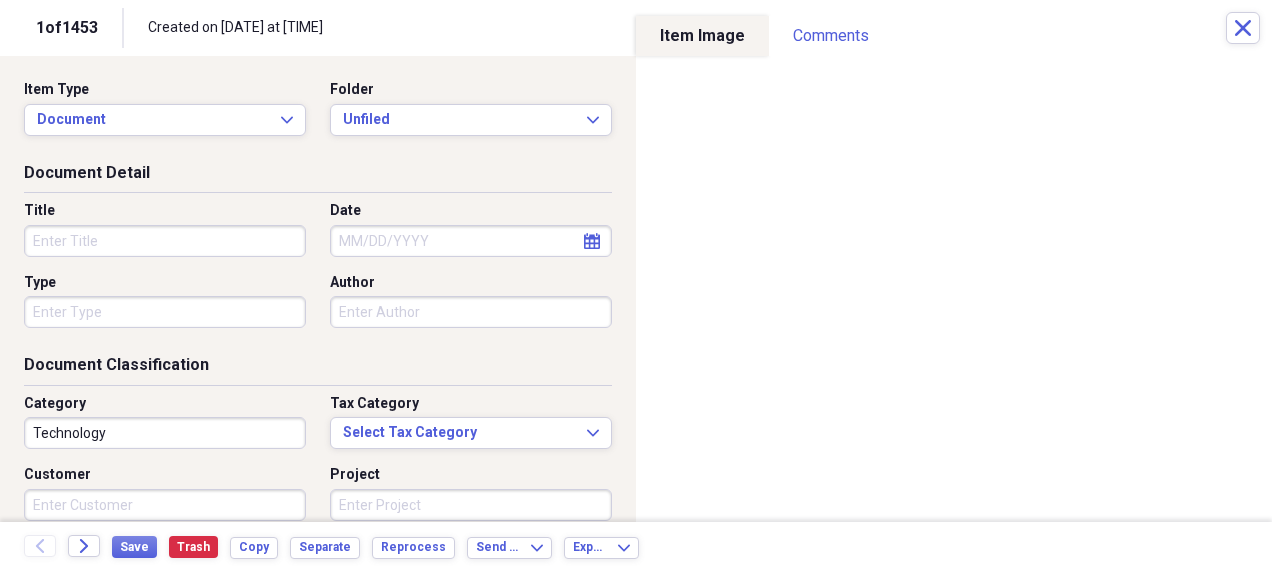 click on "Title" at bounding box center [165, 241] 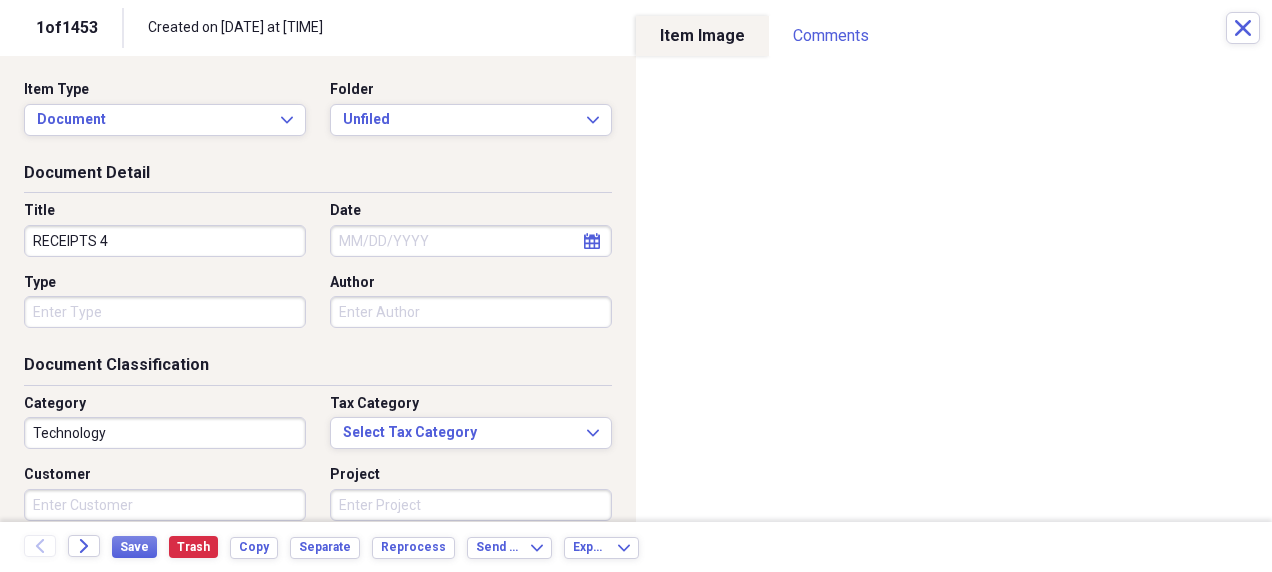 type on "RECEIPTS 4" 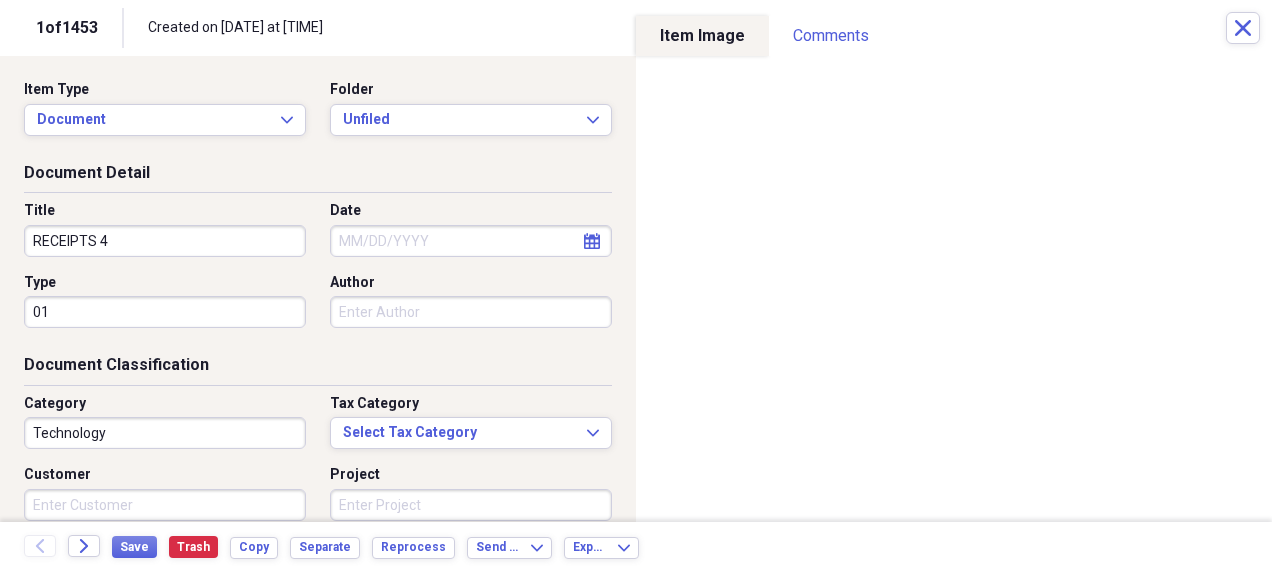 type on "0" 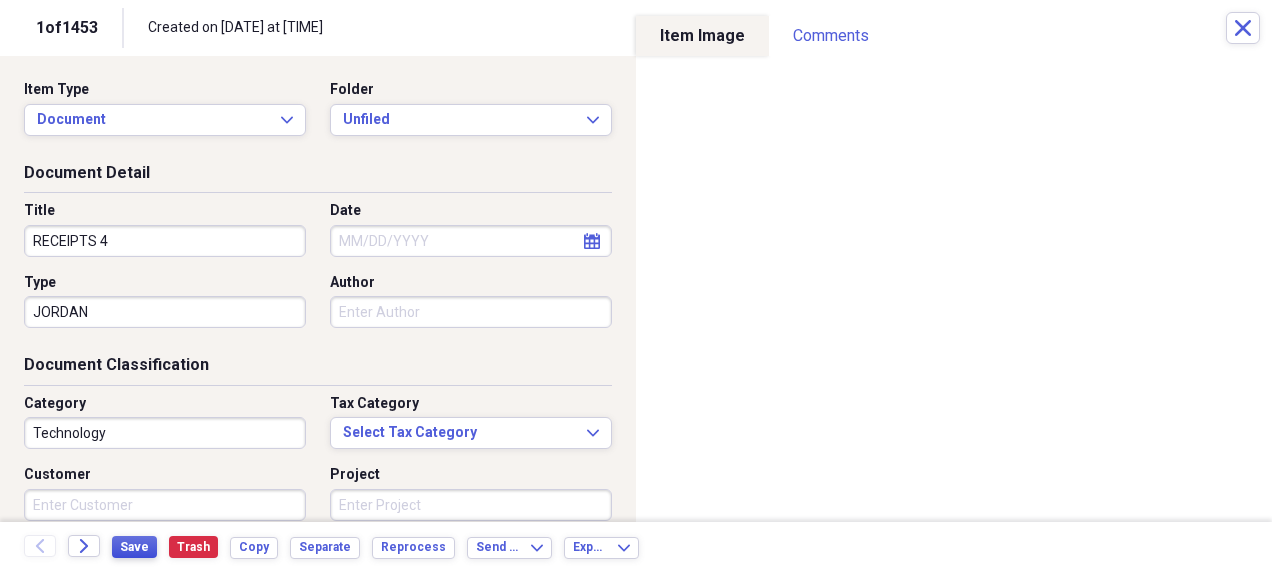 type on "JORDAN" 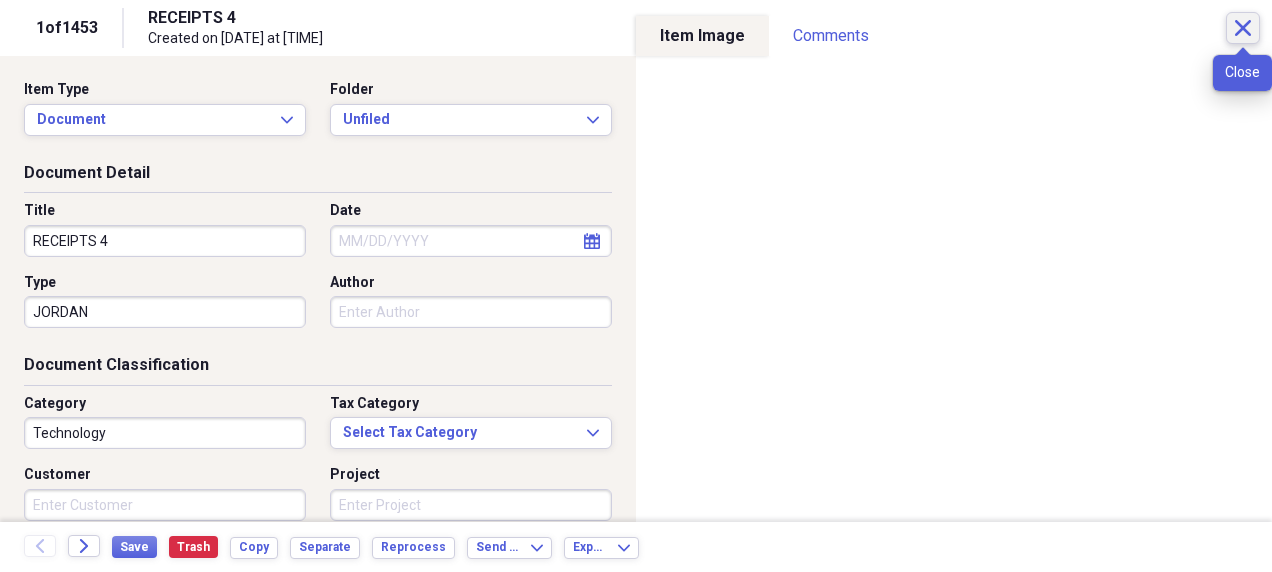 click on "Close" 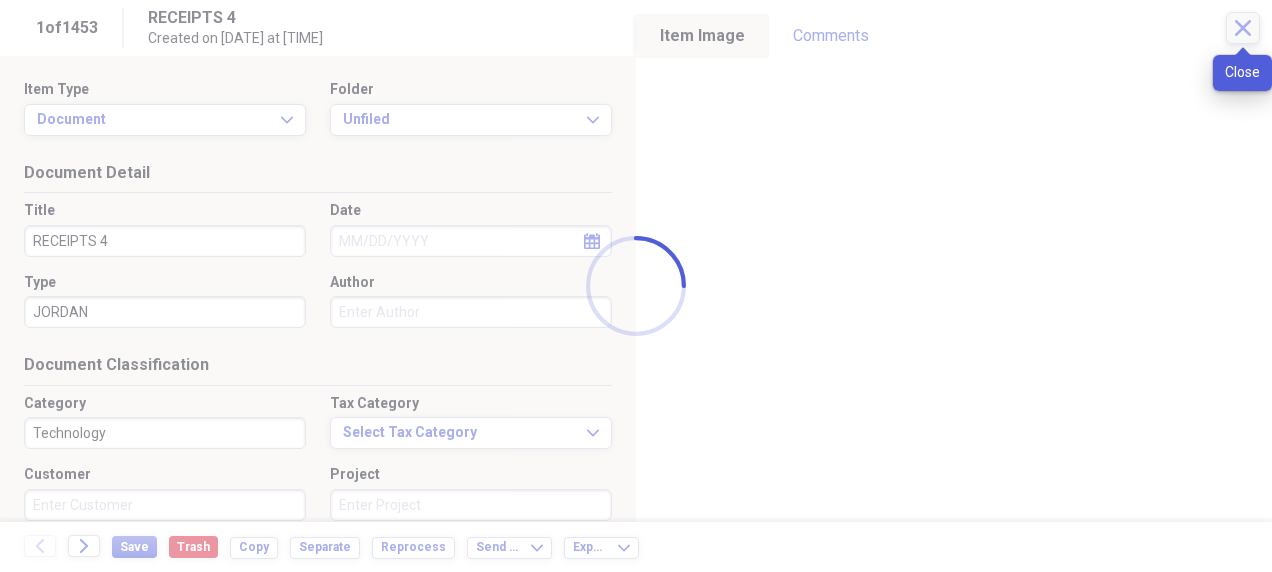 click at bounding box center [636, 286] 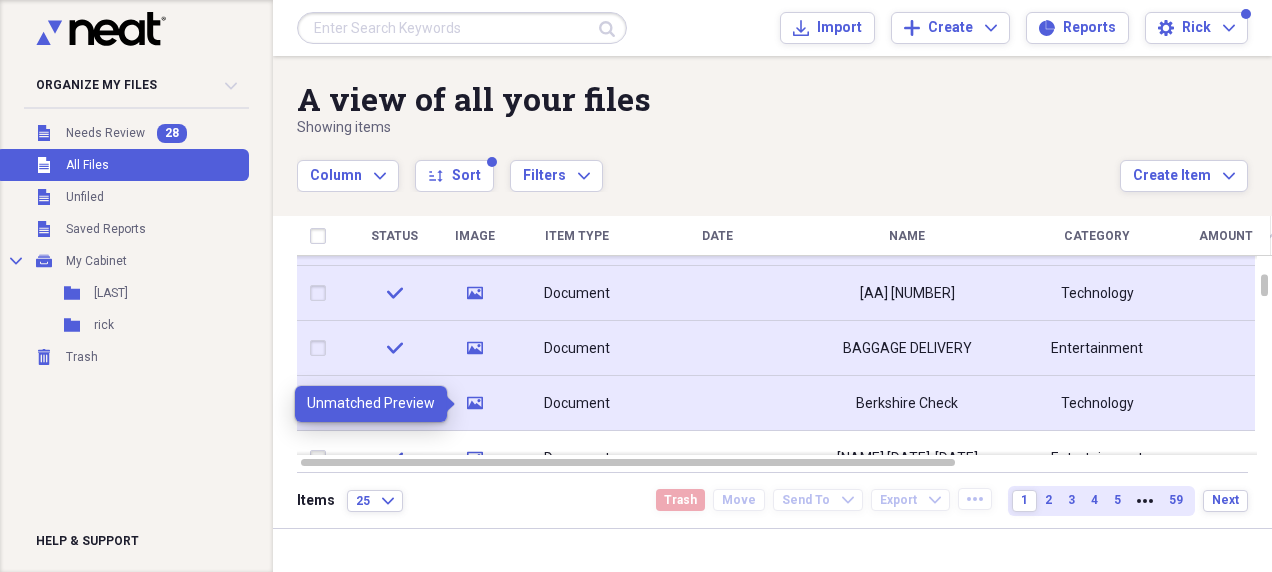 click on "media" 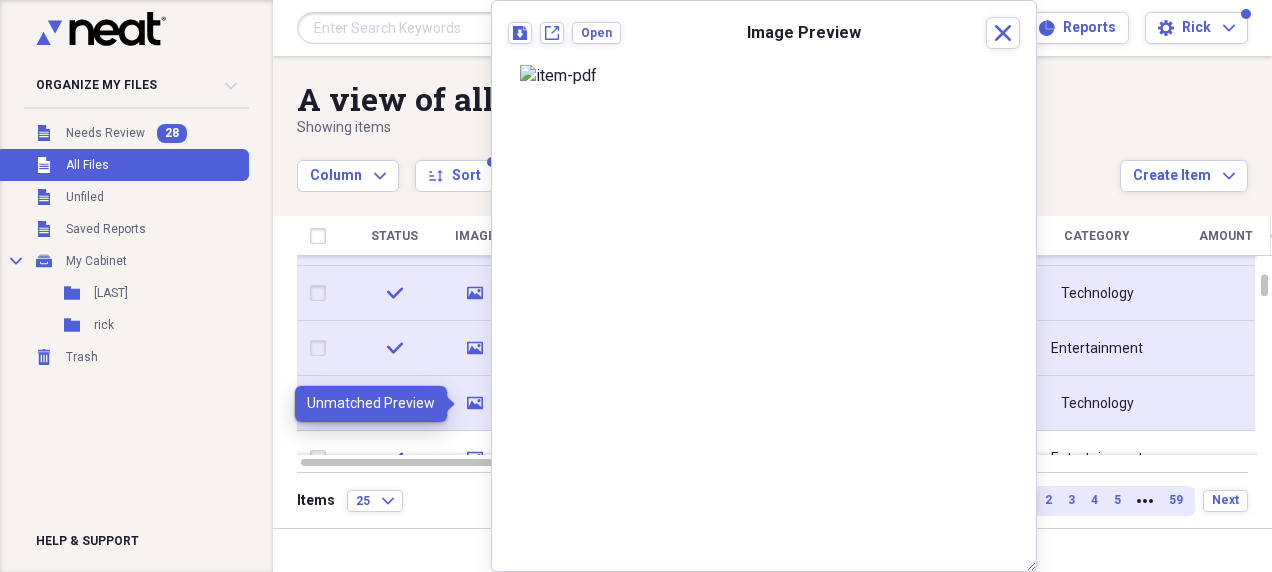 click on "media" 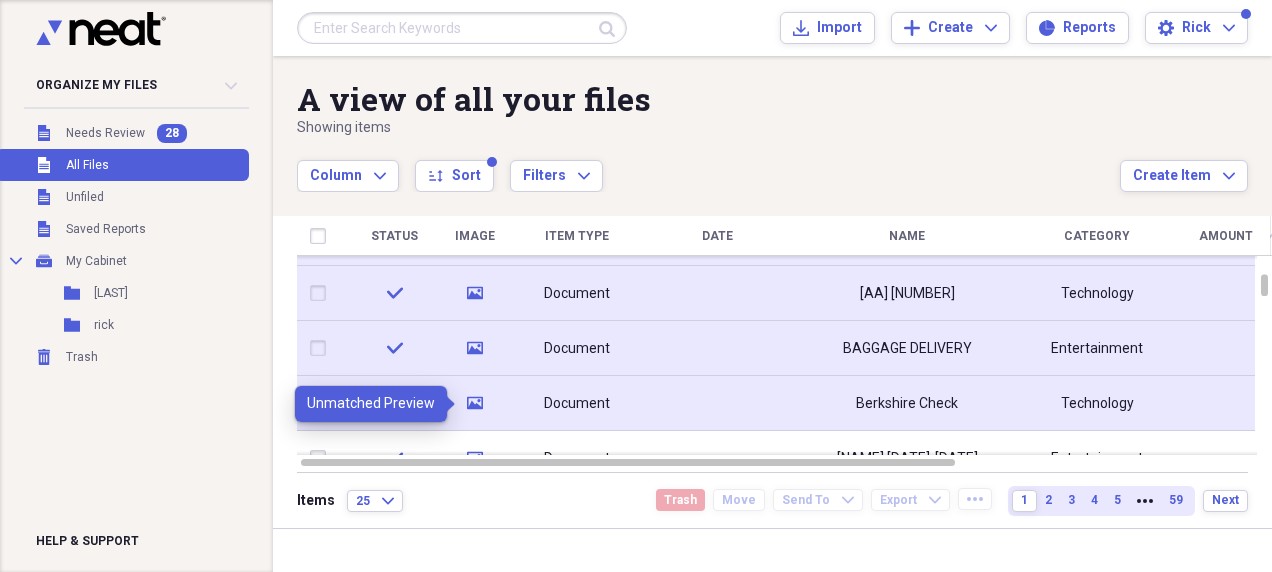 click on "media" 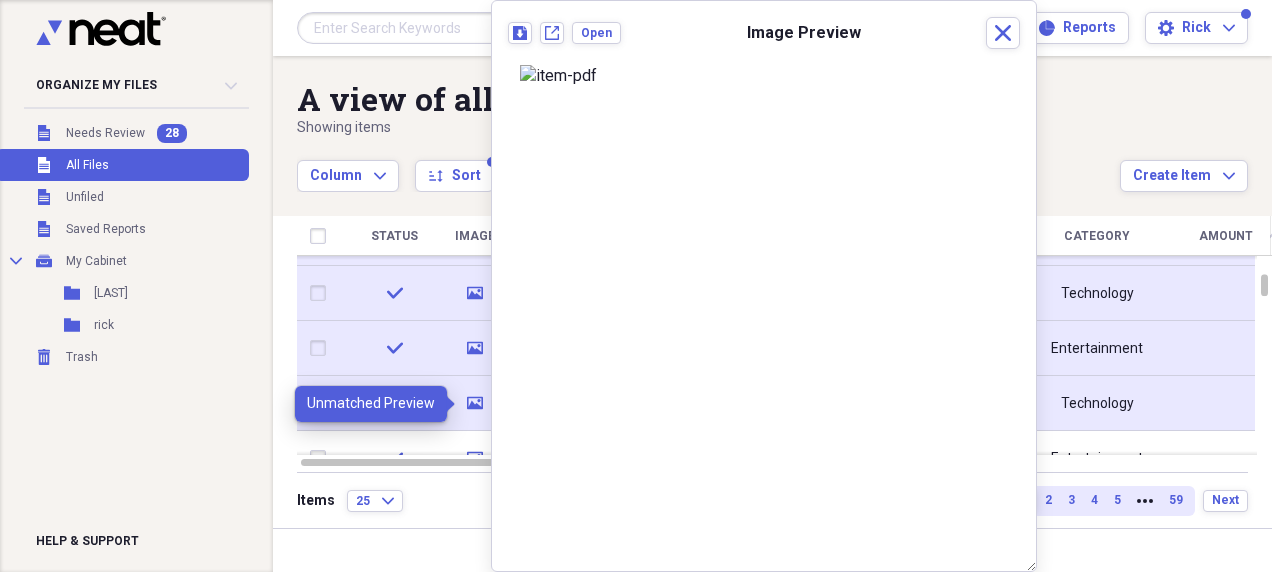 click on "media" 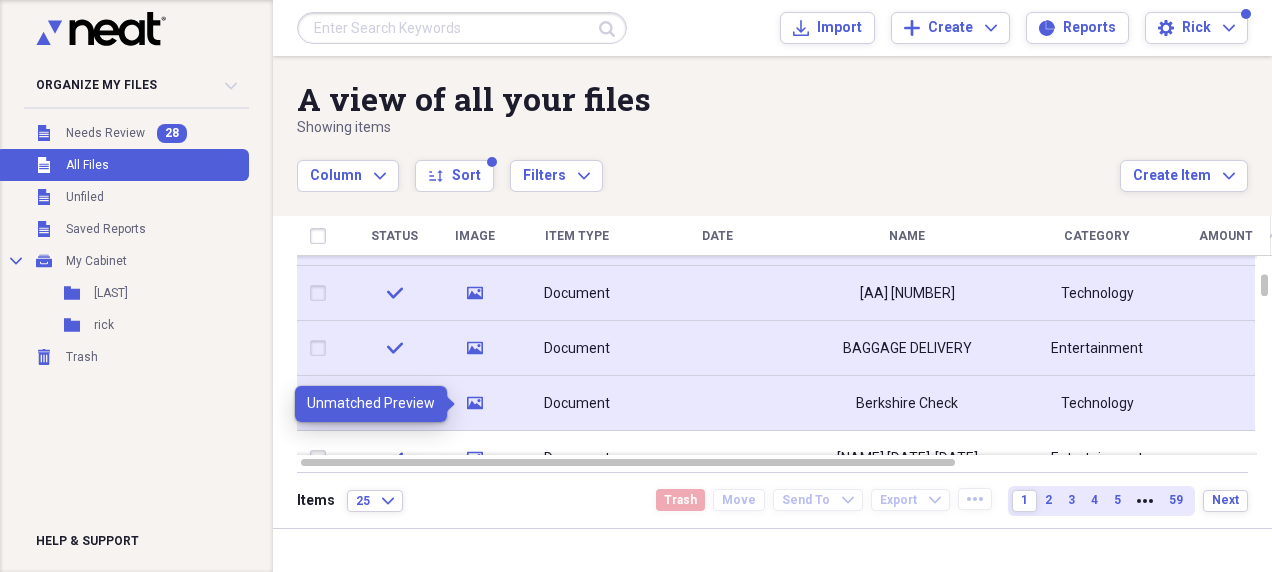 click on "media" 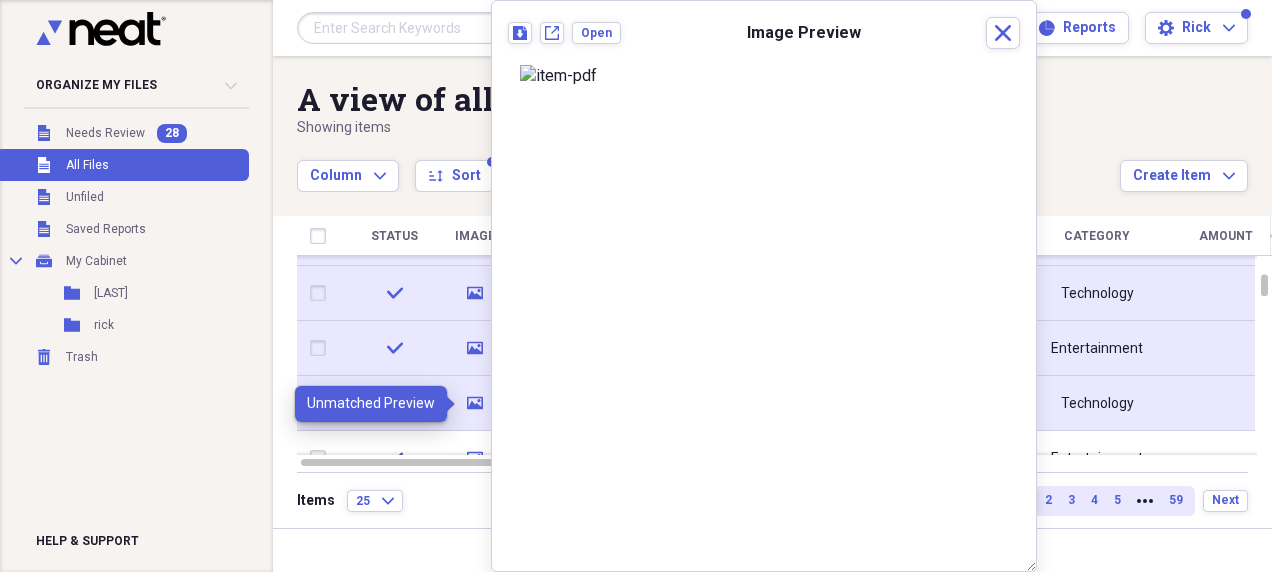 click on "media" 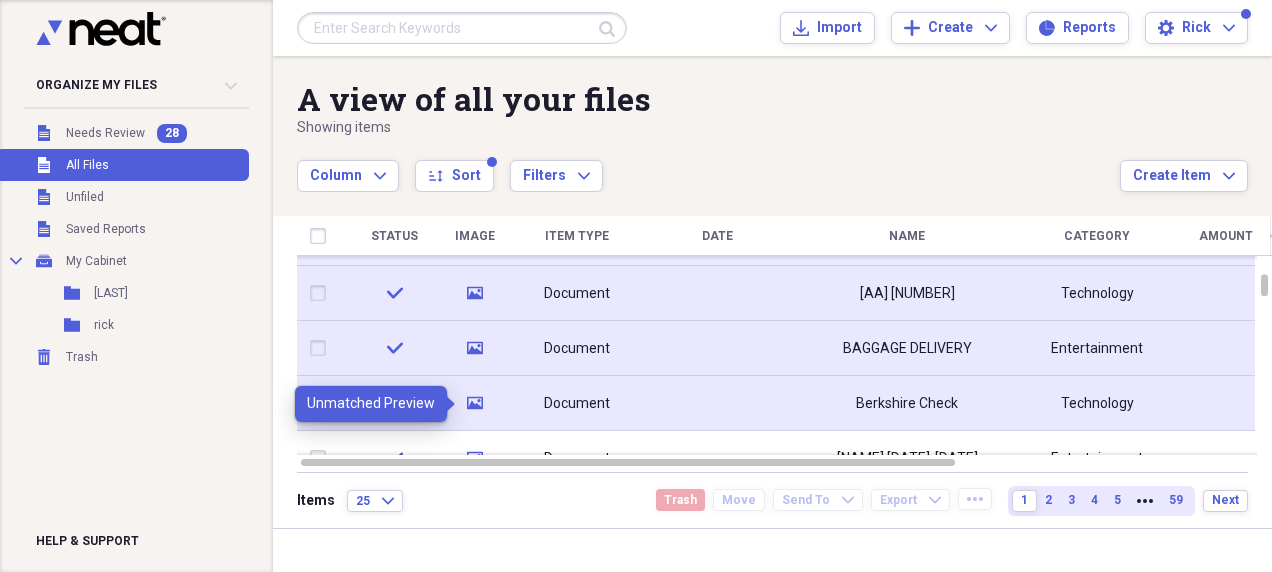 click on "media" 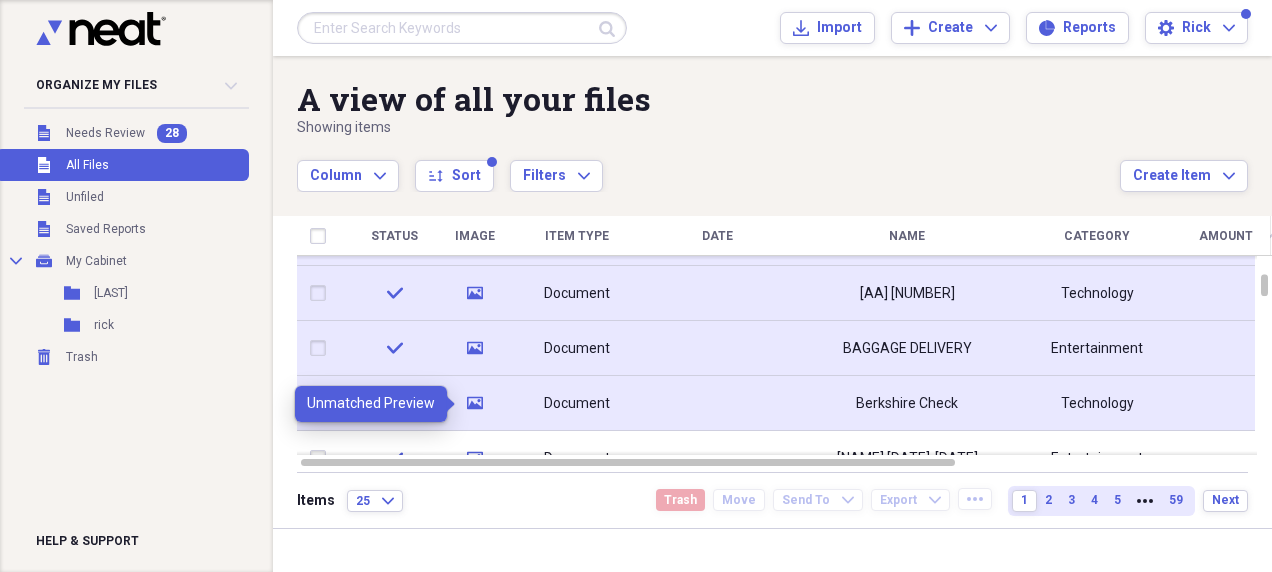 click 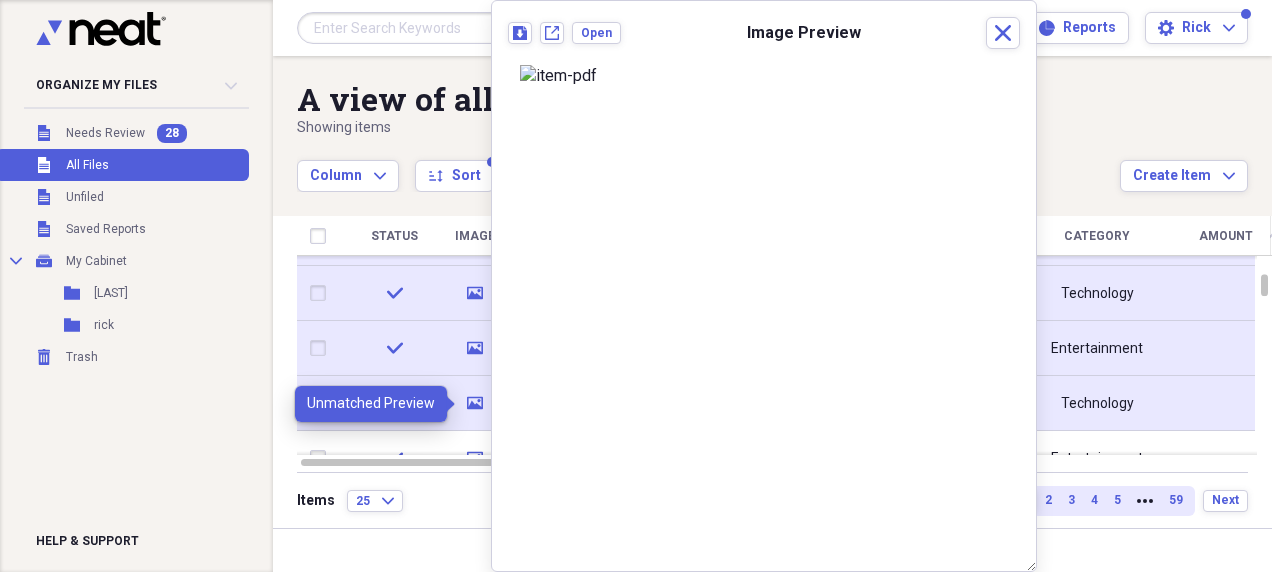 click 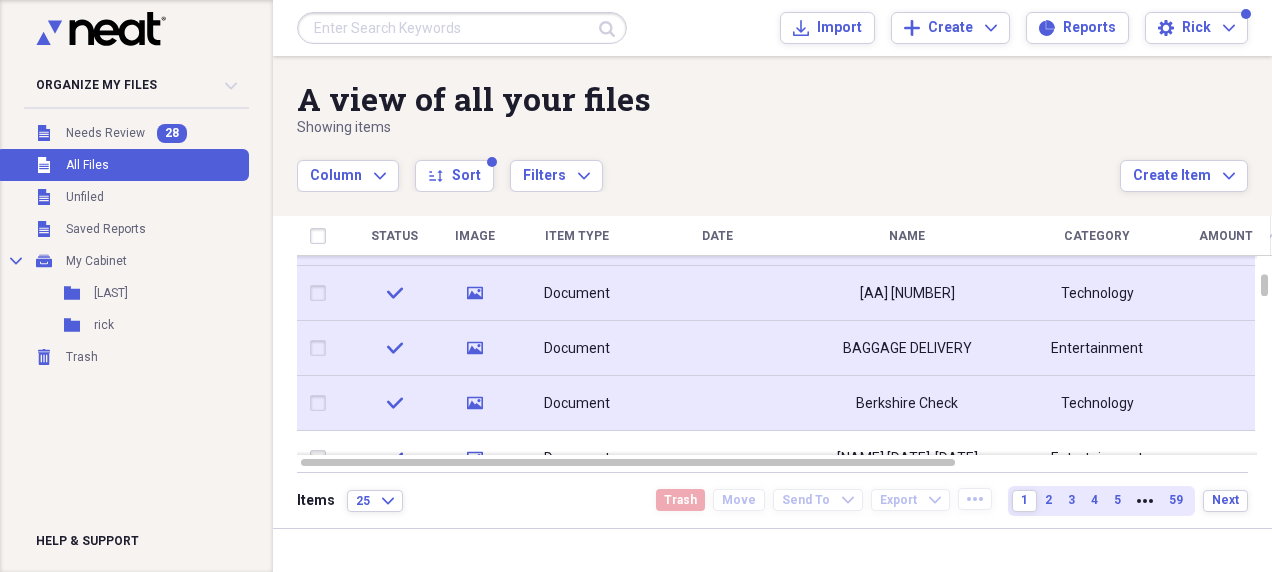 click 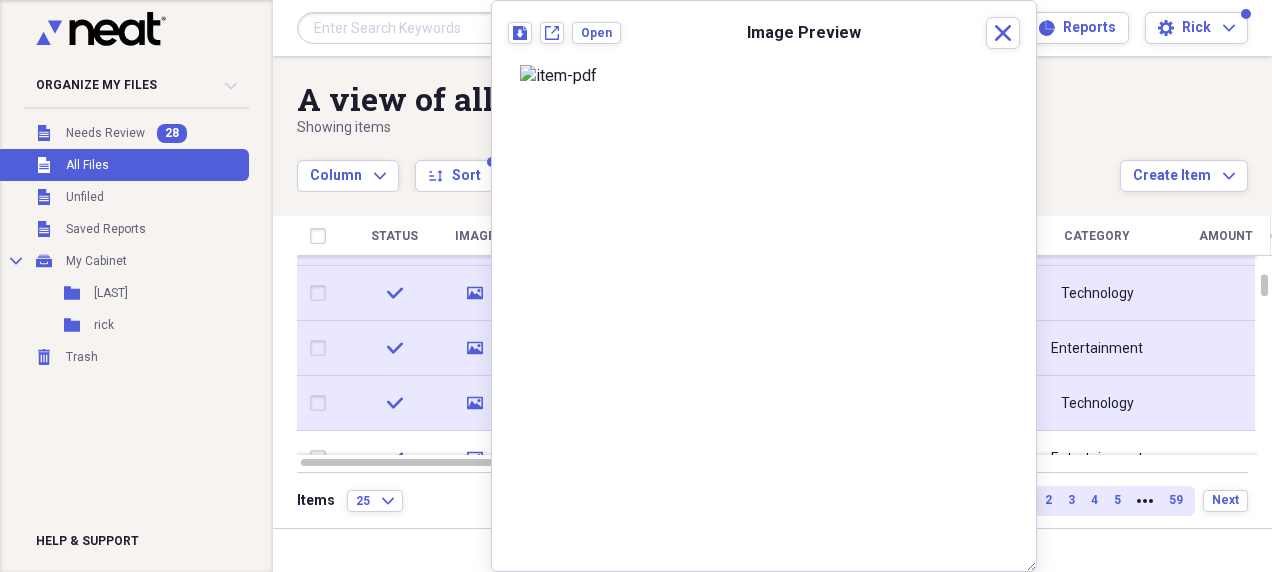 click 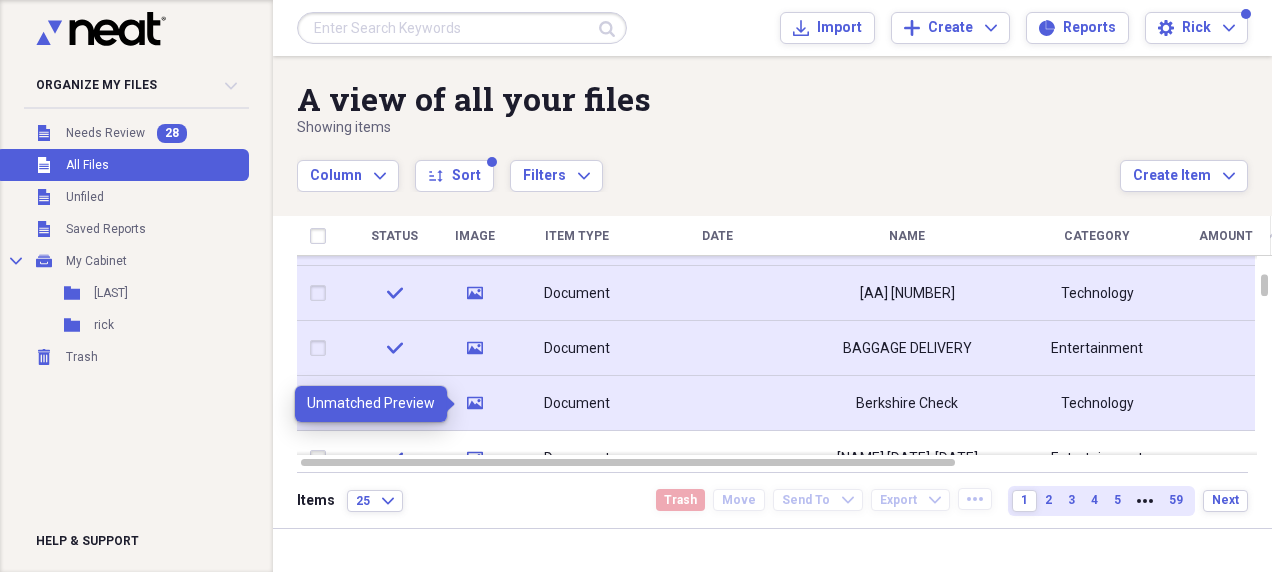 click 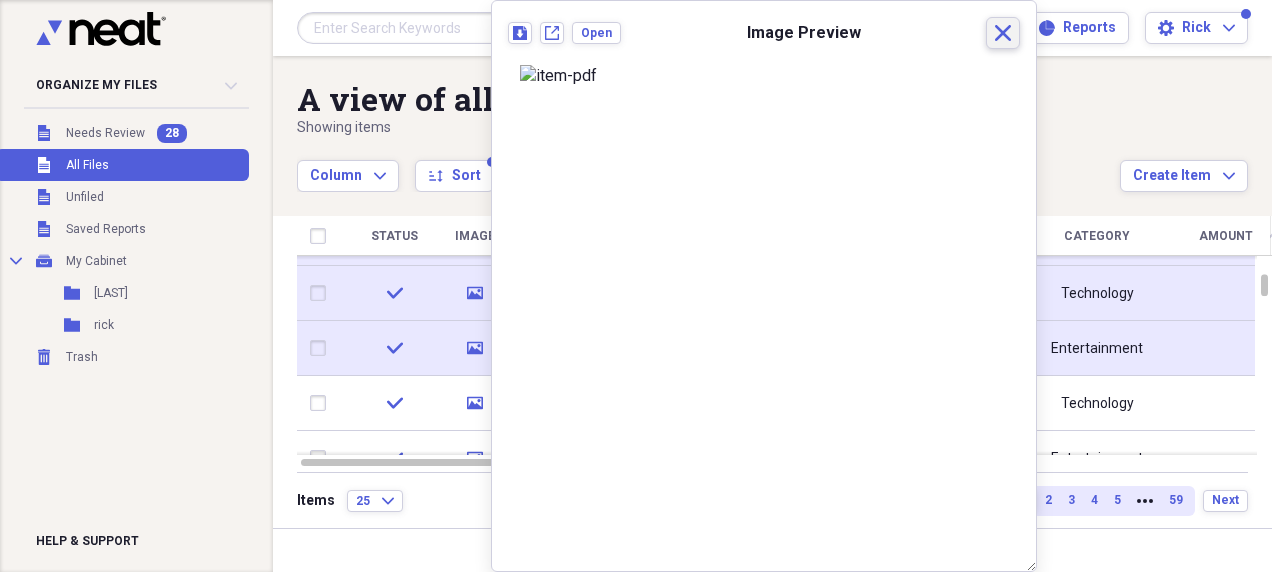 click 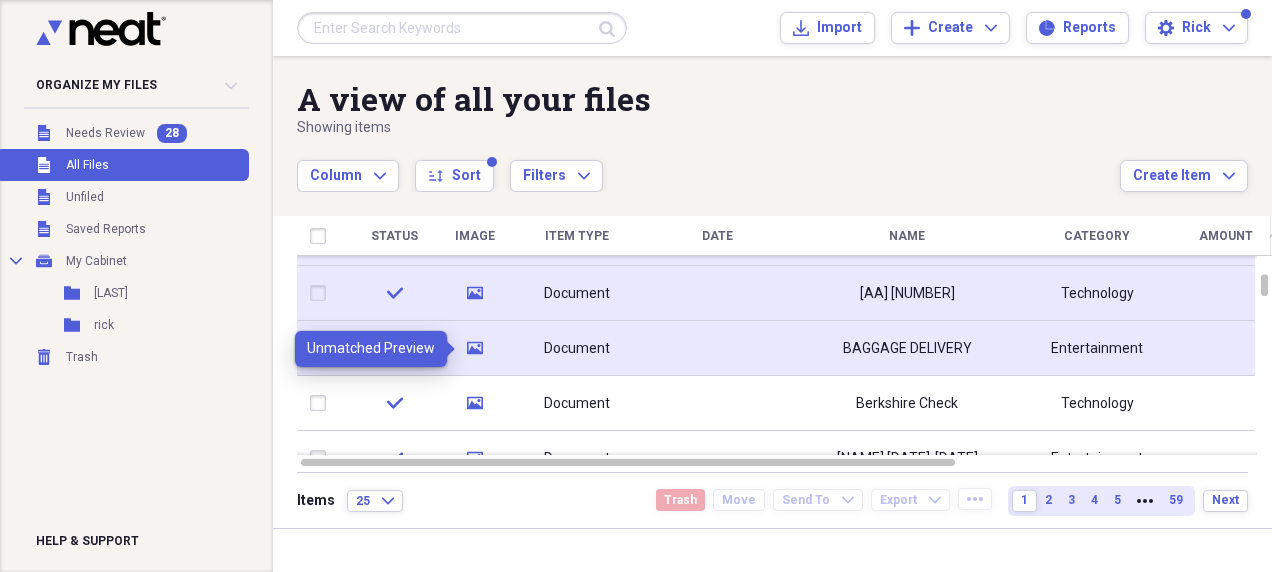 click 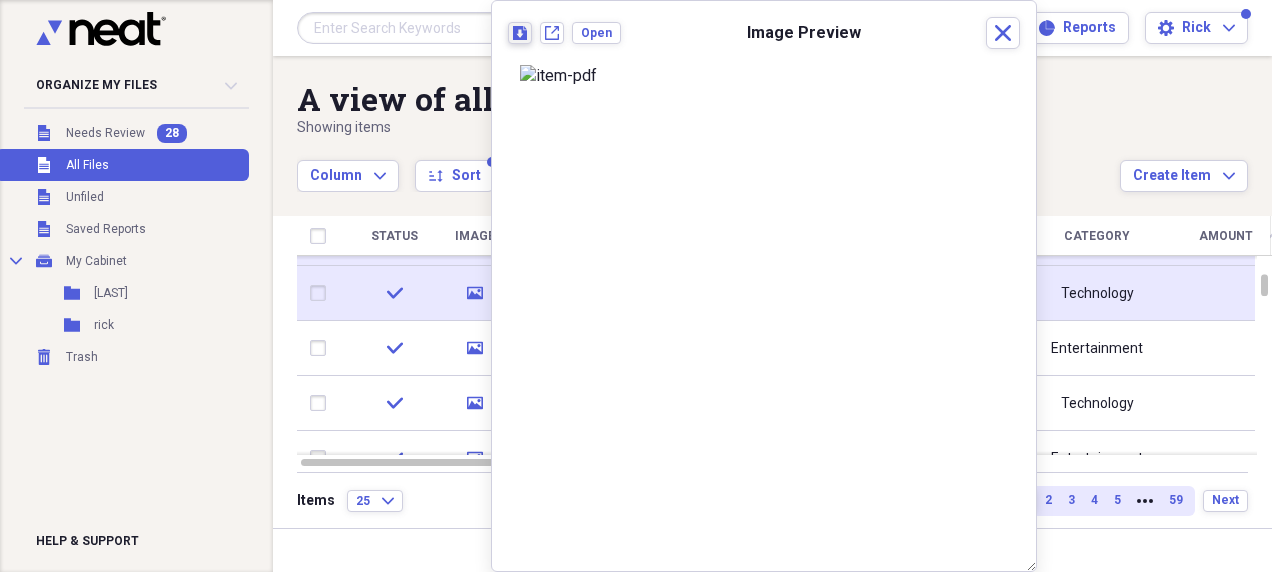 click 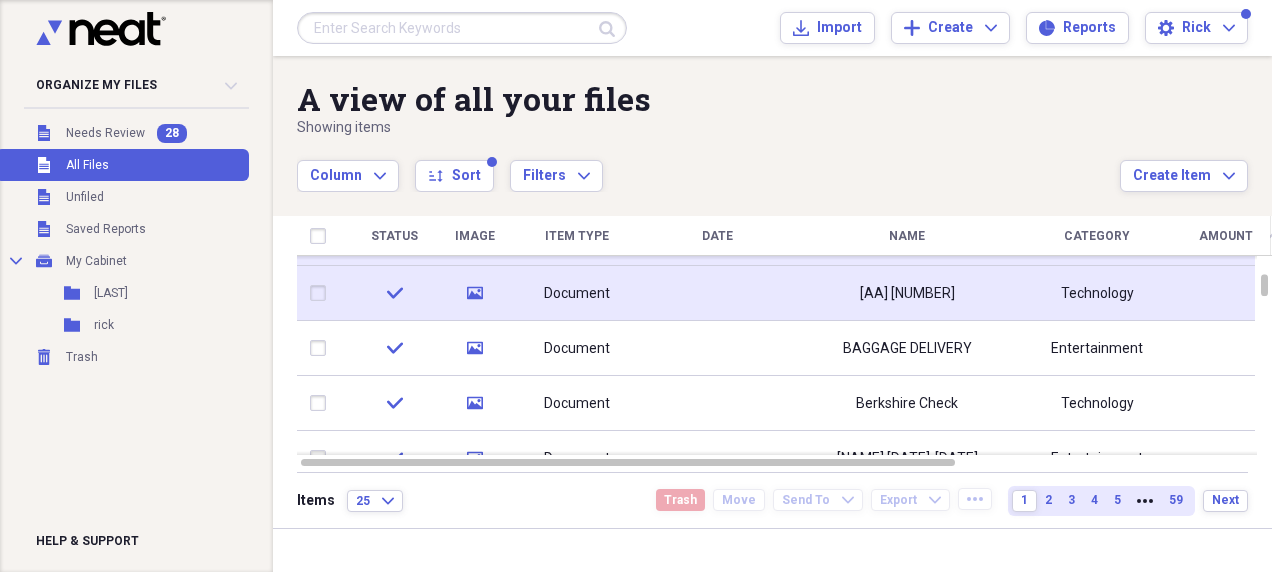 click 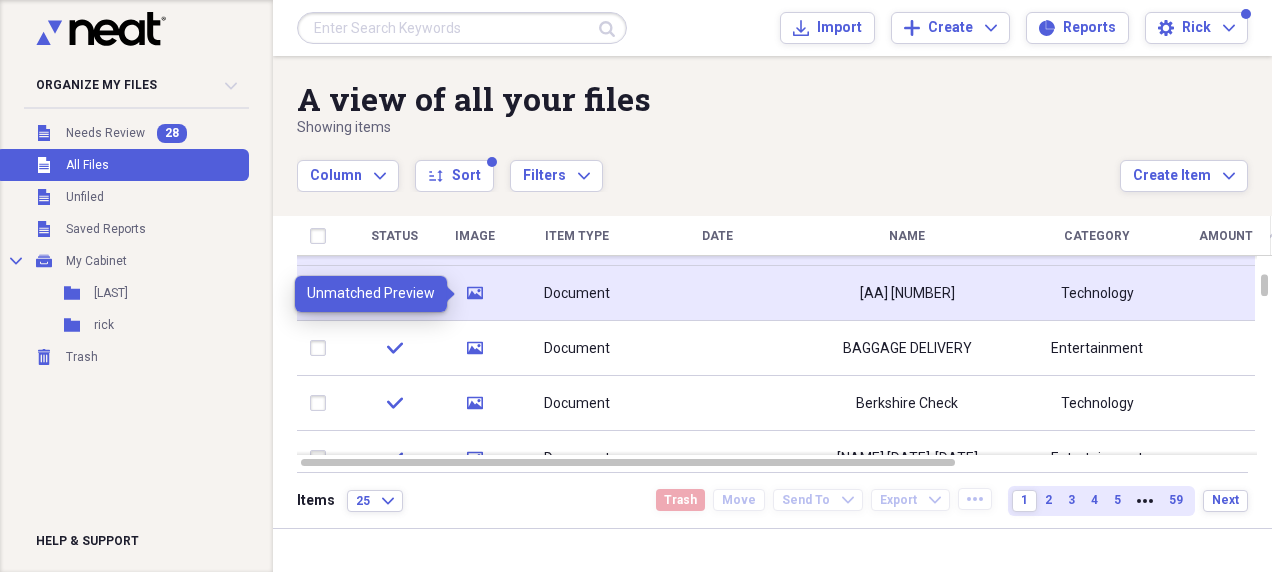 click on "media" 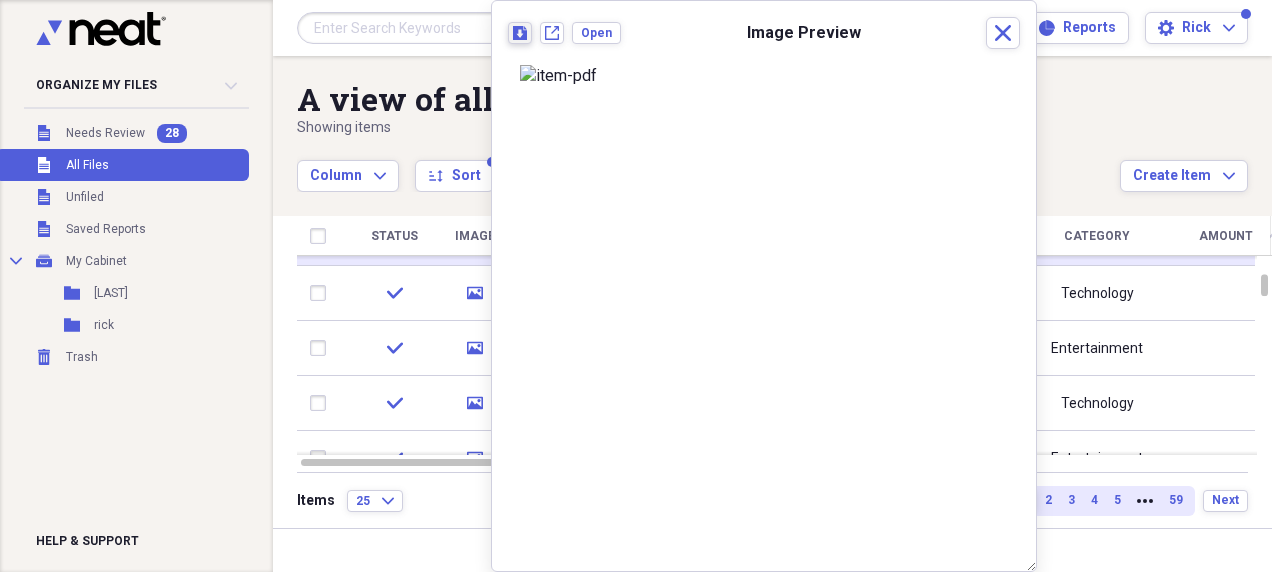 click 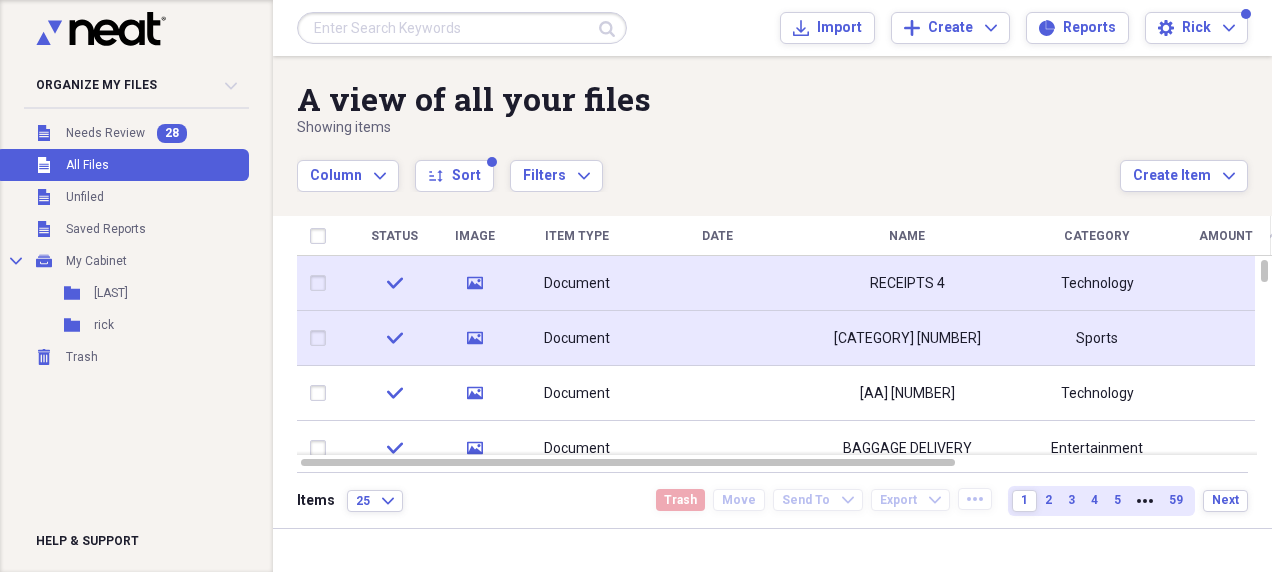 click on "media" 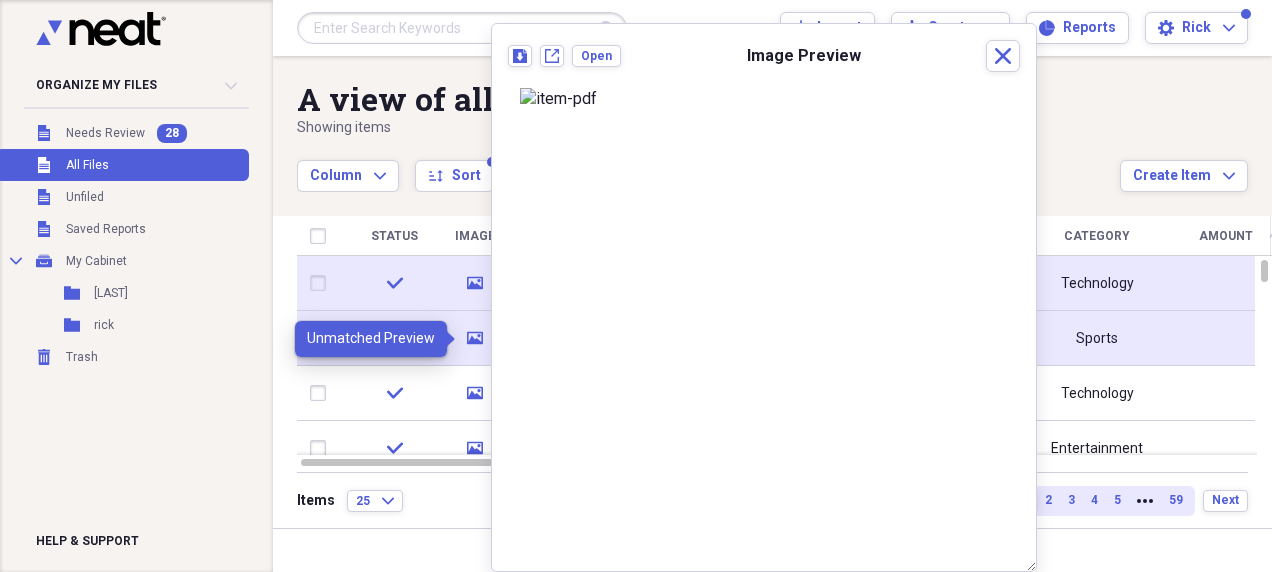 click on "media" 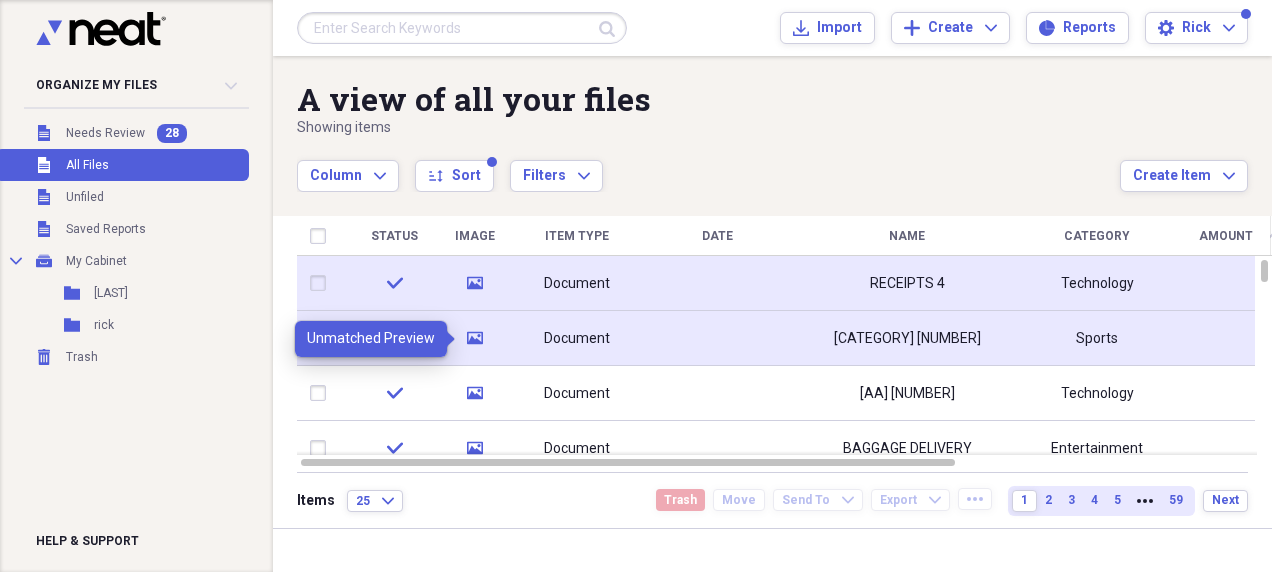 click on "media" 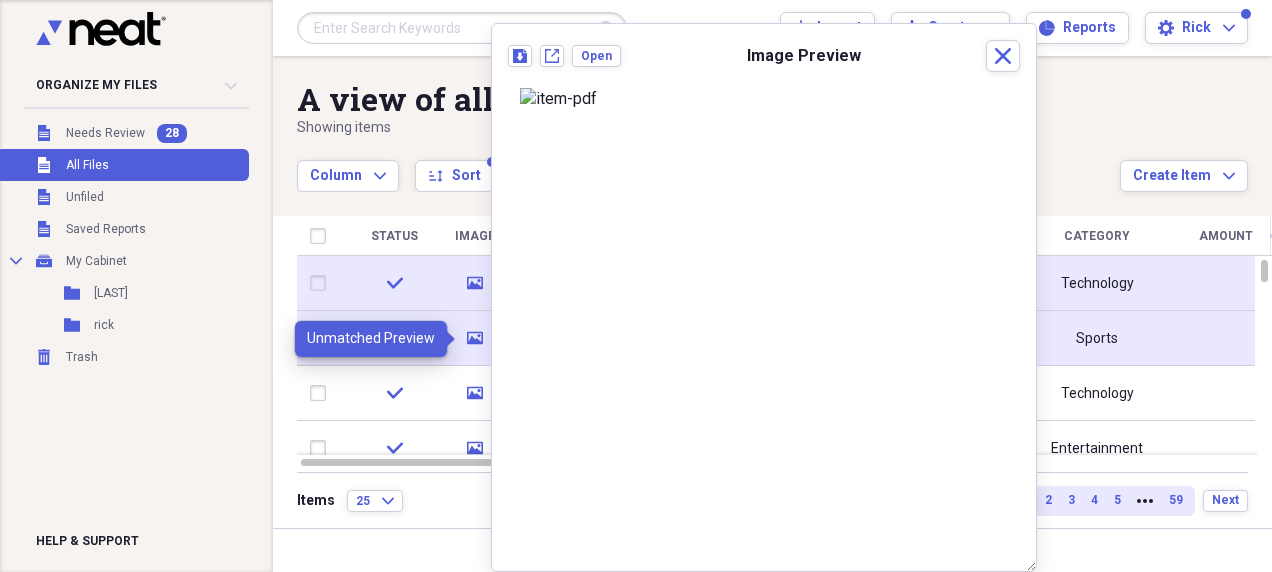 click on "media" 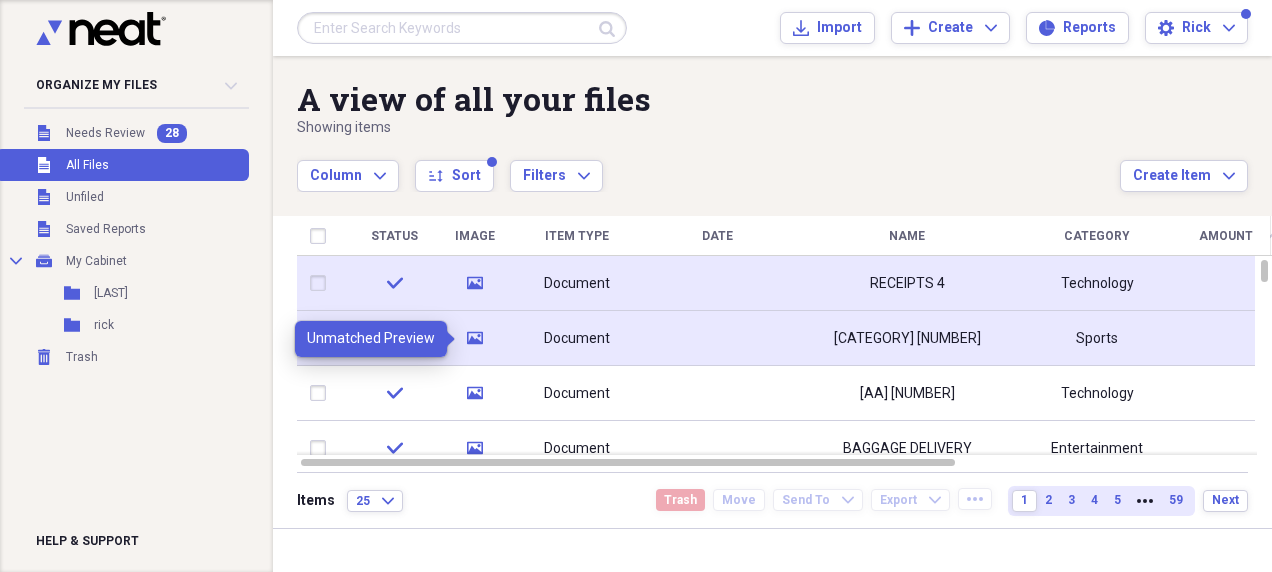 click on "media" 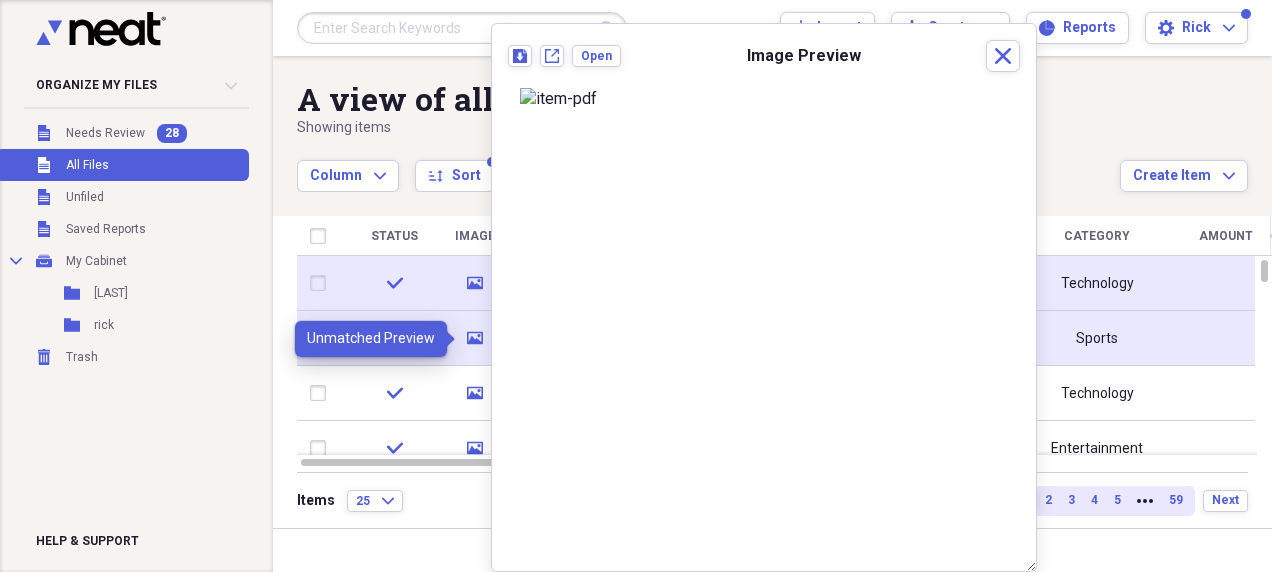 click 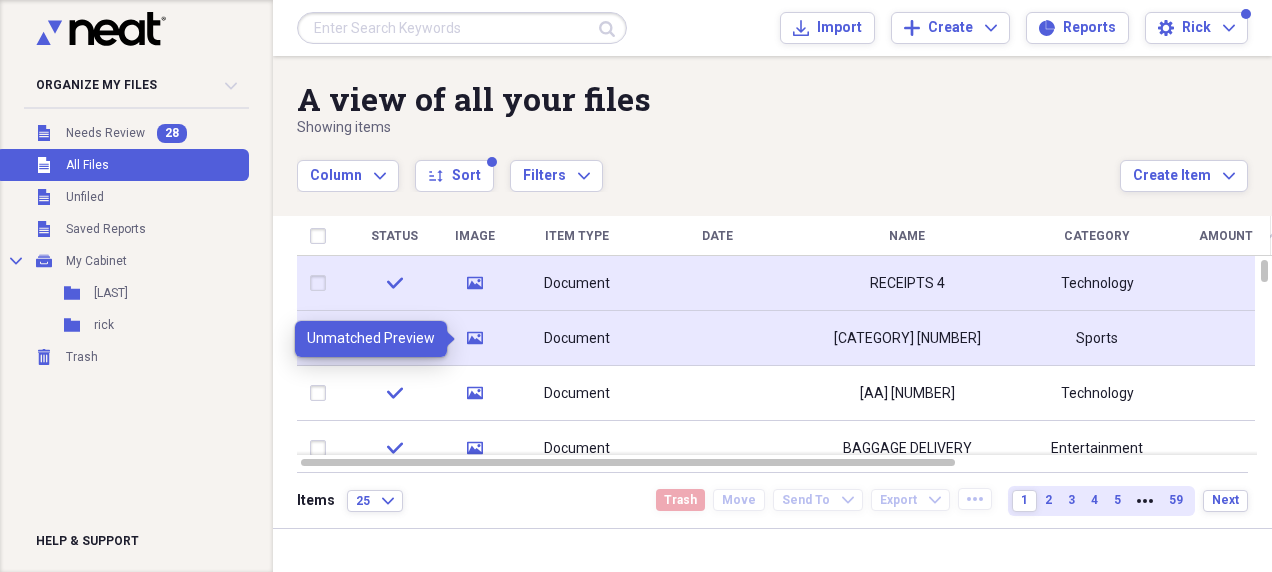 click 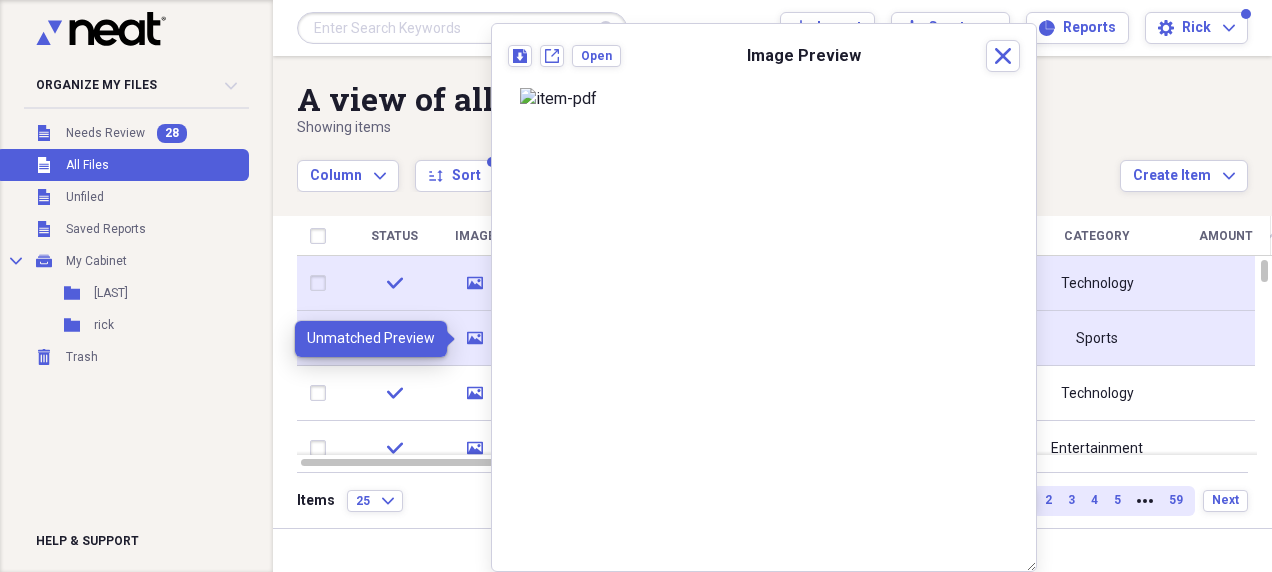 click 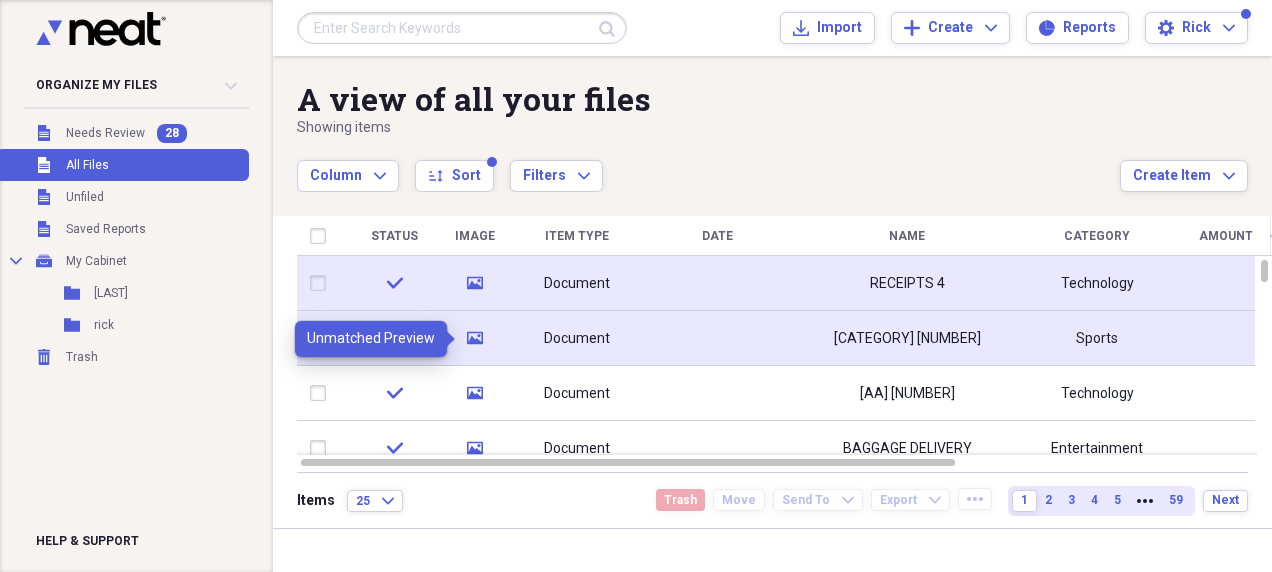 click 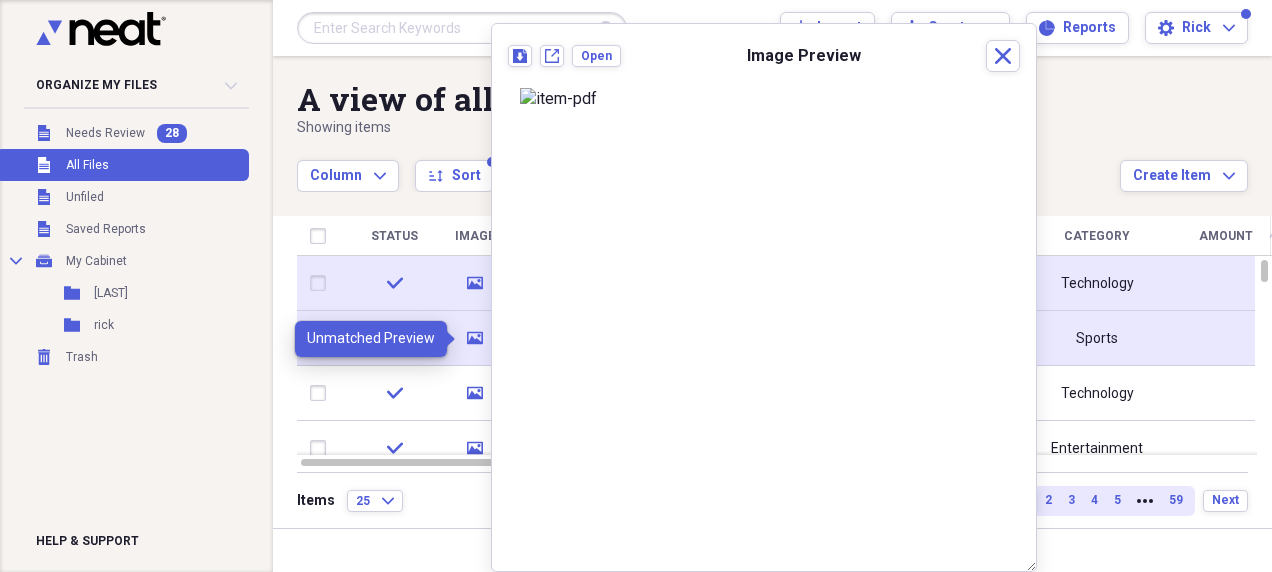 click 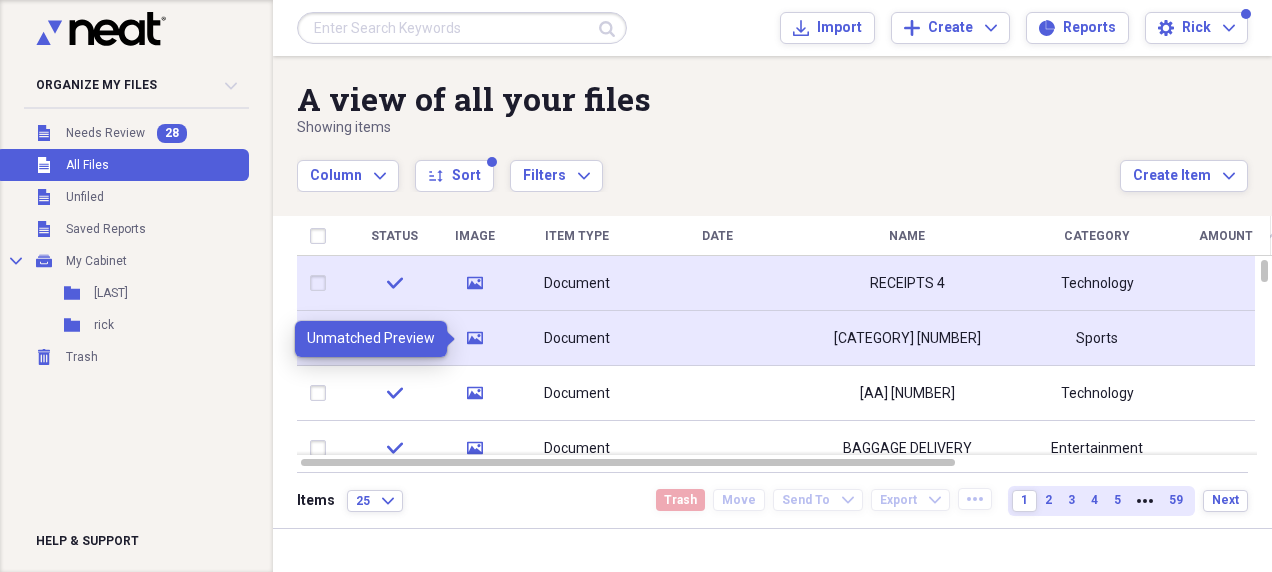 click 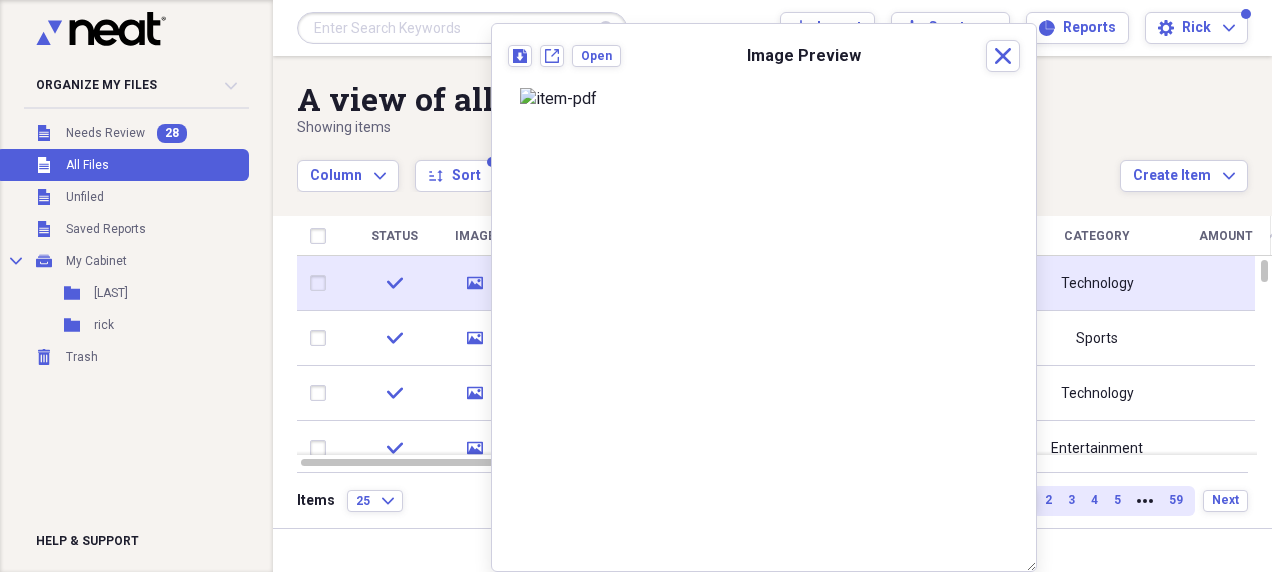 scroll, scrollTop: 0, scrollLeft: 0, axis: both 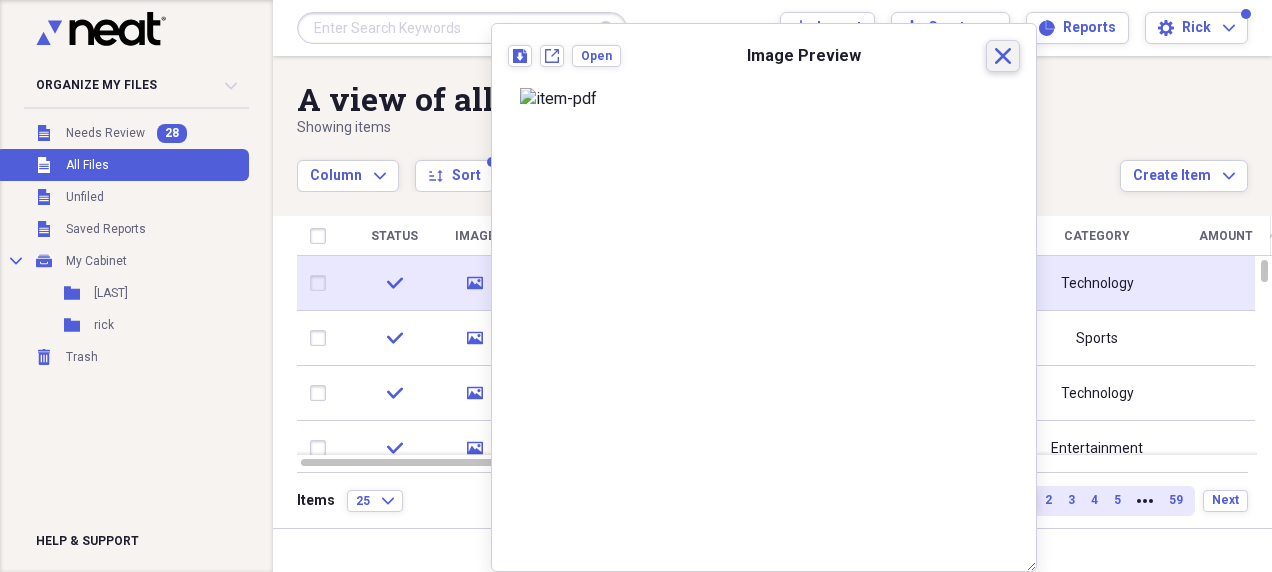 click on "Close" 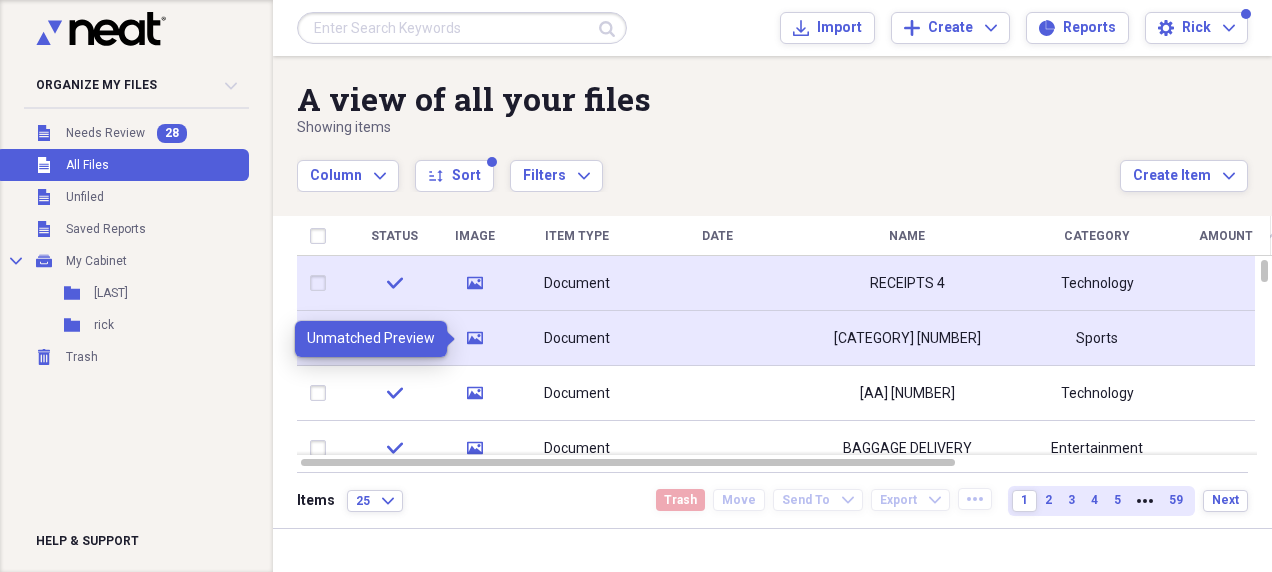click 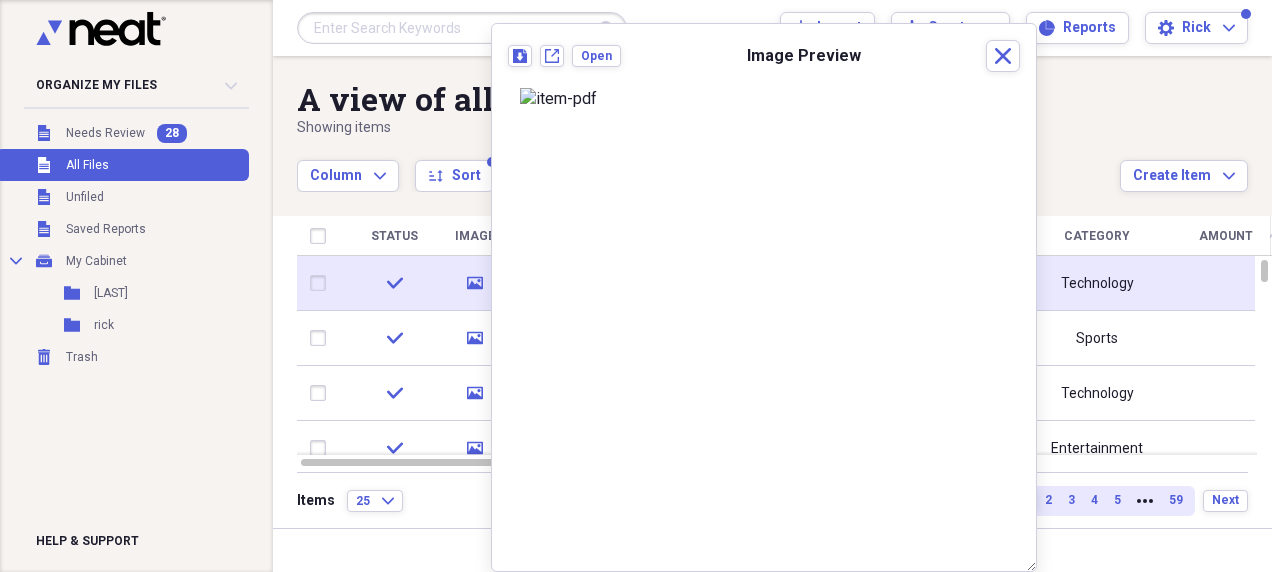 scroll, scrollTop: 130, scrollLeft: 0, axis: vertical 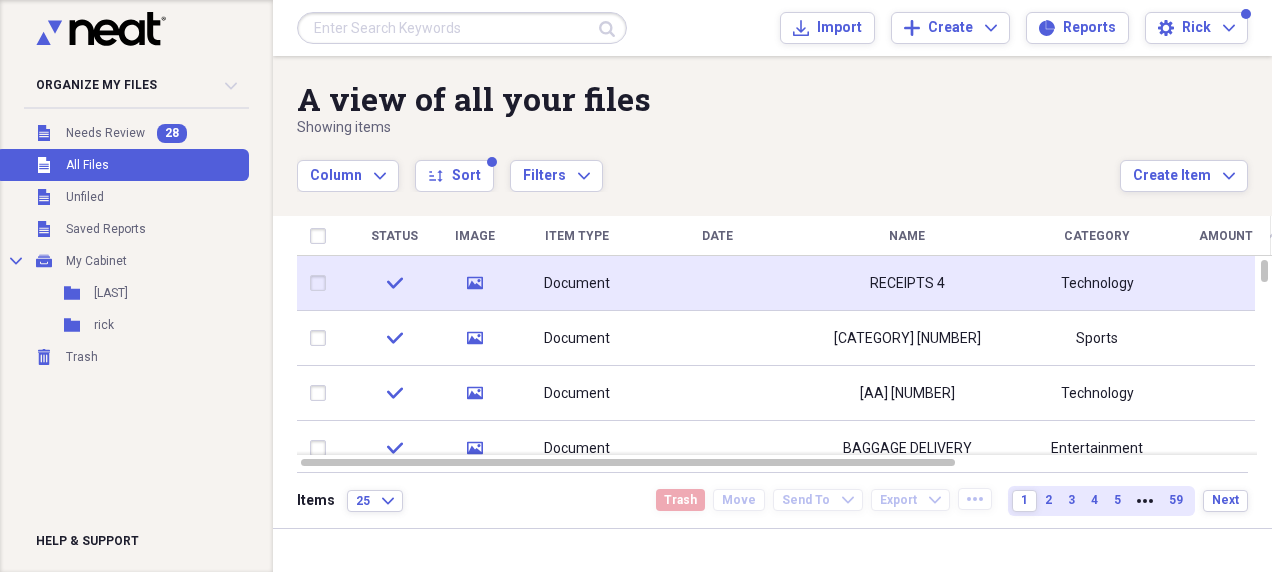 click 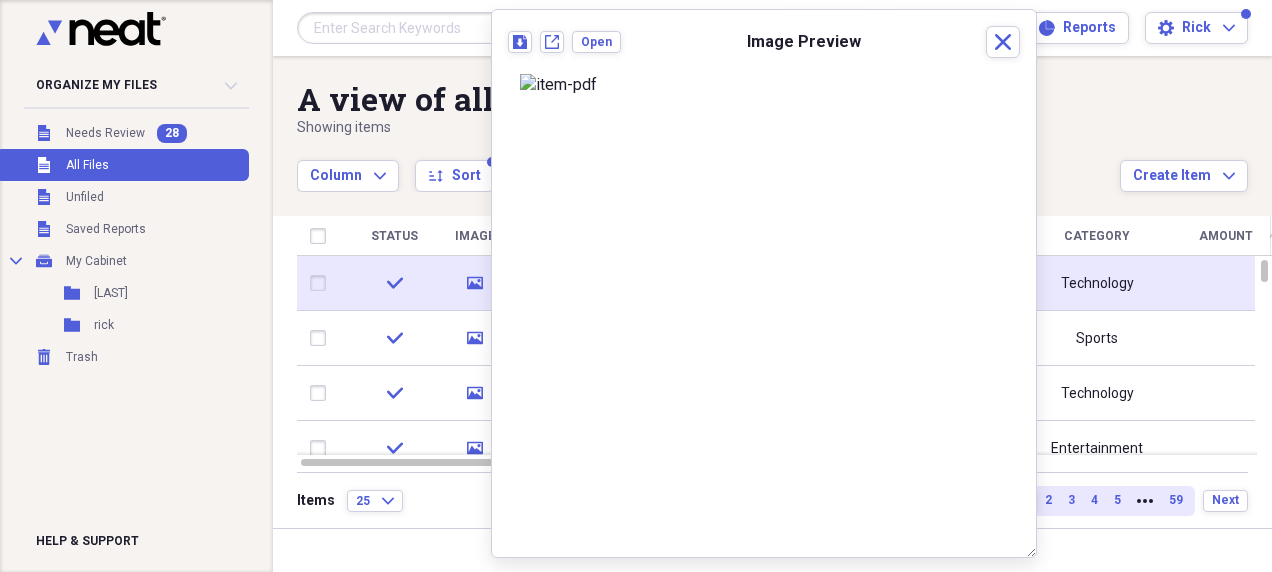 click 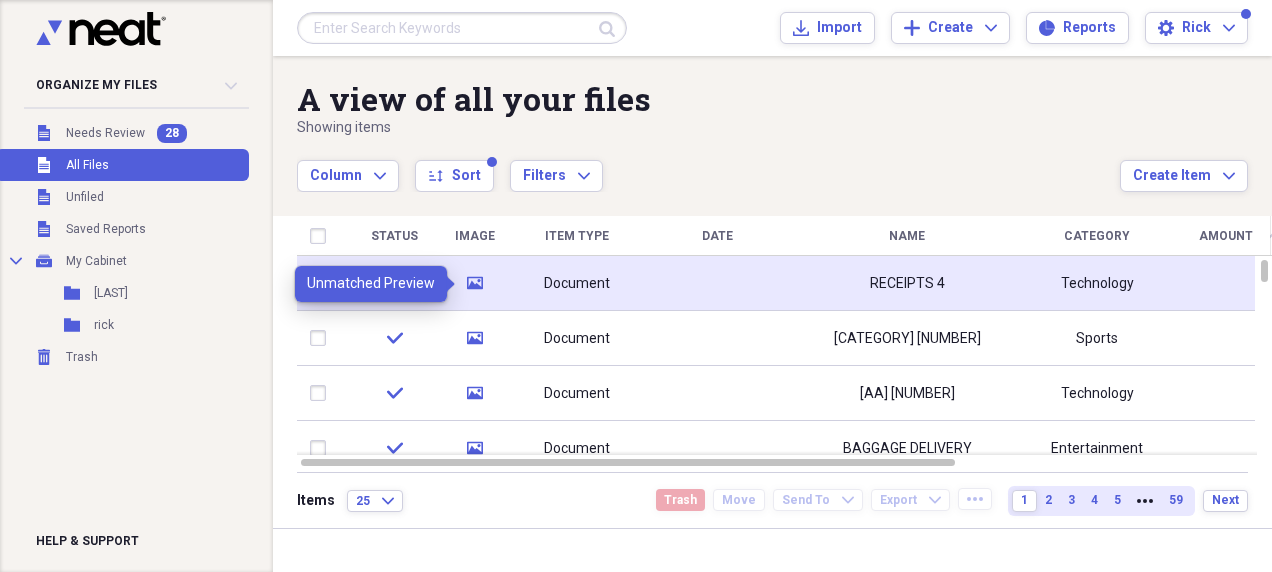 click 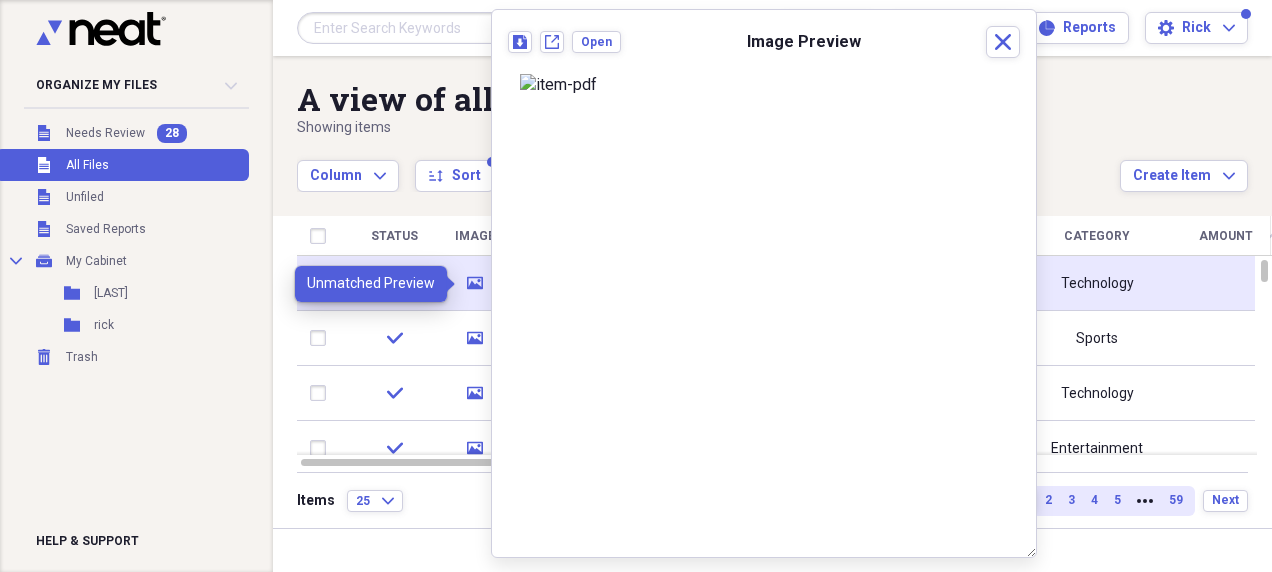 click 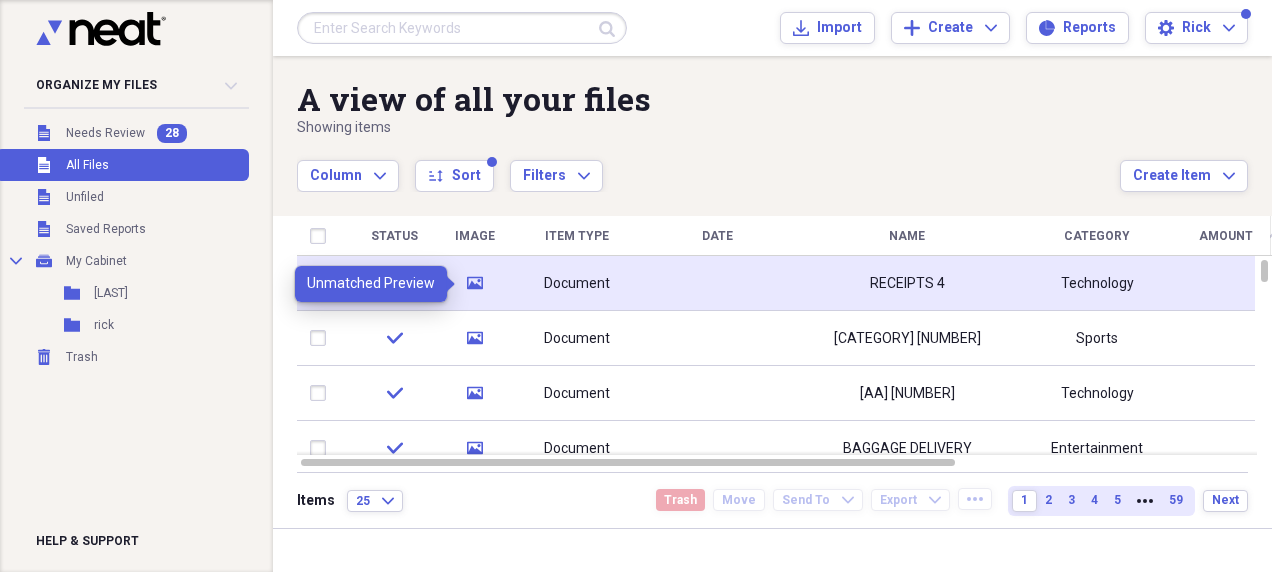 click 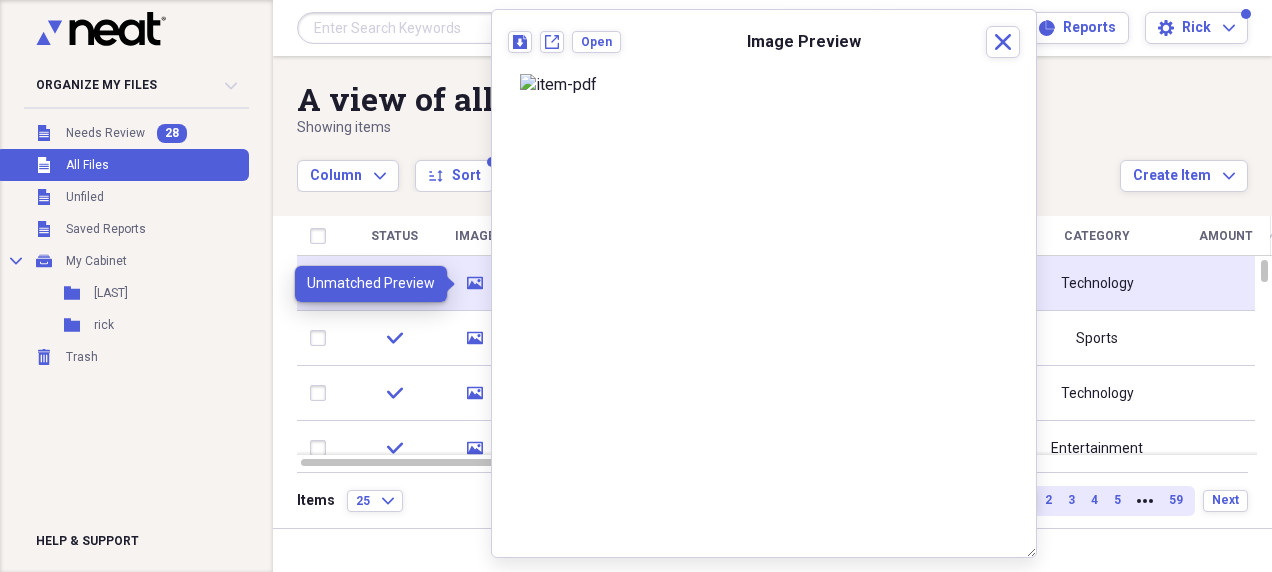 click 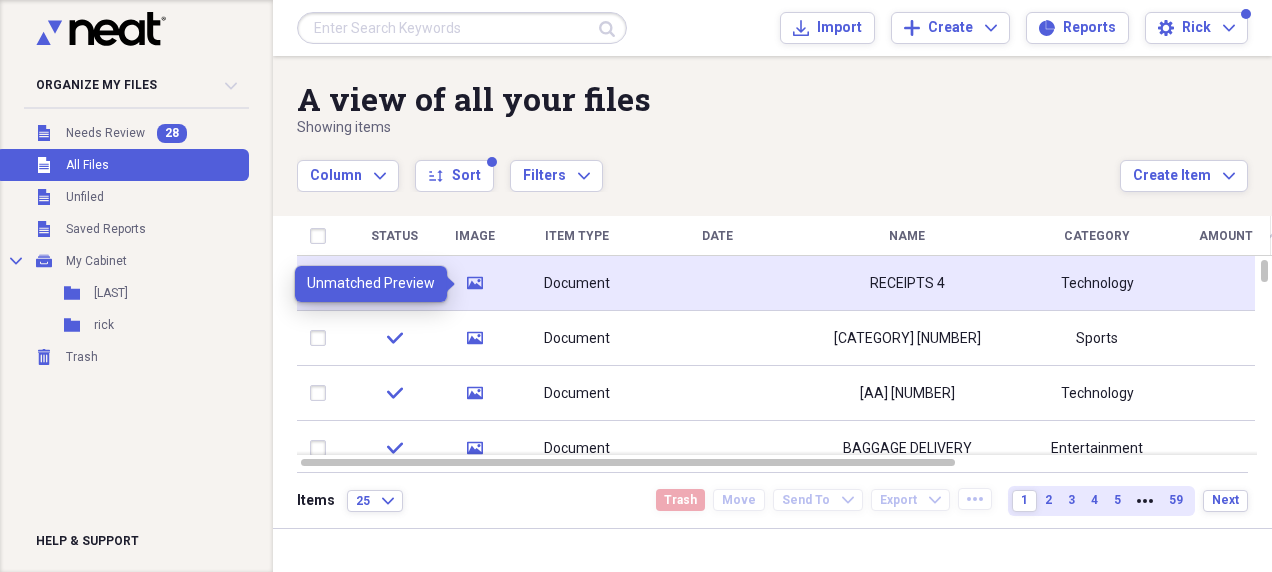 click 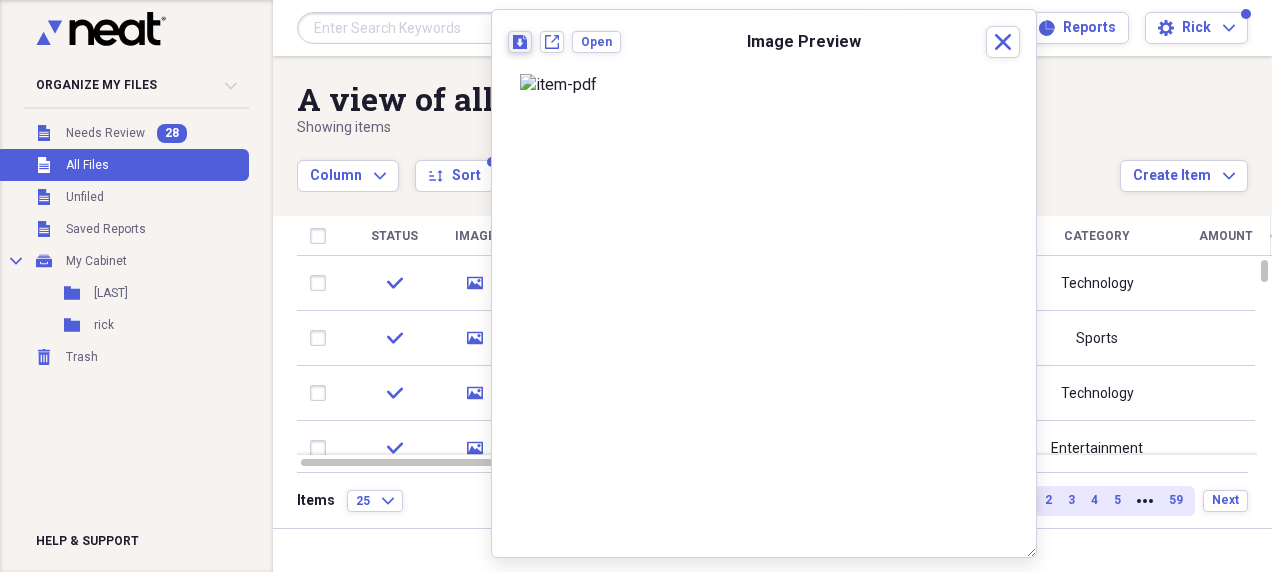 click 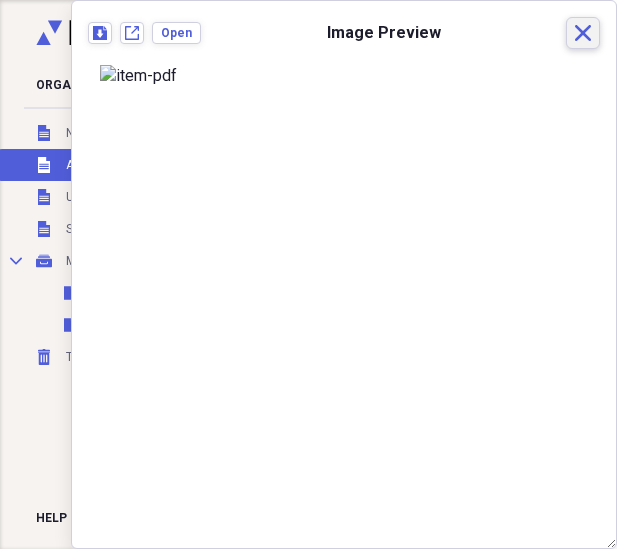 click 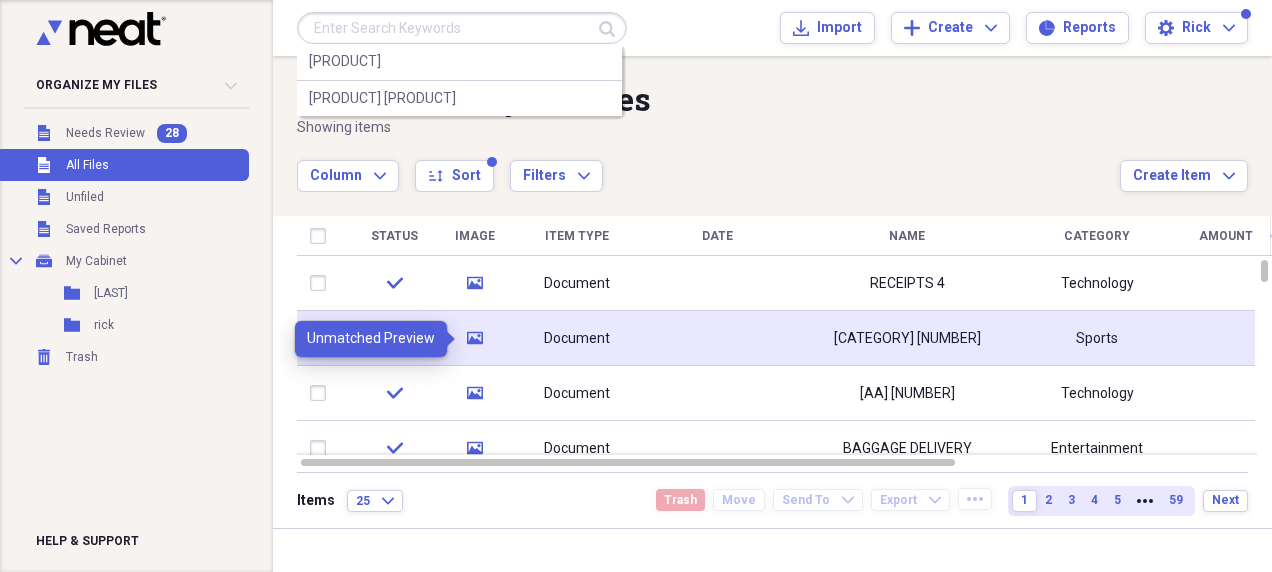 click on "media" 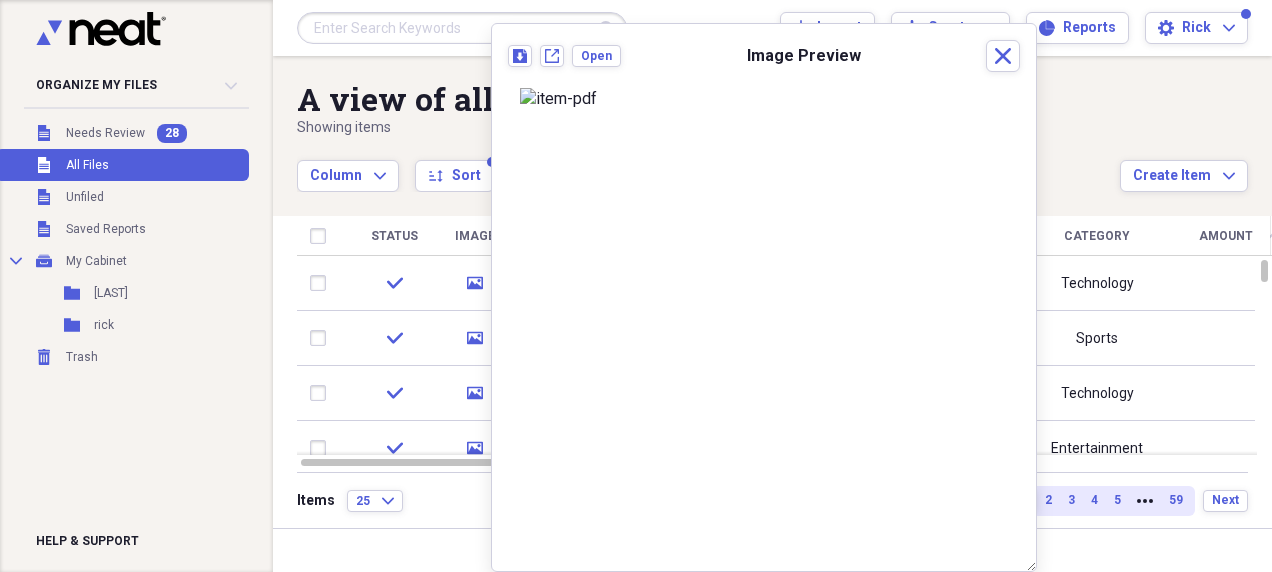 scroll, scrollTop: 109, scrollLeft: 0, axis: vertical 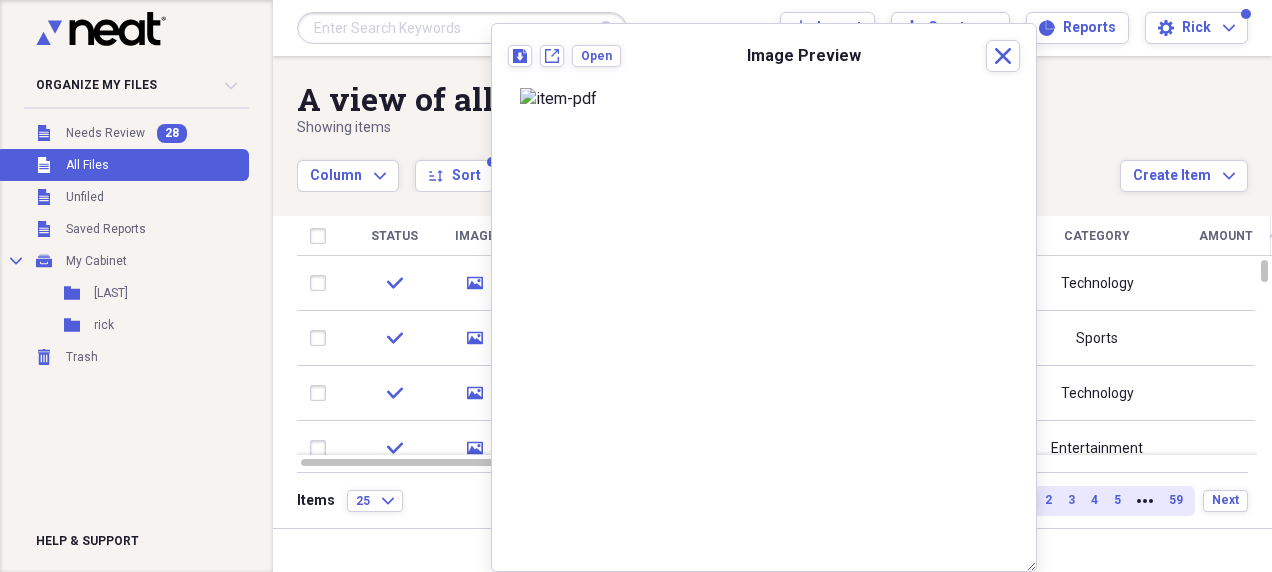 click on "Download New tab Open Image Preview Close" at bounding box center (764, 297) 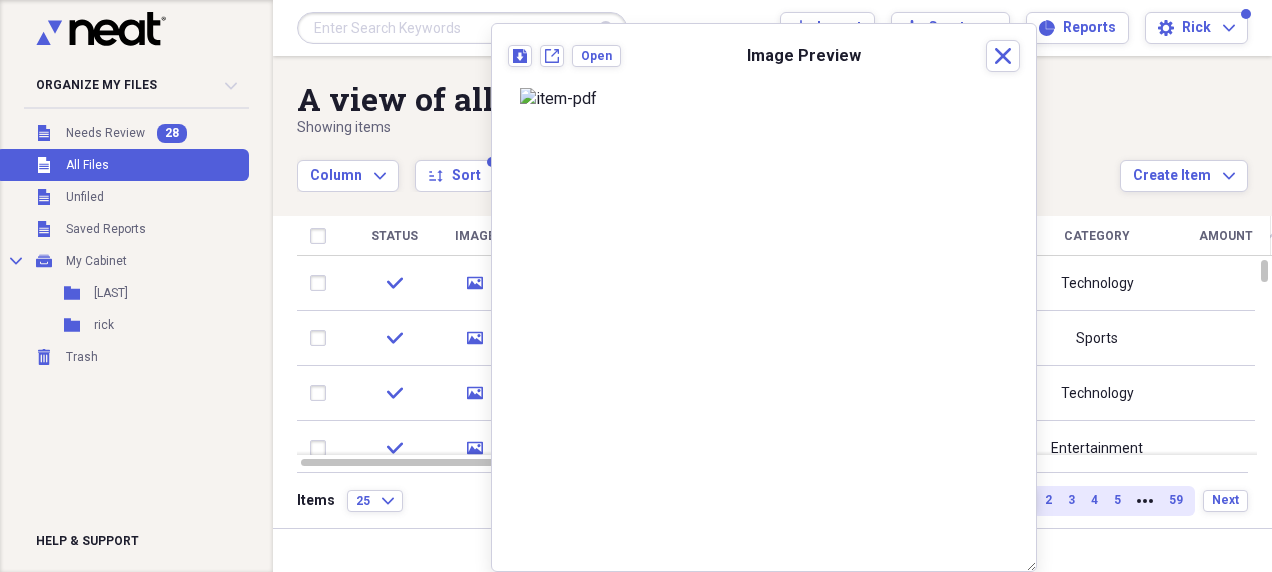 scroll, scrollTop: 69, scrollLeft: 0, axis: vertical 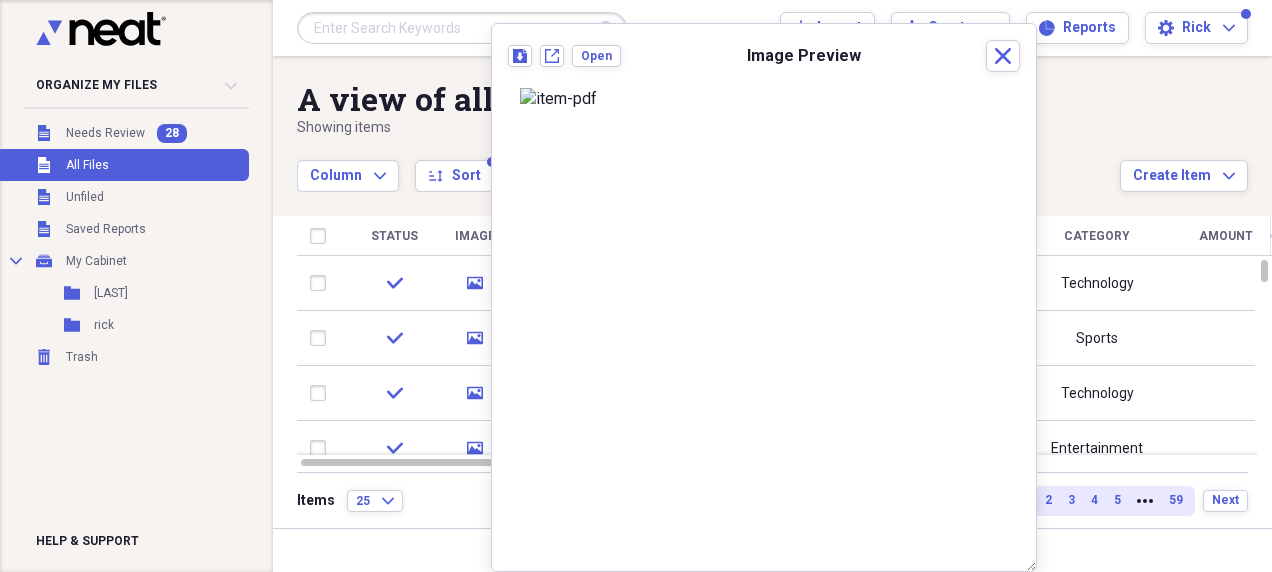 click on "A view of all your files" at bounding box center (708, 99) 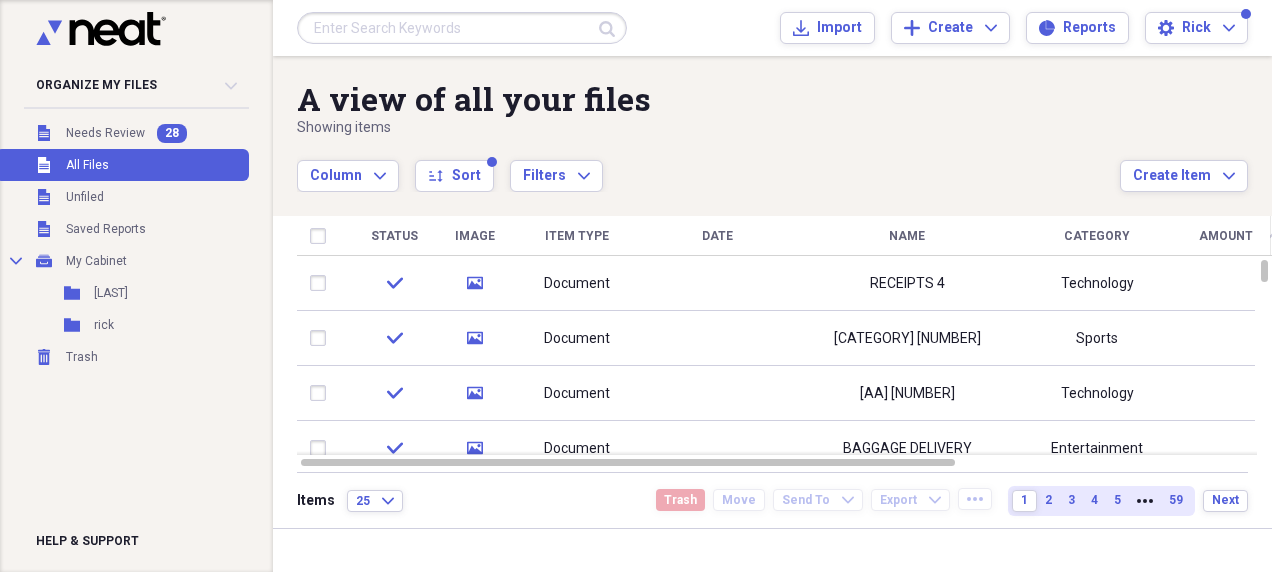 click on "A view of all your files" at bounding box center [708, 99] 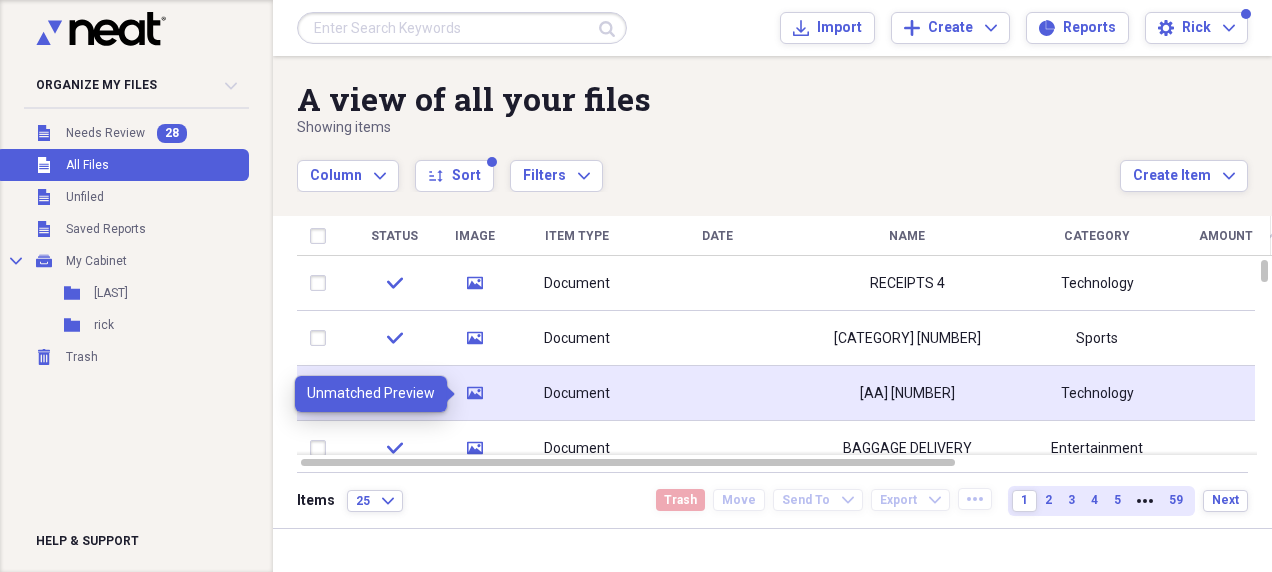 click on "media" 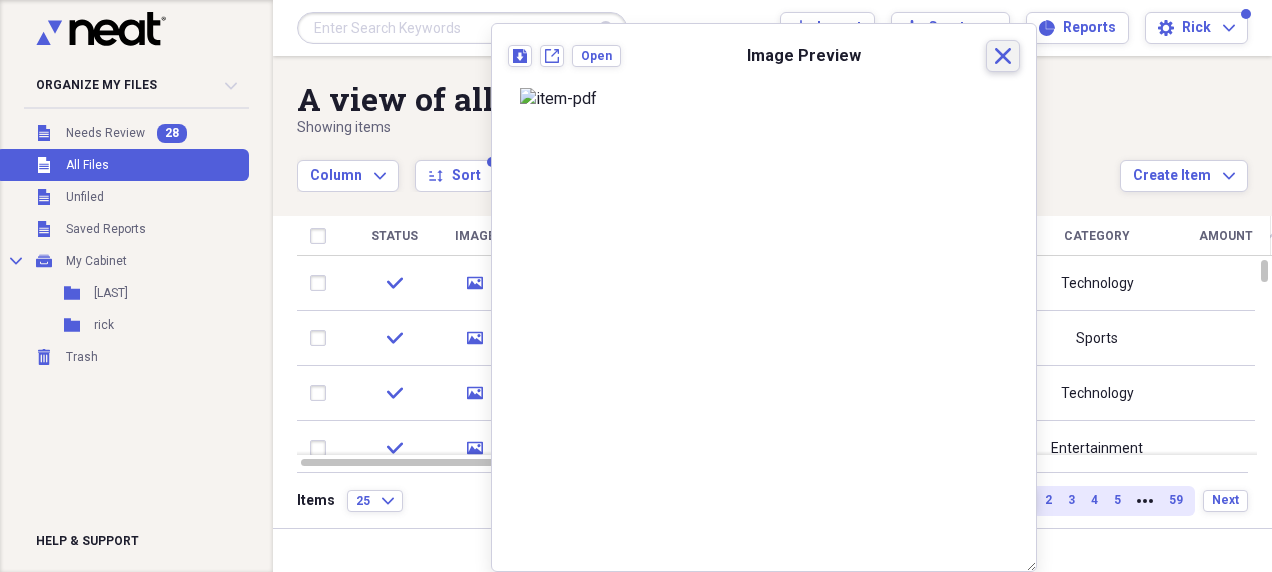 click on "Close" 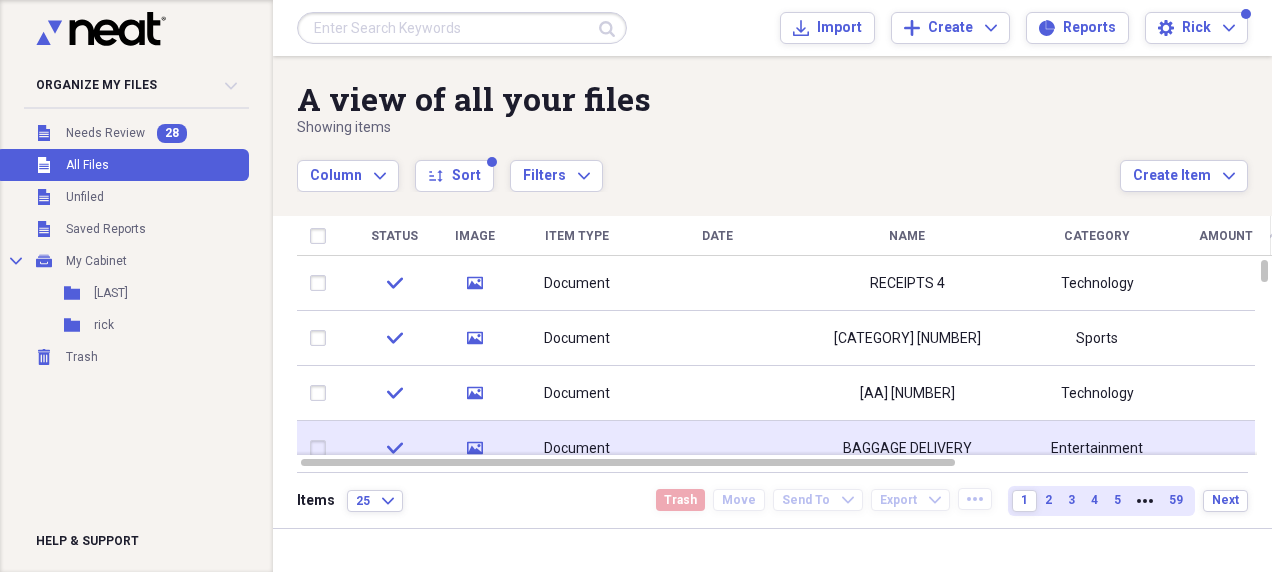 click 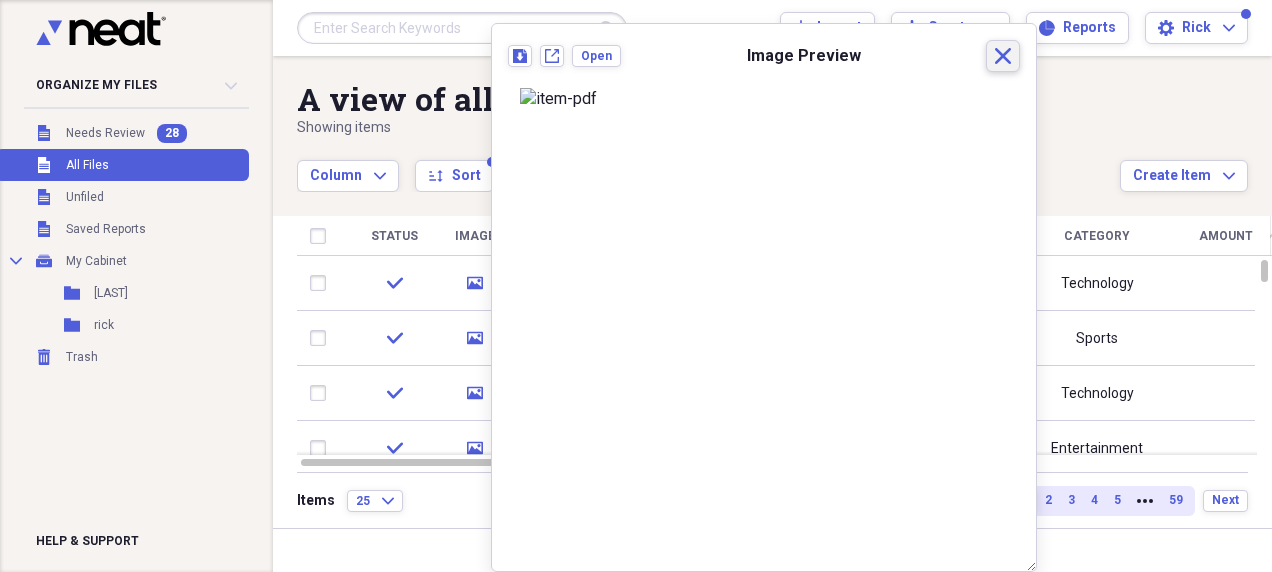 click 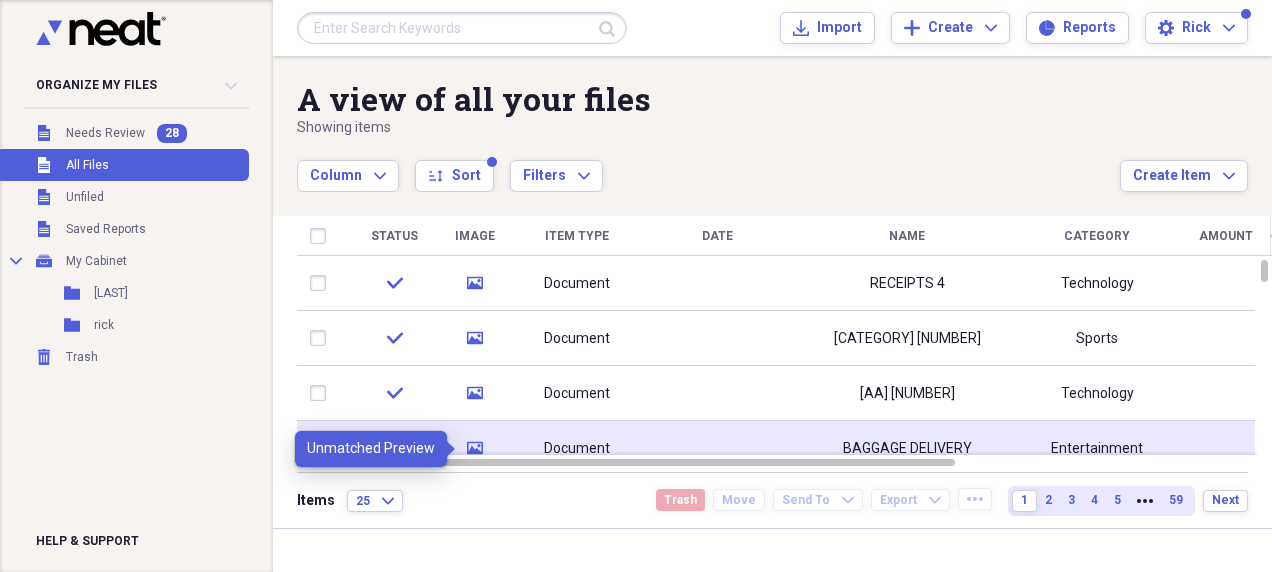 click on "media" 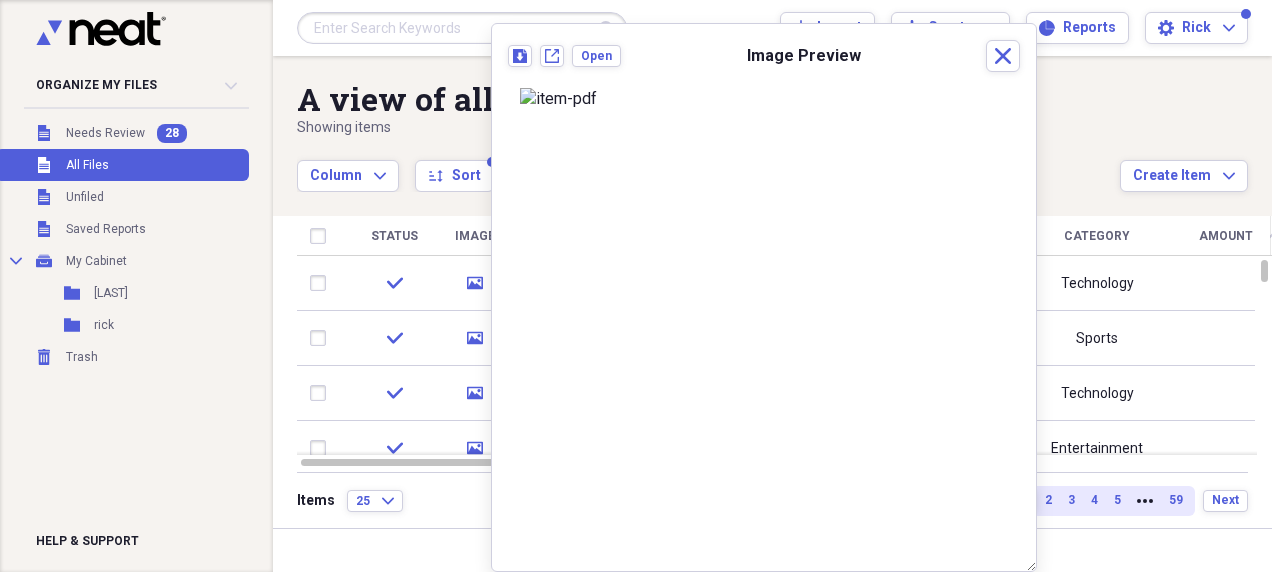 scroll, scrollTop: 0, scrollLeft: 0, axis: both 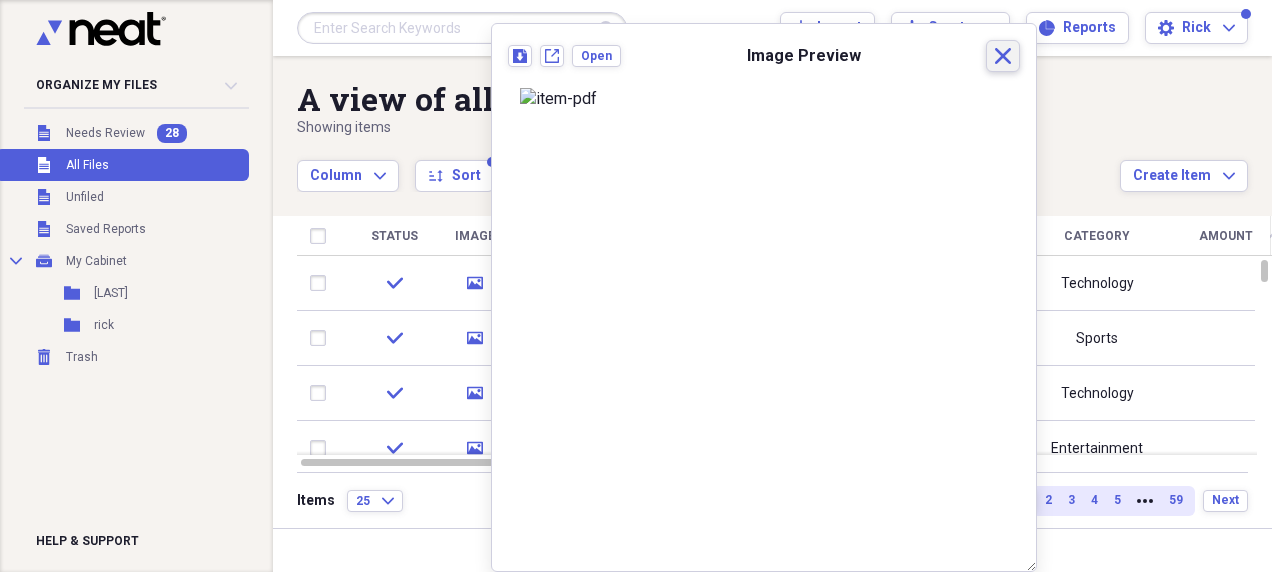 click on "Close" 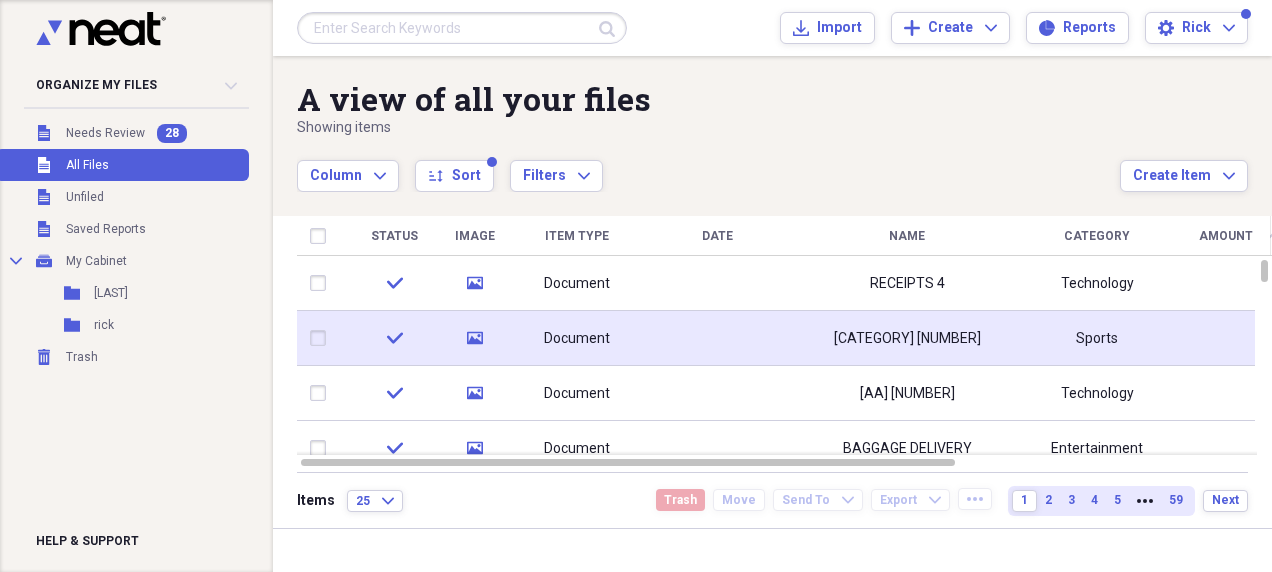 click at bounding box center [322, 338] 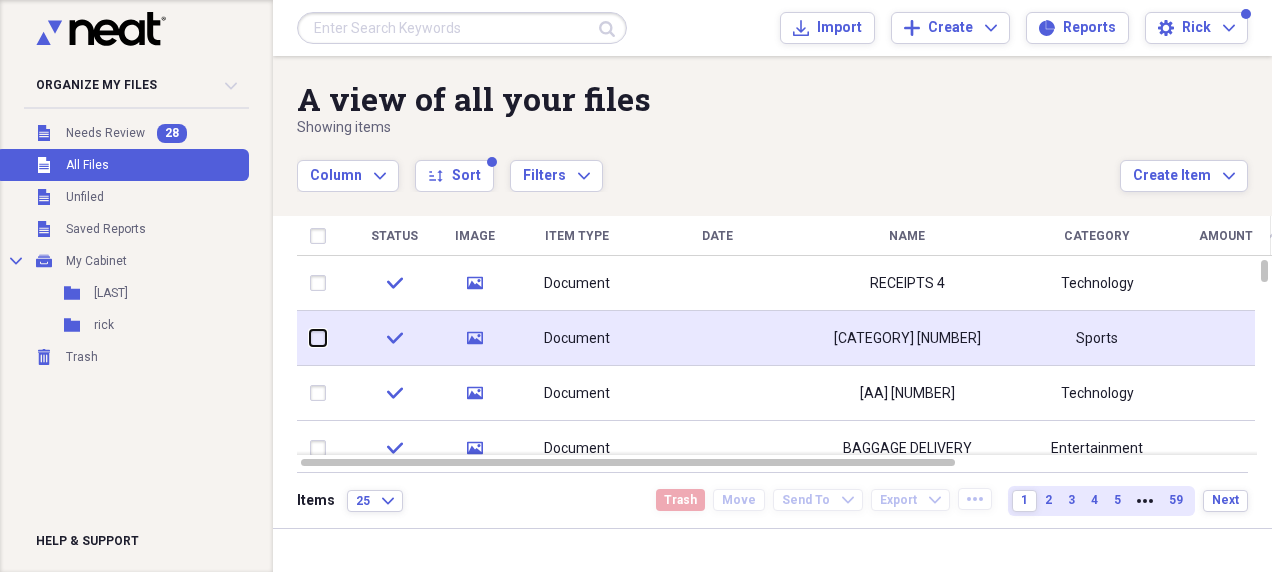 click at bounding box center (310, 338) 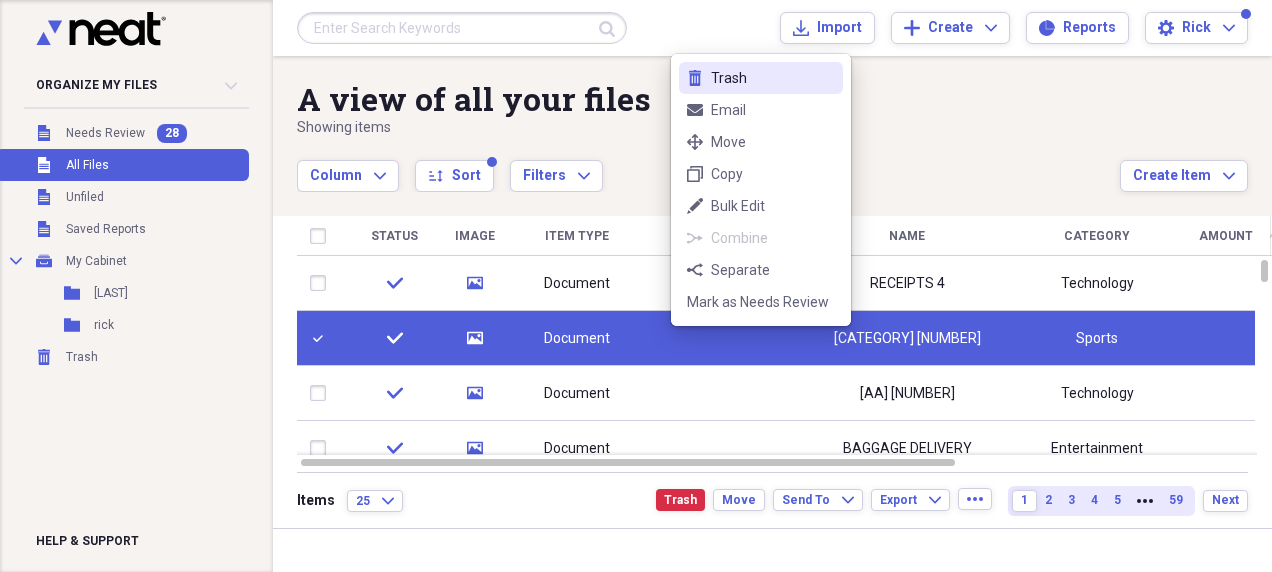 click on "Trash" at bounding box center (773, 78) 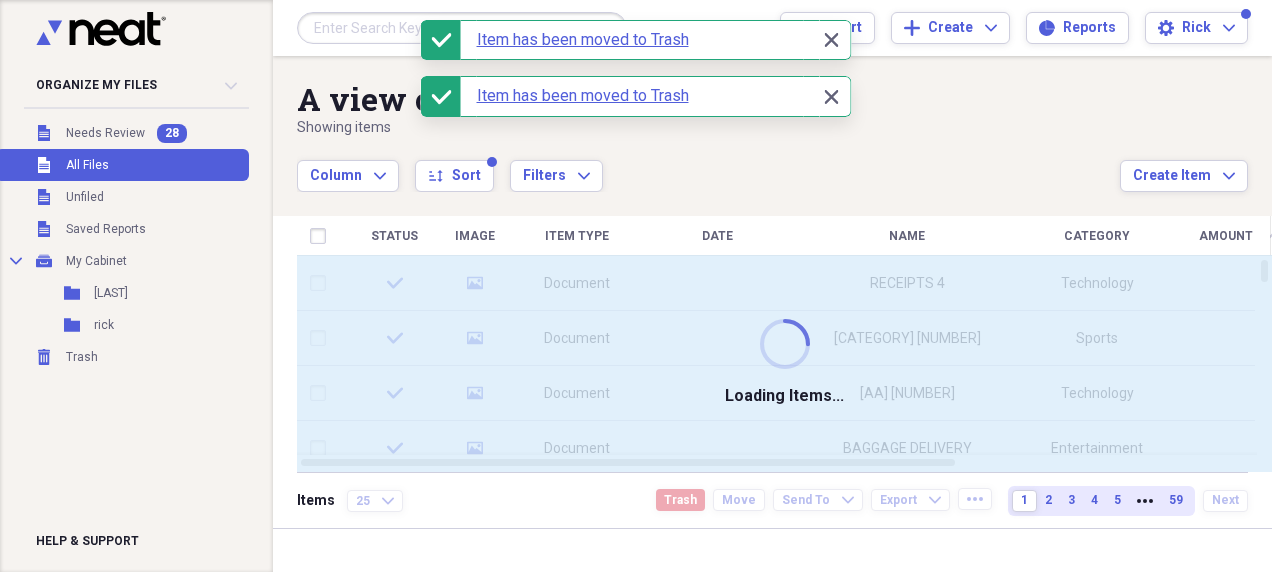 checkbox on "false" 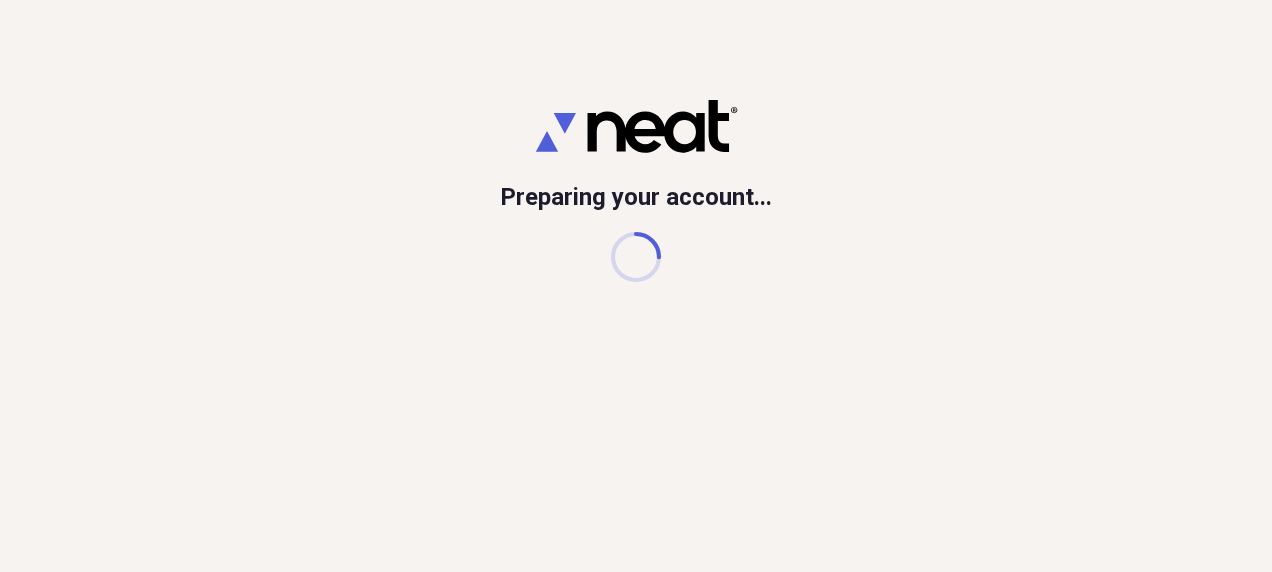 scroll, scrollTop: 0, scrollLeft: 0, axis: both 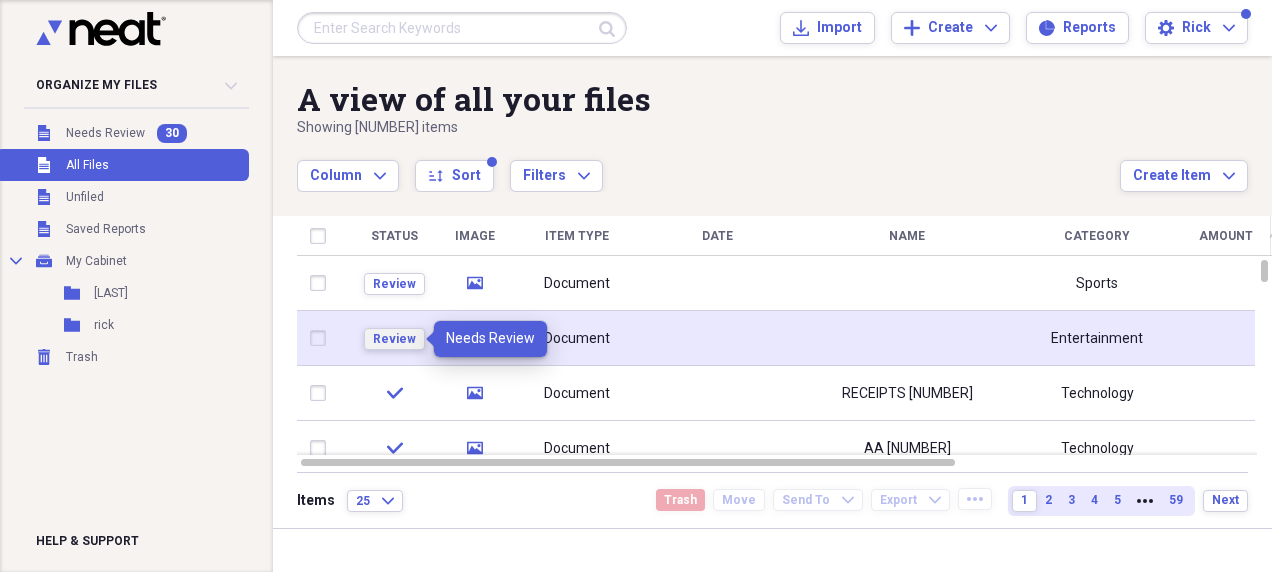click on "Review" at bounding box center (394, 339) 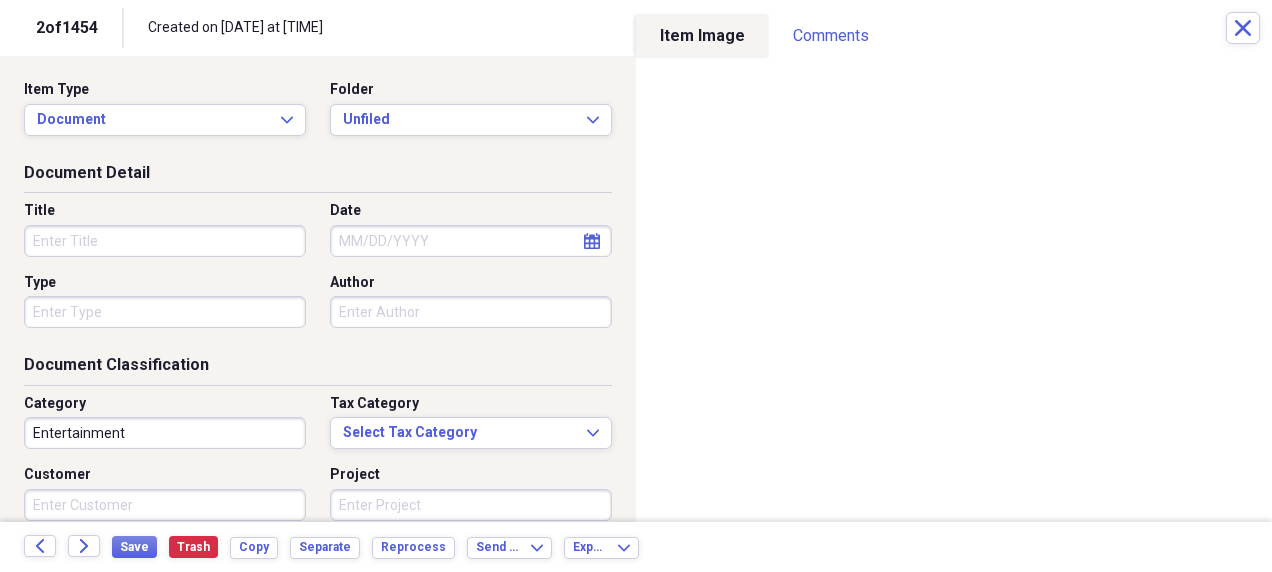 click on "Title" at bounding box center [165, 241] 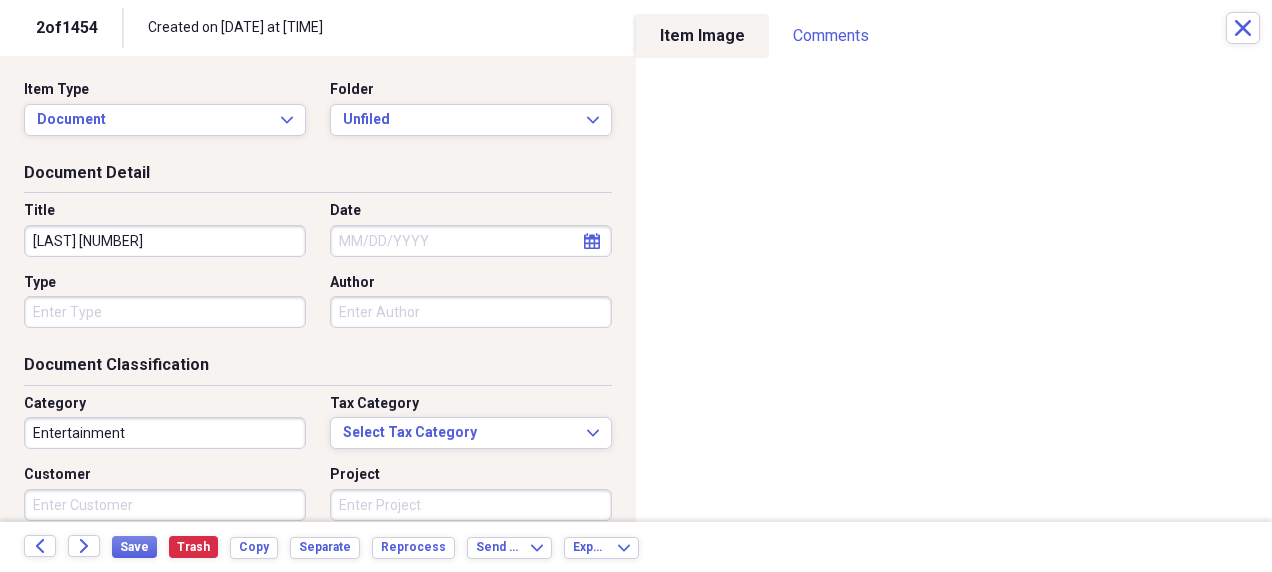 click on "BAGGAGE 2G" at bounding box center [165, 241] 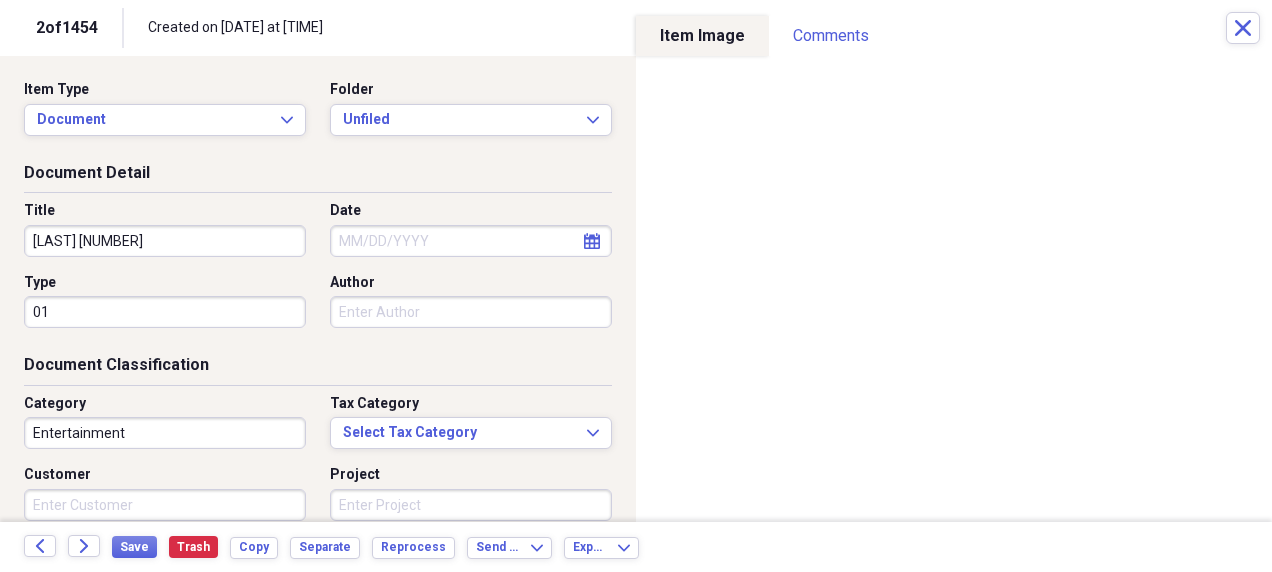 type on "0" 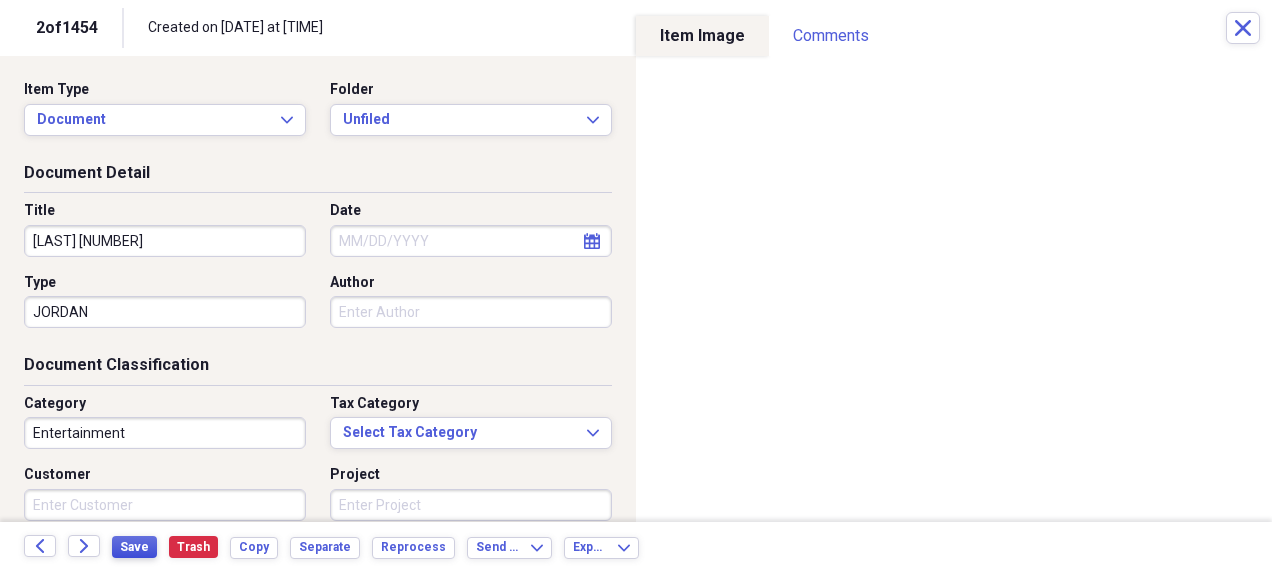 type on "JORDAN" 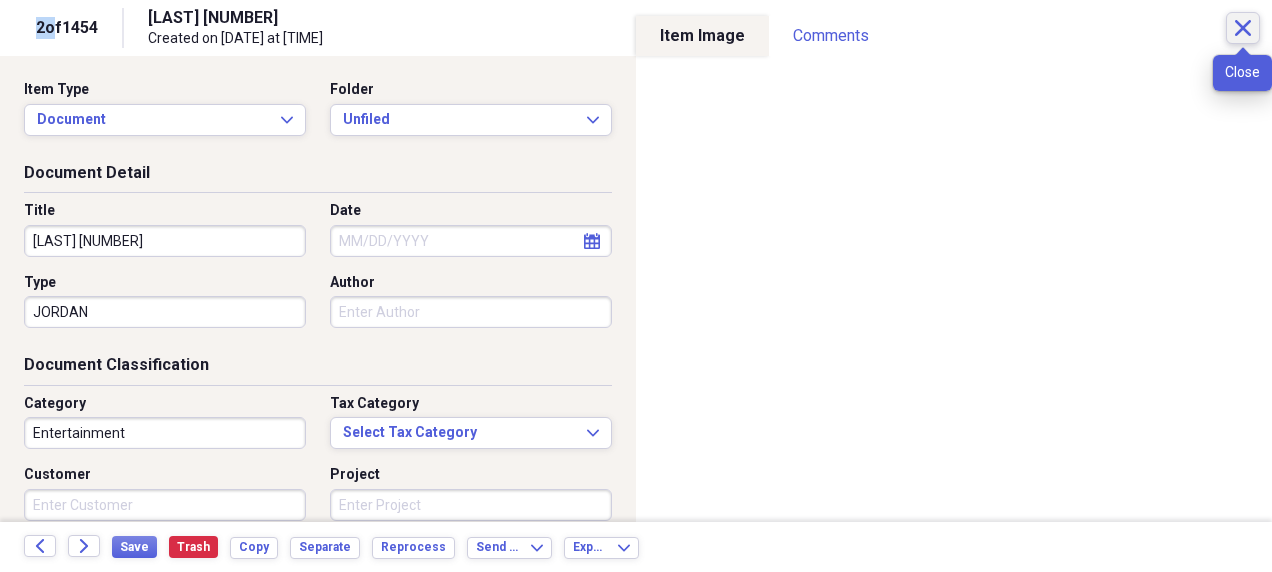 click on "Close" 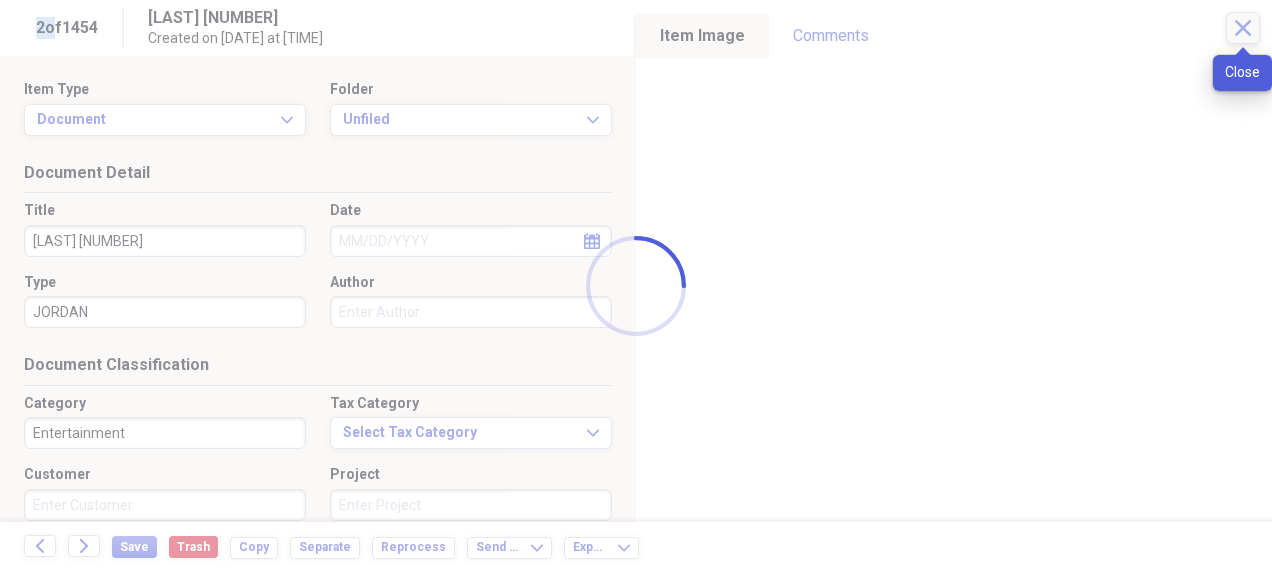 click at bounding box center (636, 286) 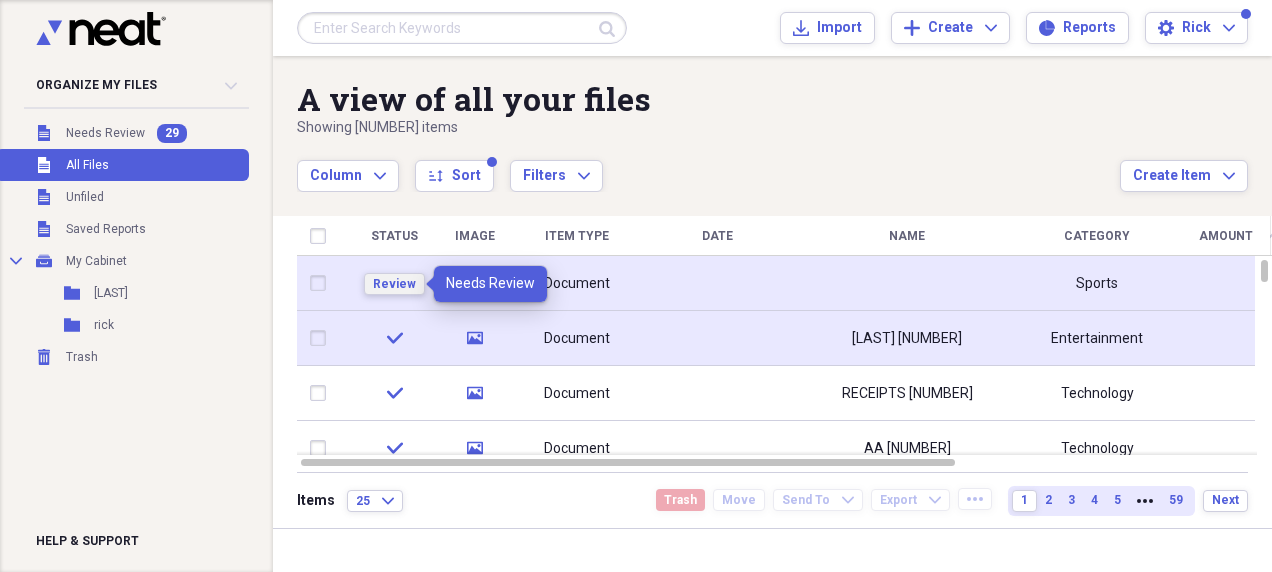 click on "Review" at bounding box center (394, 284) 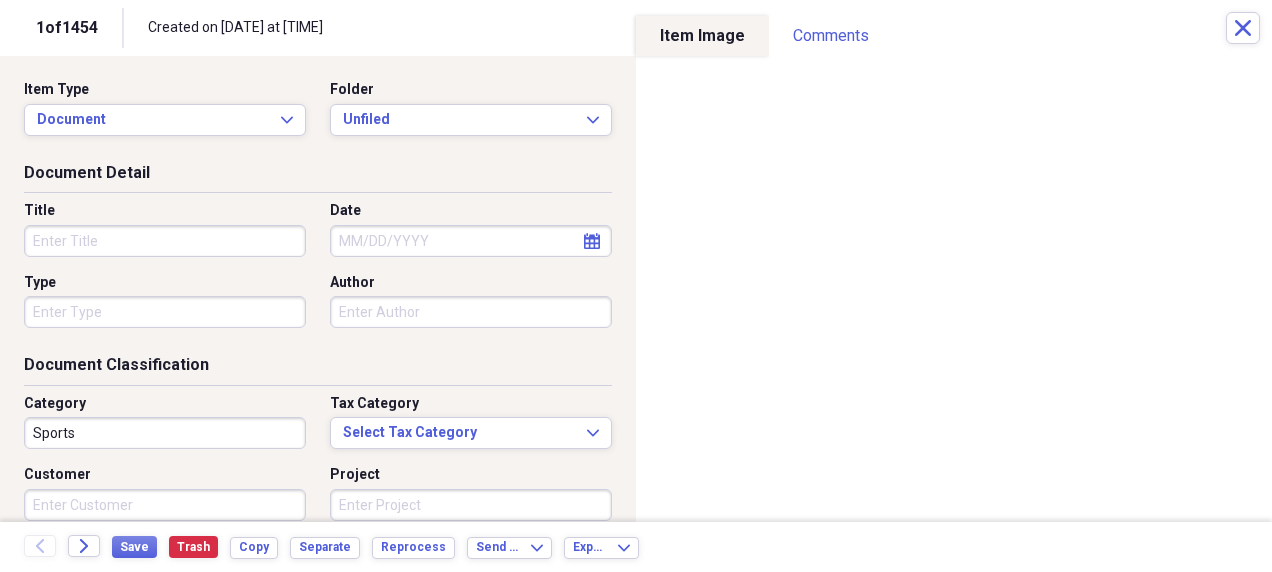 click on "Title" at bounding box center (165, 241) 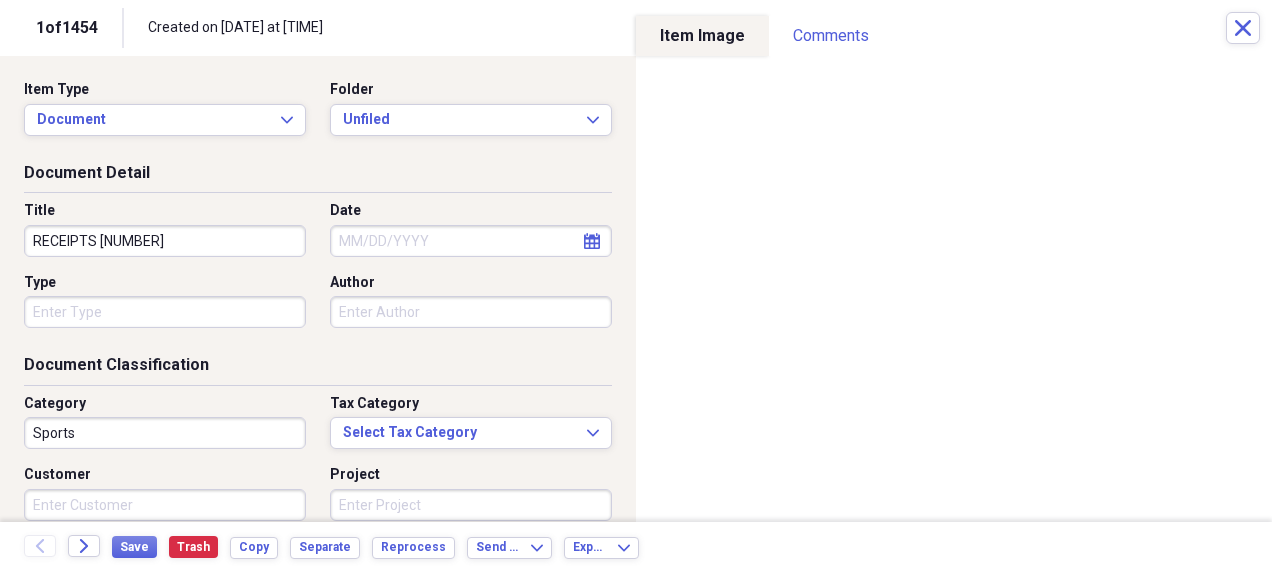 type on "RECEIPTS 4" 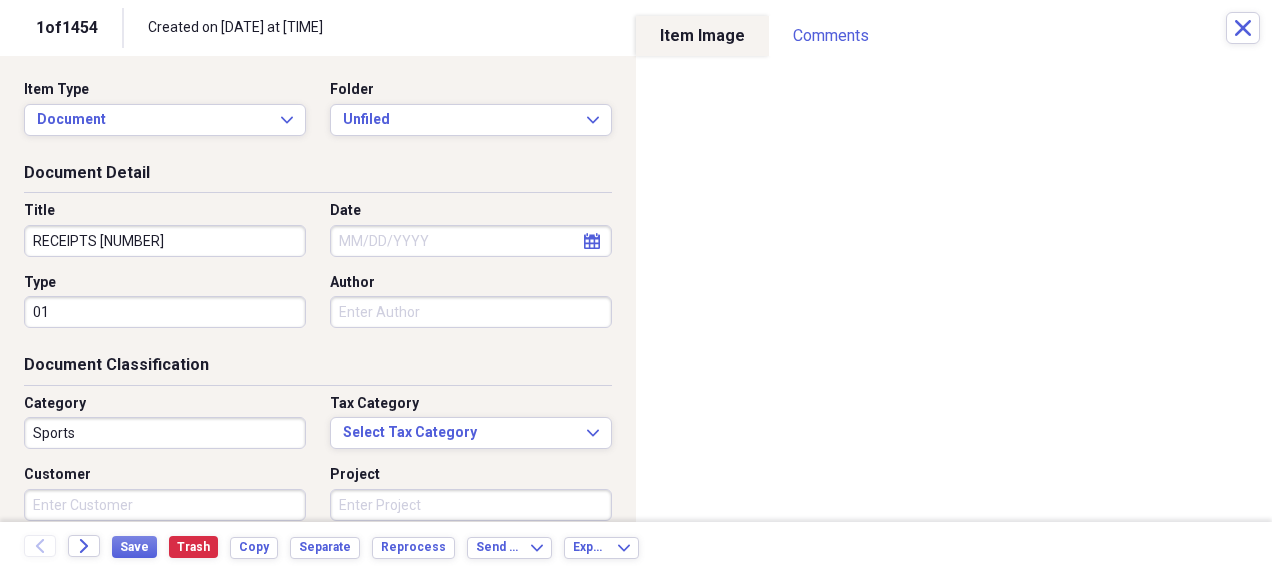 type on "0" 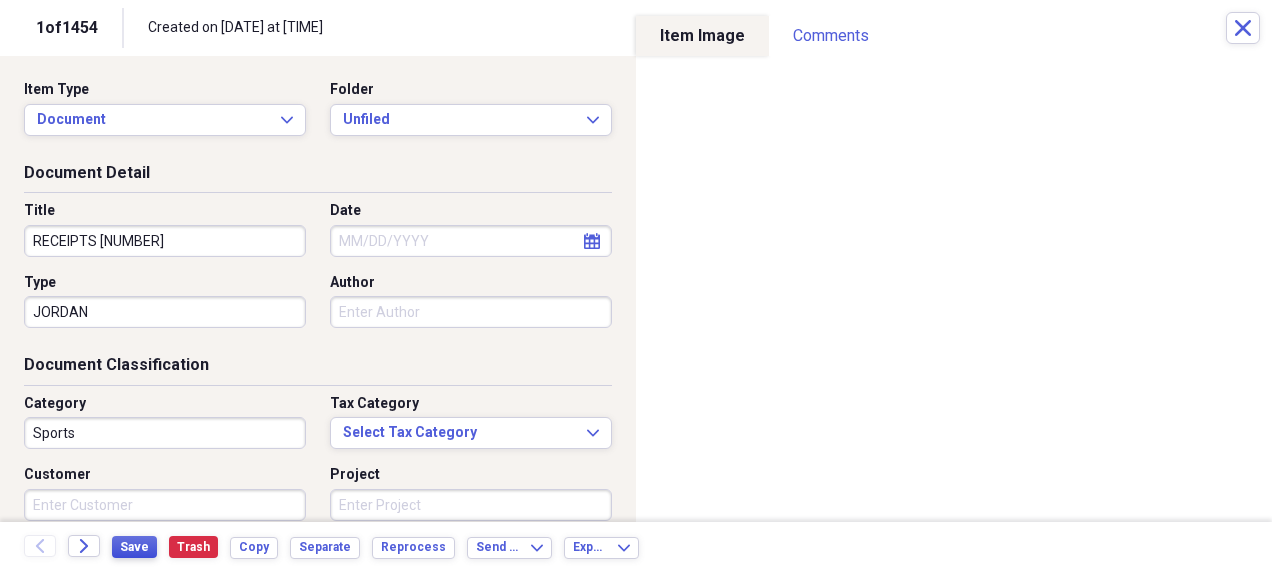 type on "JORDAN" 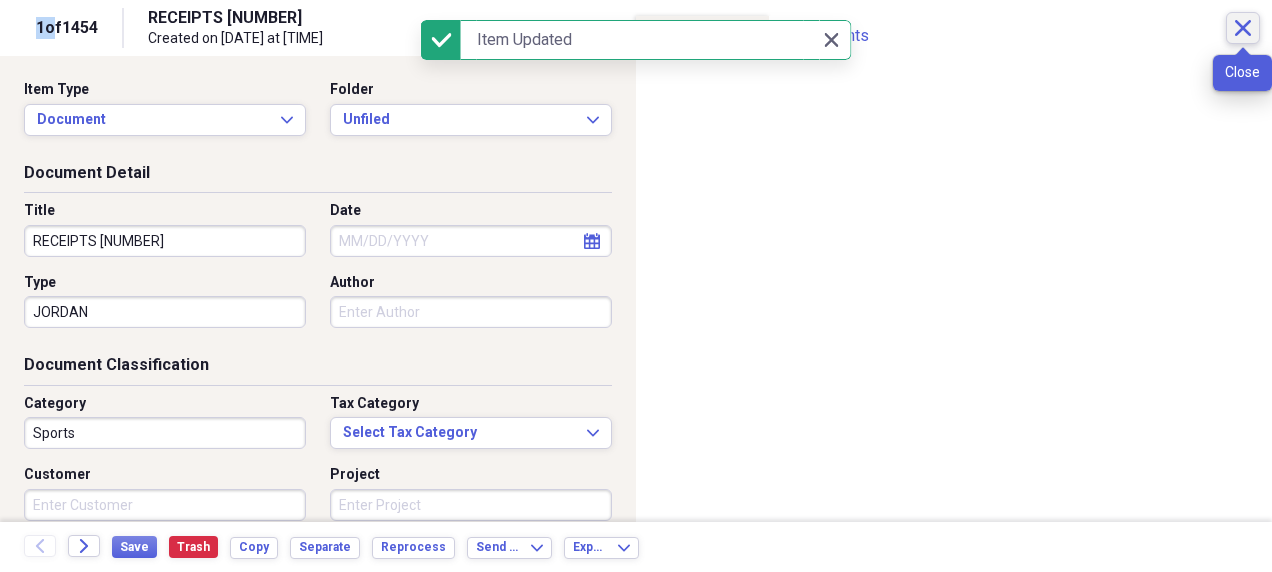 click on "Close" 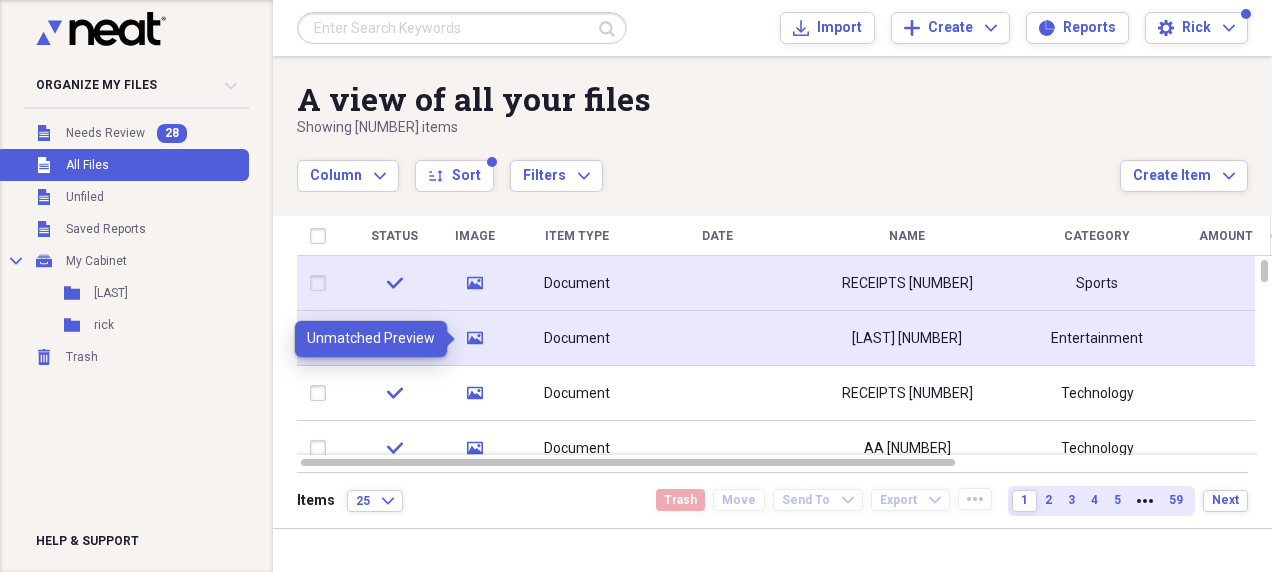 click 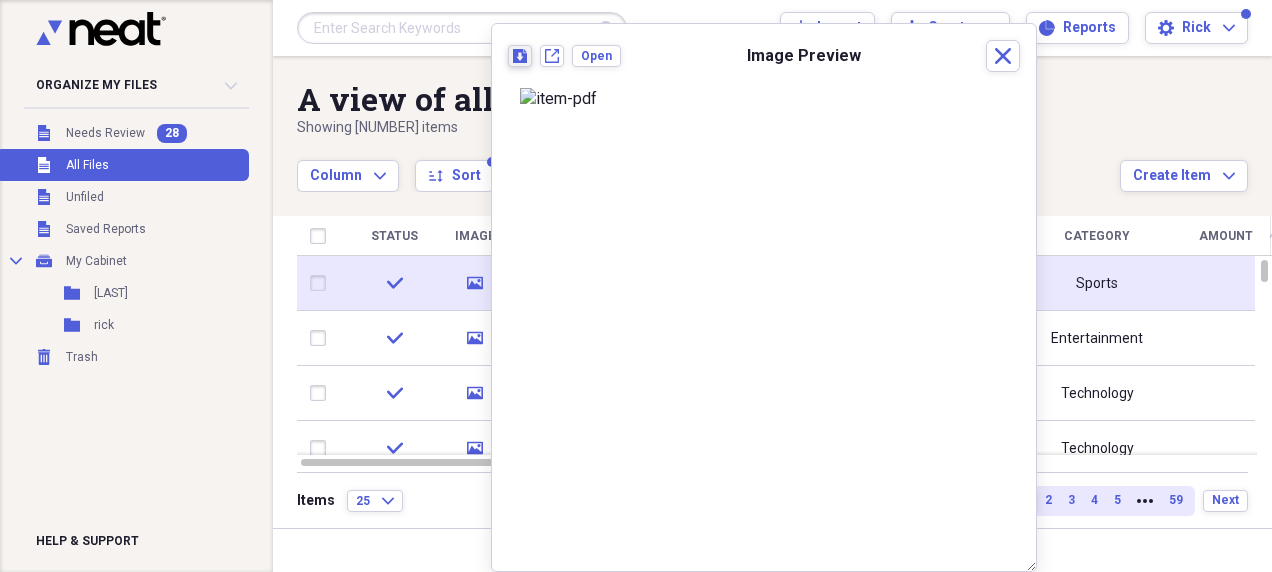 click on "Download" 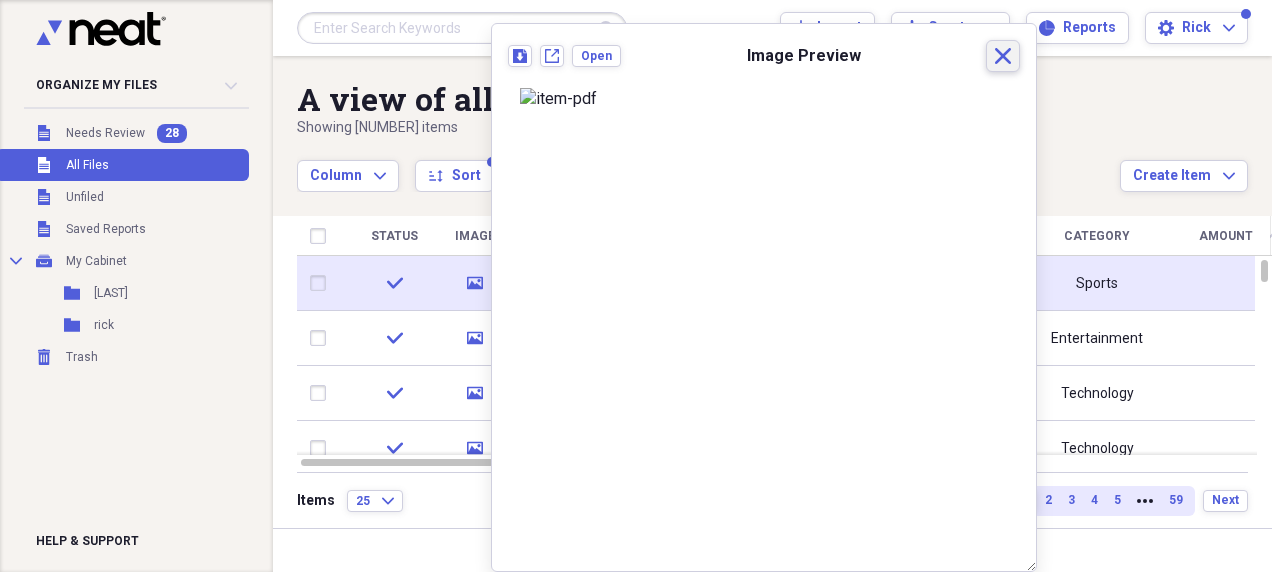 click on "Close" 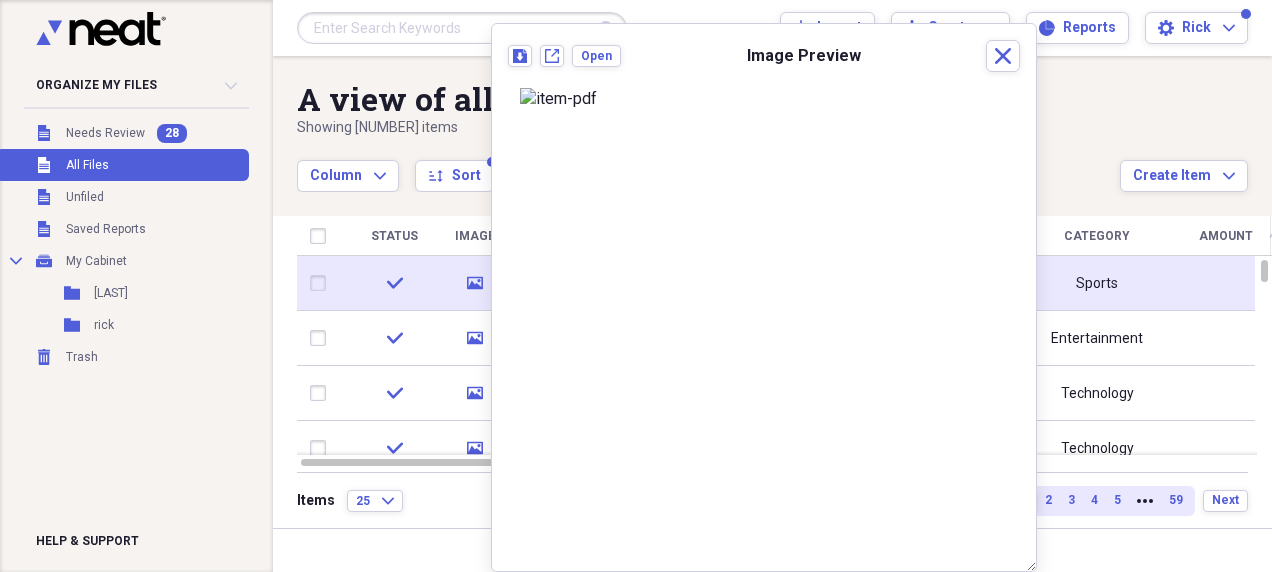 click on "A view of all your files Showing 1,454 items Column Expand sort Sort Filters  Expand Create Item Expand" at bounding box center (772, 124) 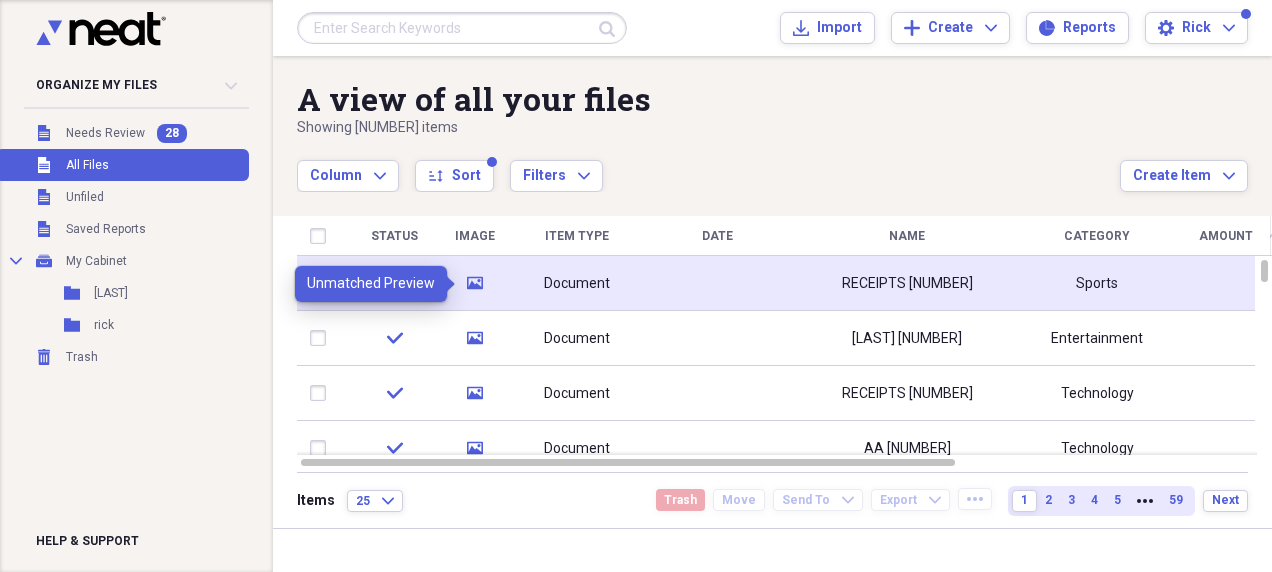 click 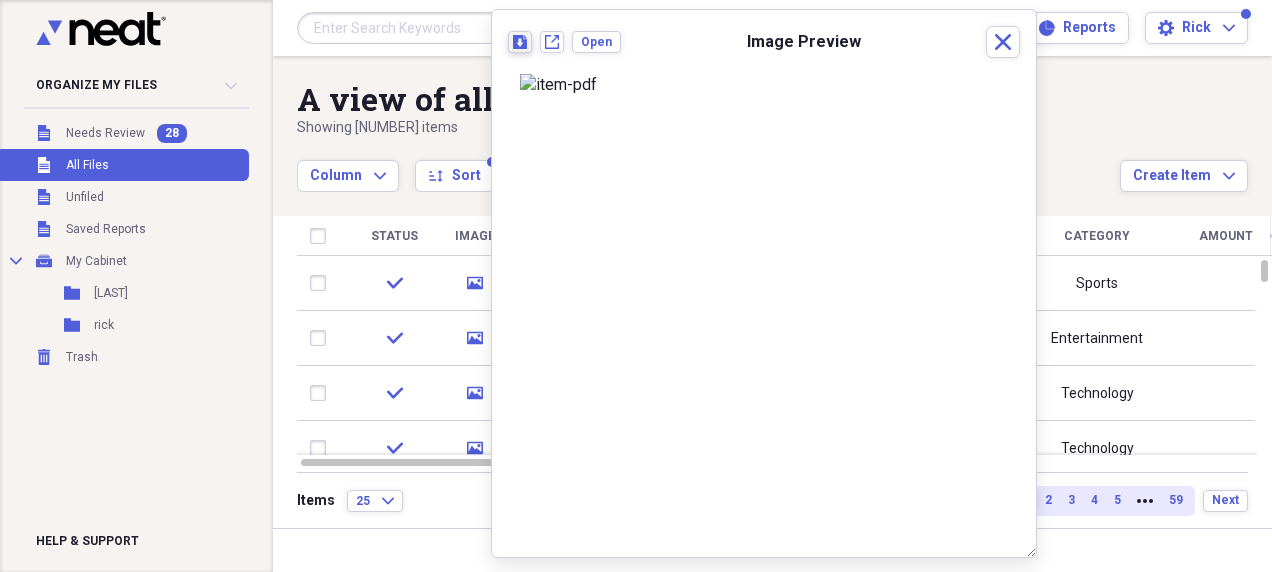 click on "Download" 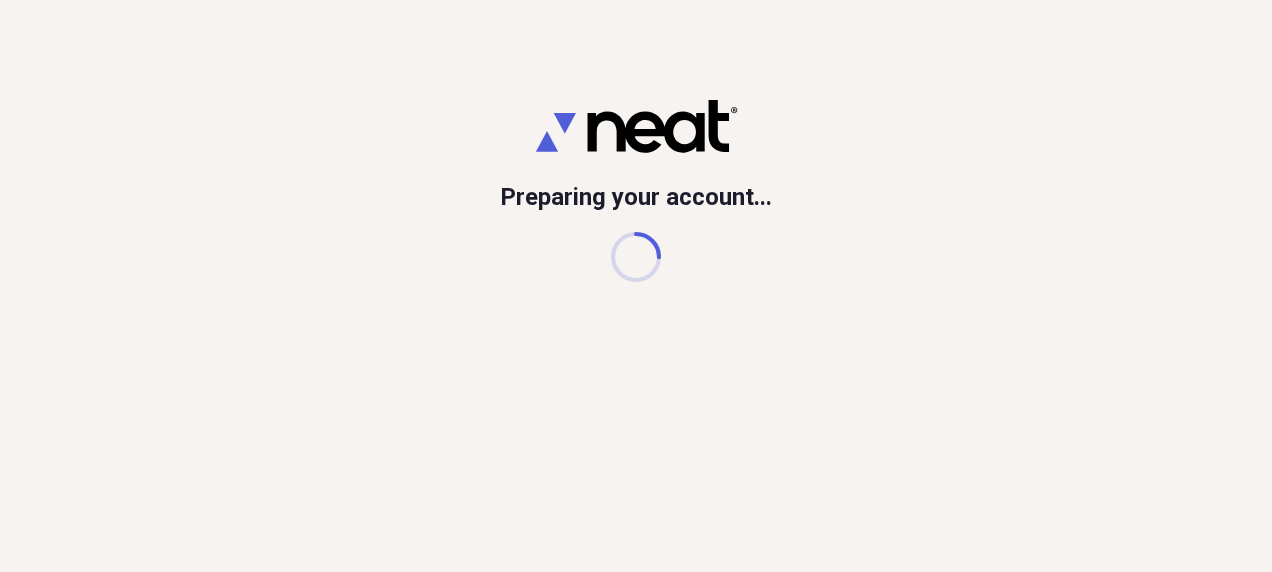 scroll, scrollTop: 0, scrollLeft: 0, axis: both 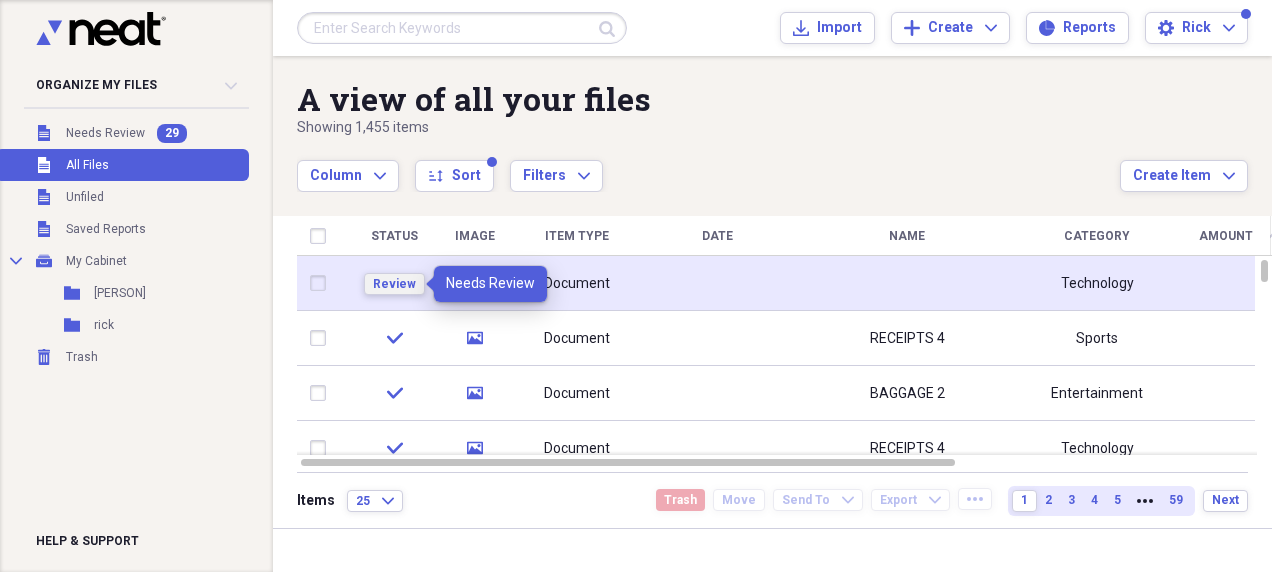 click on "Review" at bounding box center (394, 284) 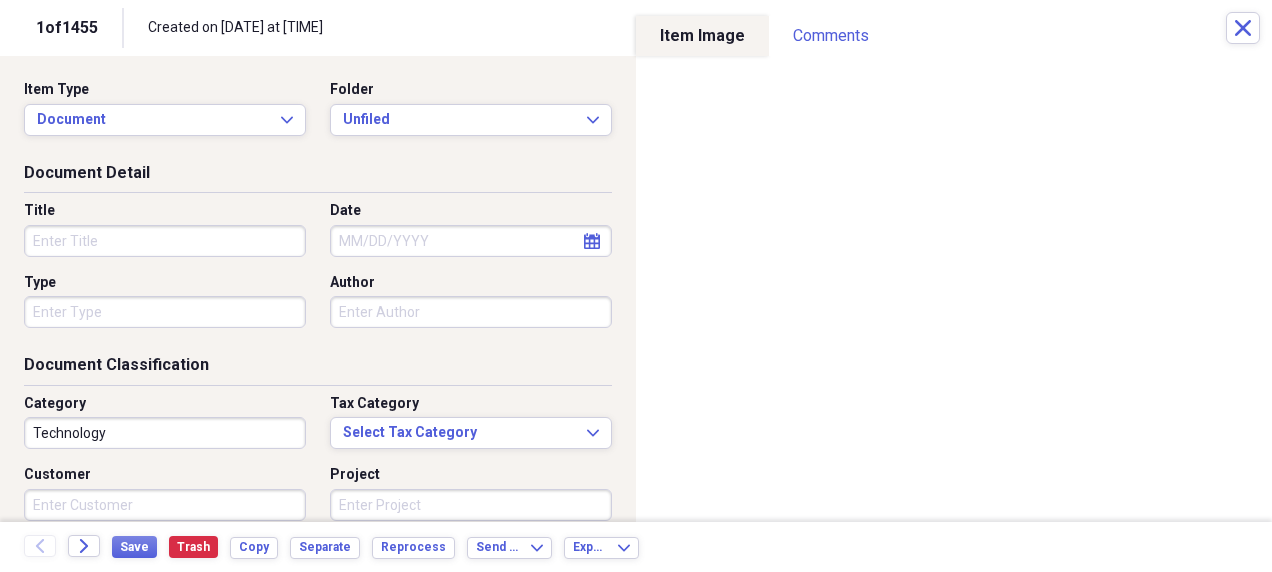 click on "Title" at bounding box center (165, 241) 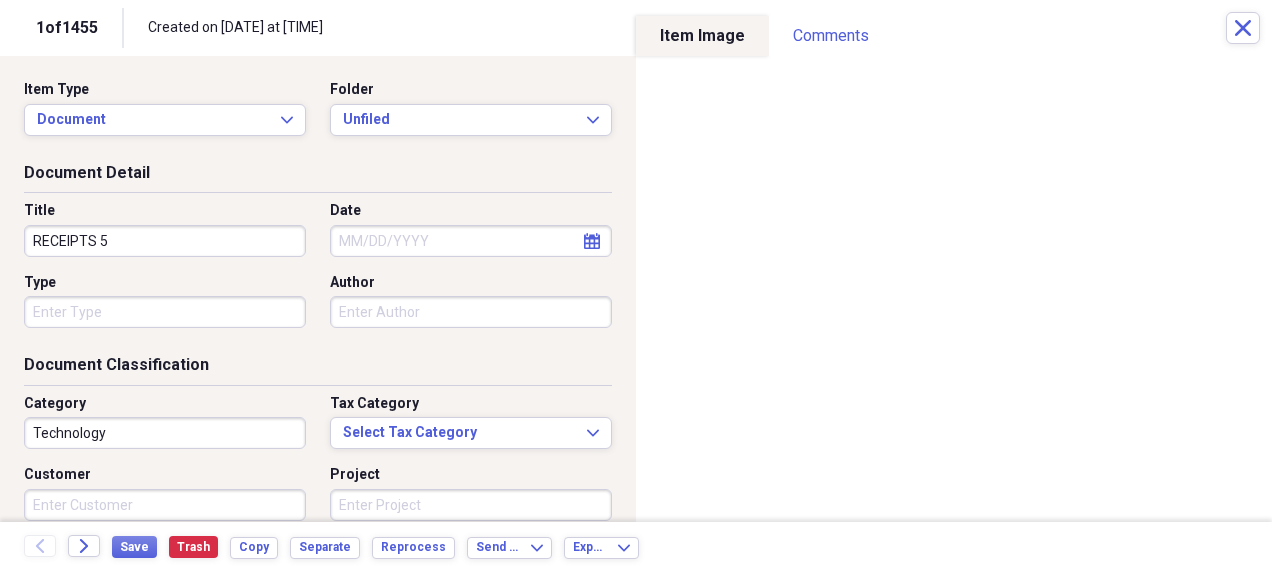 type on "RECEIPTS 5" 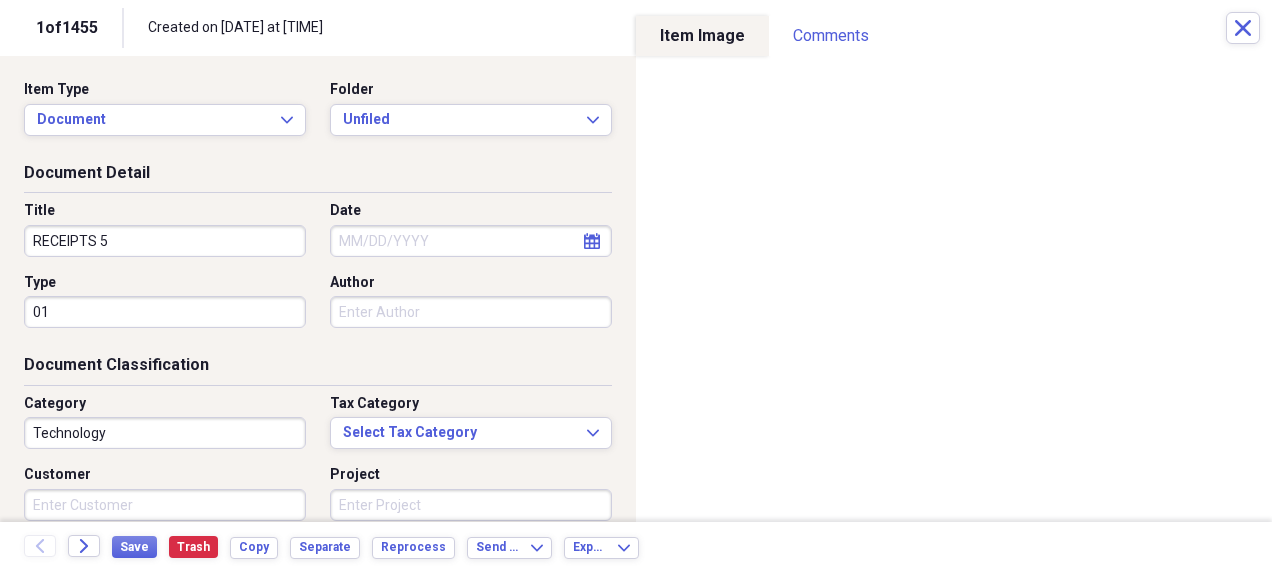 type on "0" 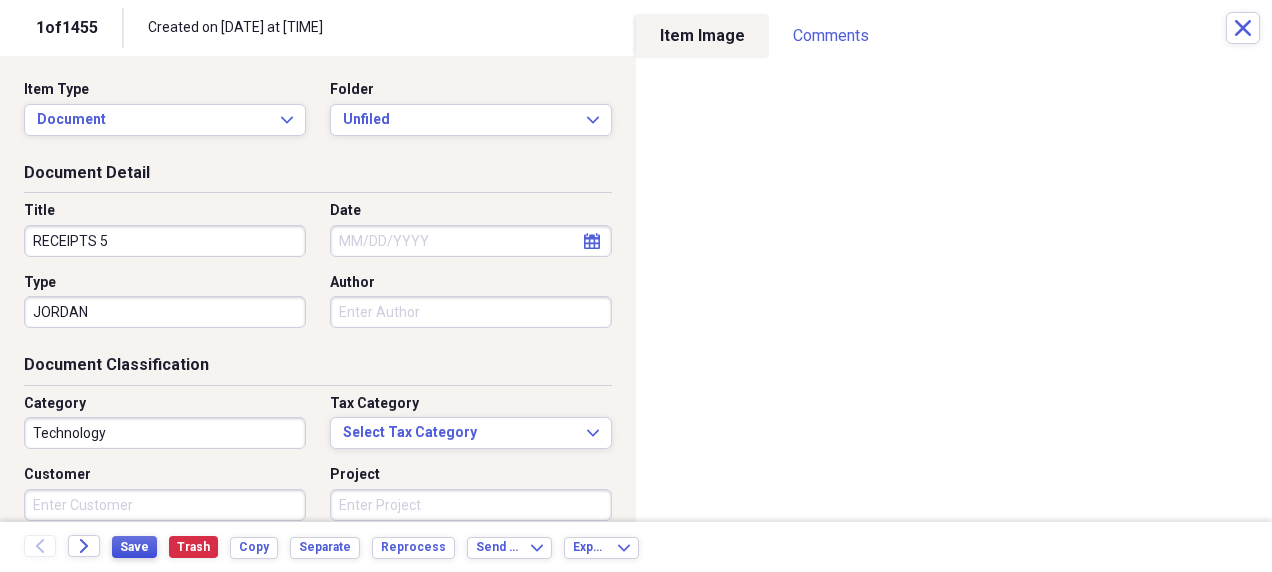 type on "JORDAN" 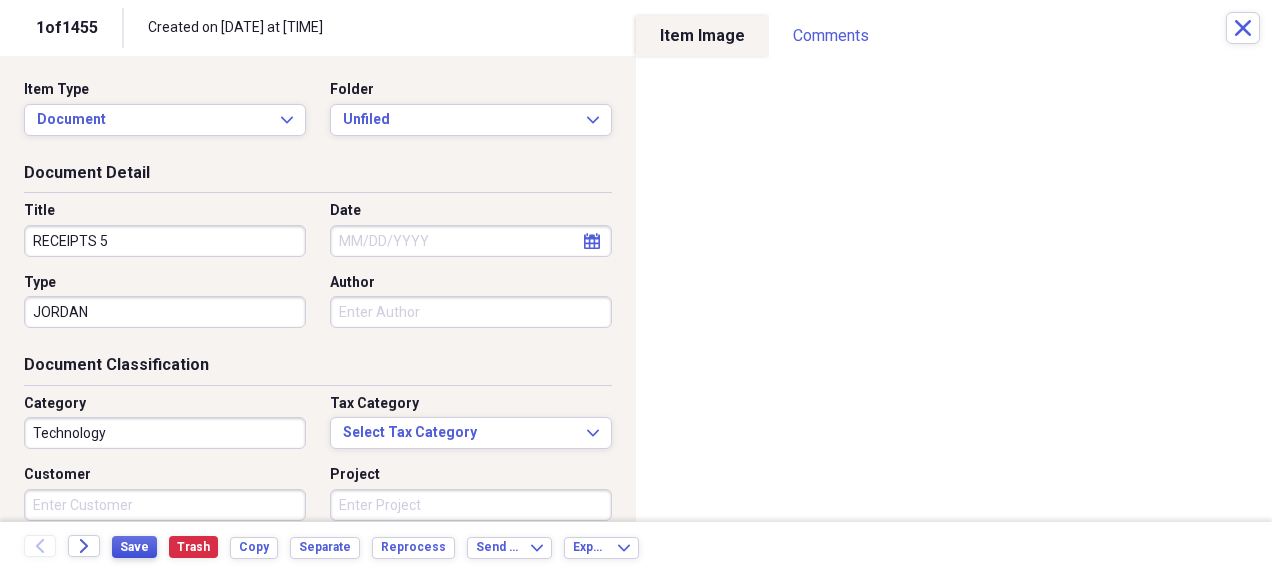 click on "Save" at bounding box center [134, 547] 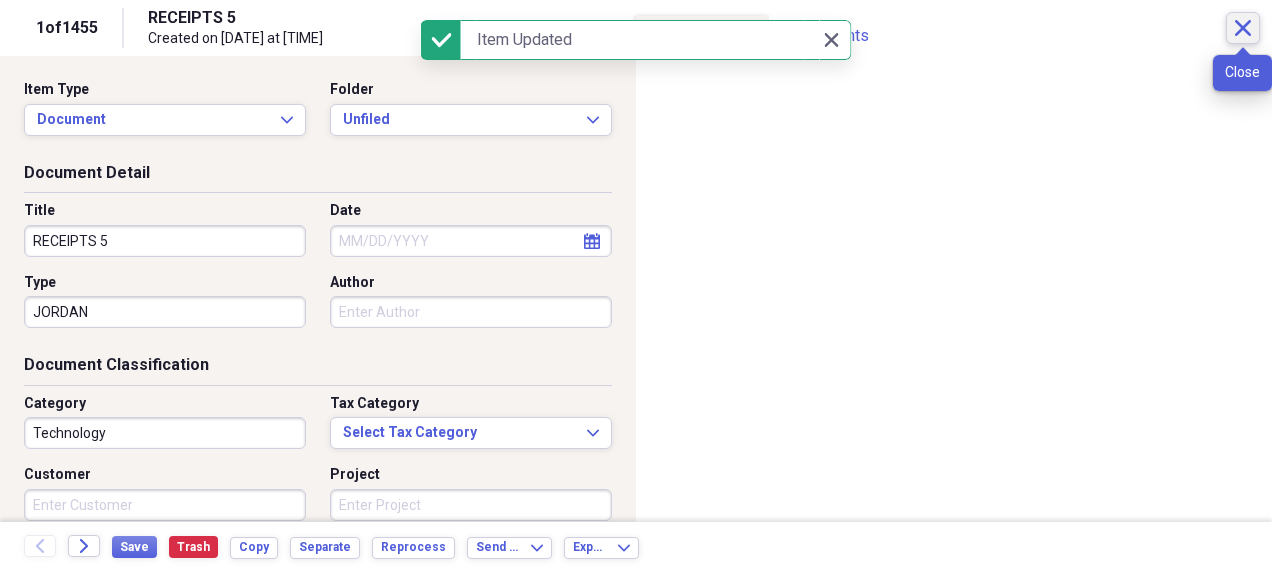 click on "Close" 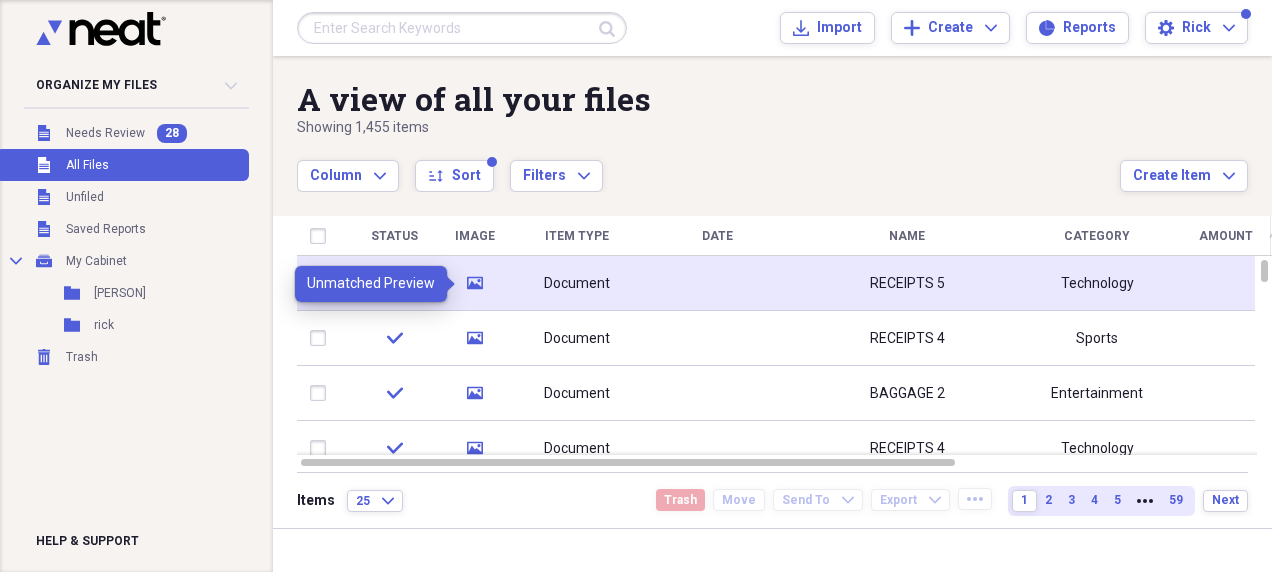 click on "media" 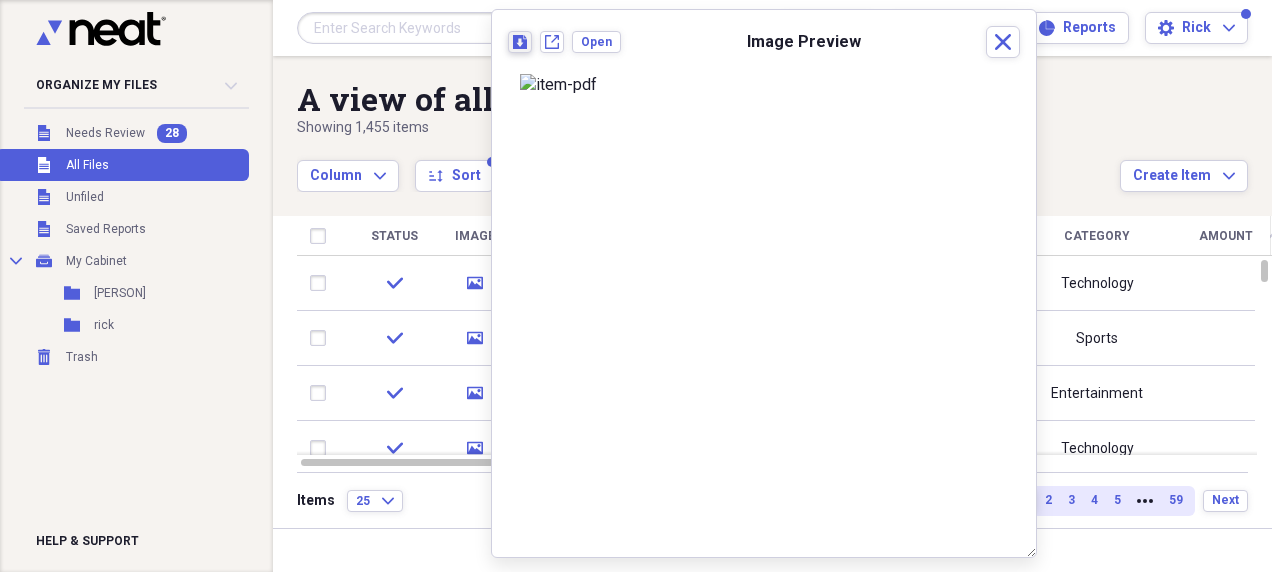 click 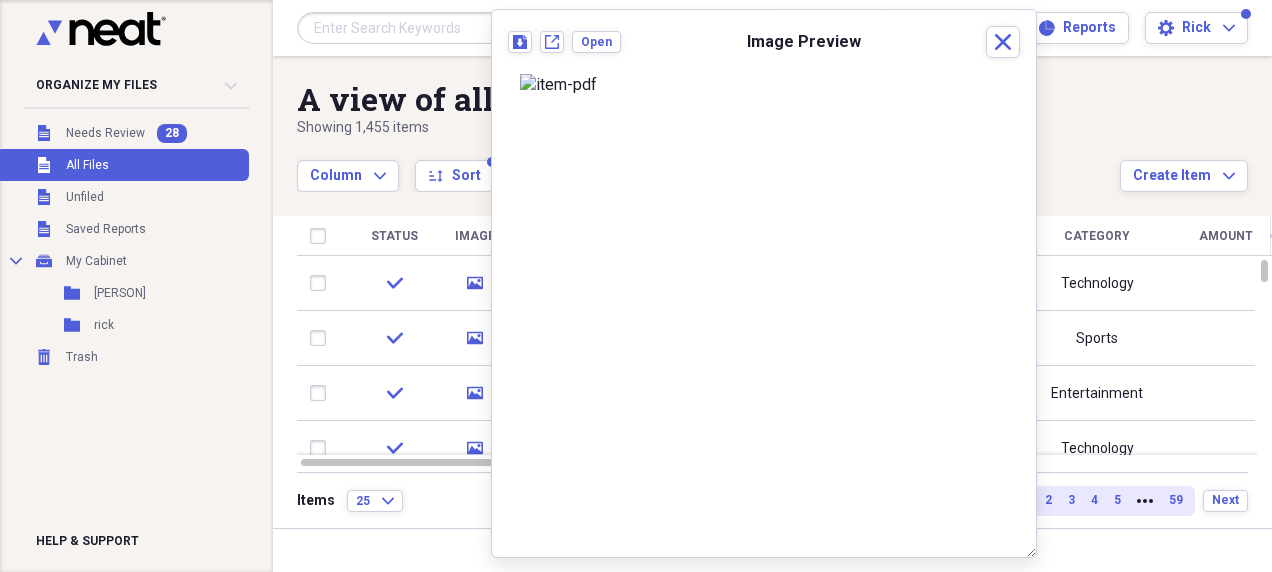 click on "Download New tab Open Image Preview Close" at bounding box center [764, 283] 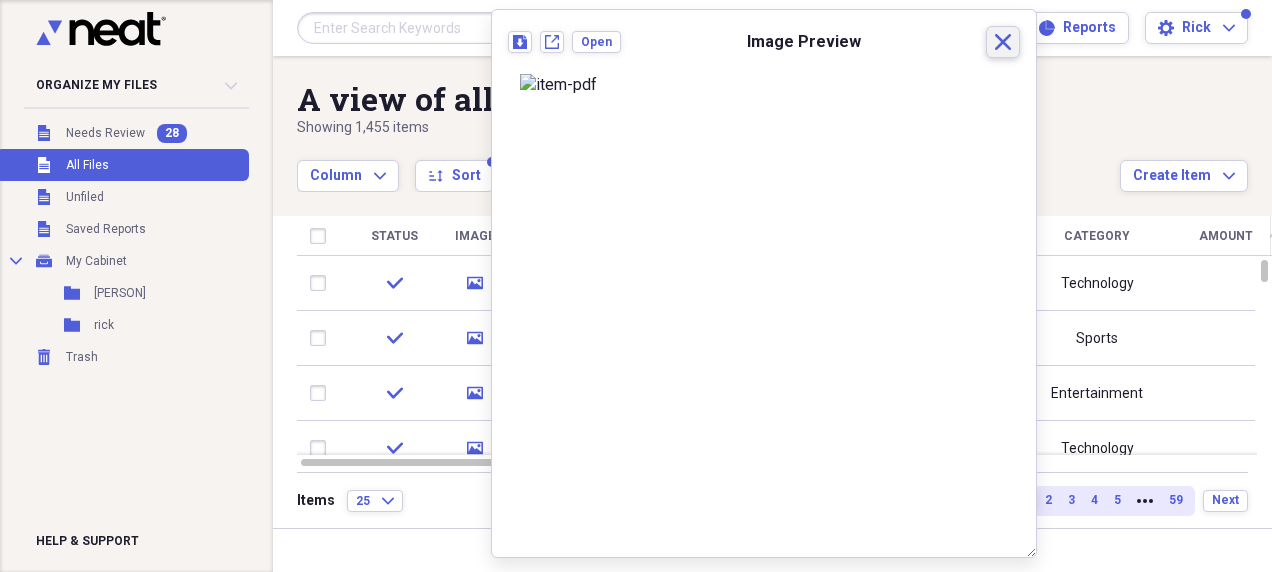 click 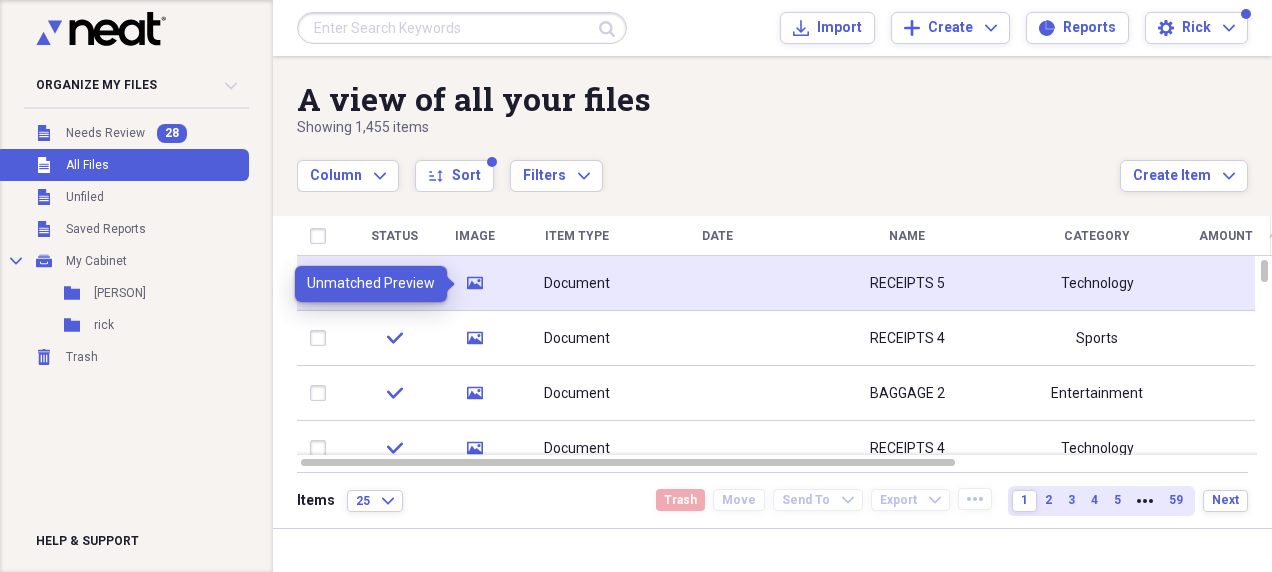 click 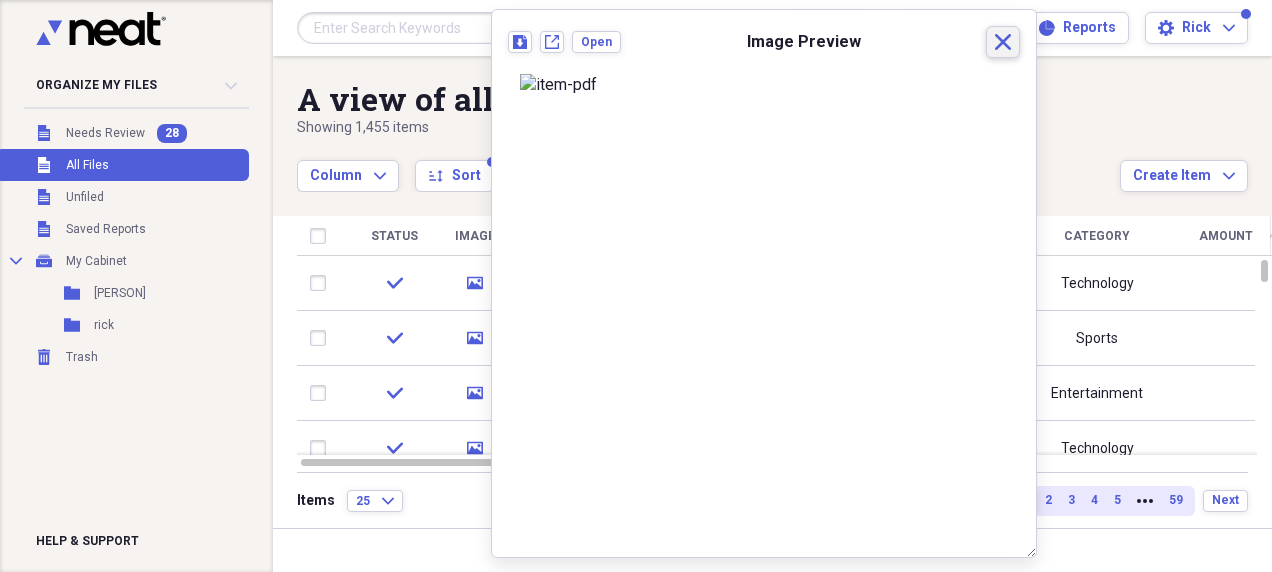 click on "Close" at bounding box center (1003, 42) 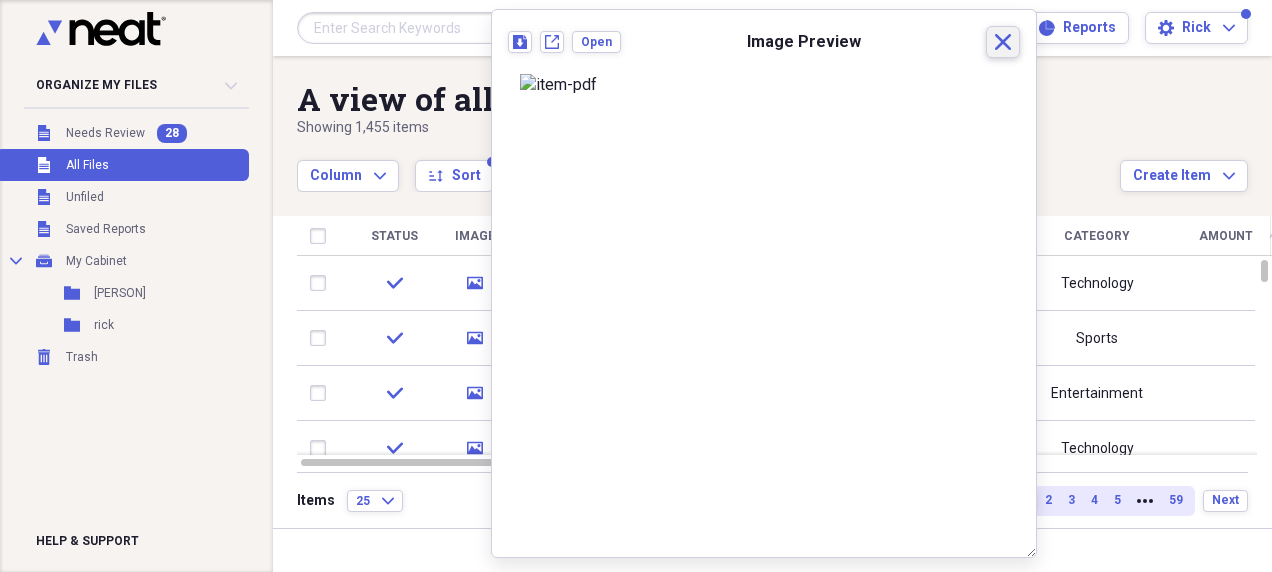 click on "Add Create Expand" at bounding box center (950, 28) 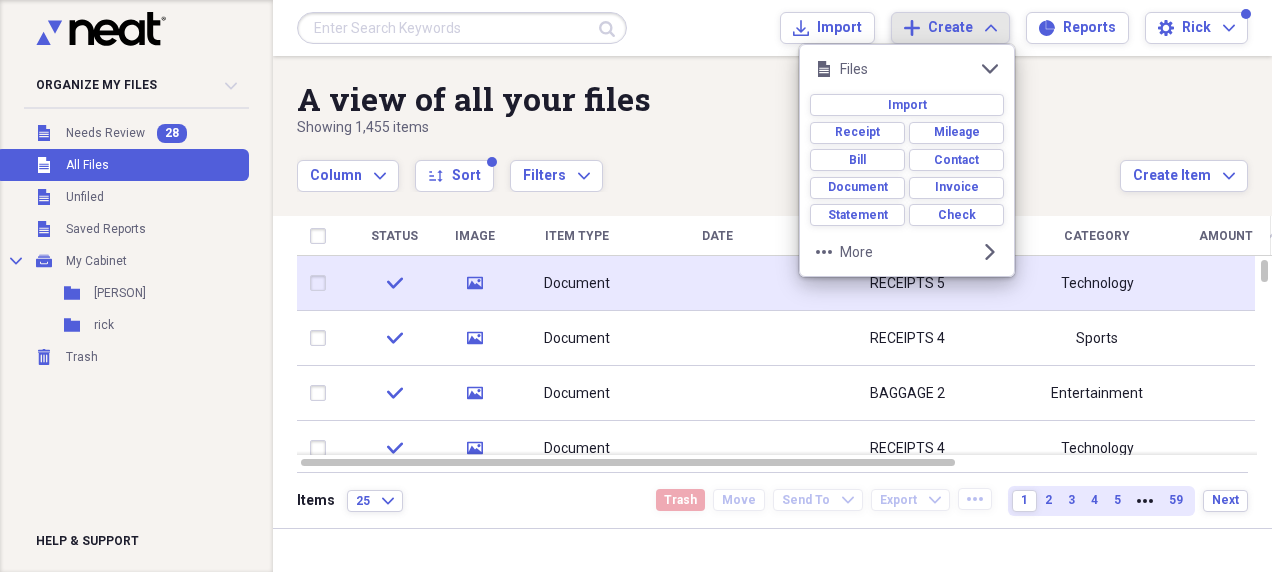 click at bounding box center [322, 283] 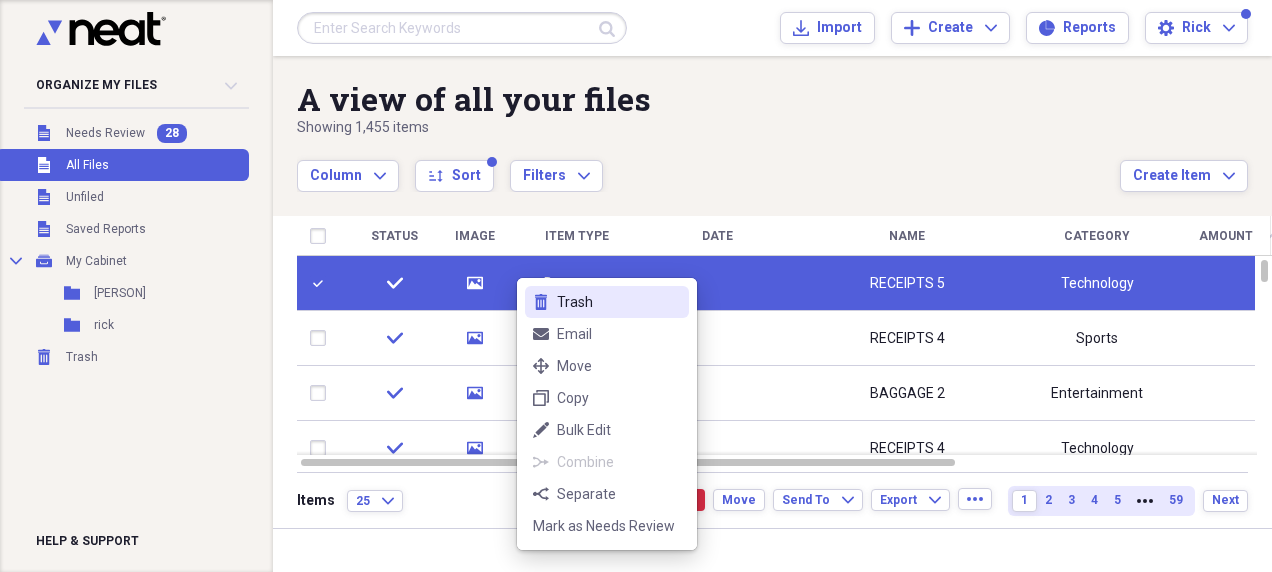 click on "Trash" at bounding box center (619, 302) 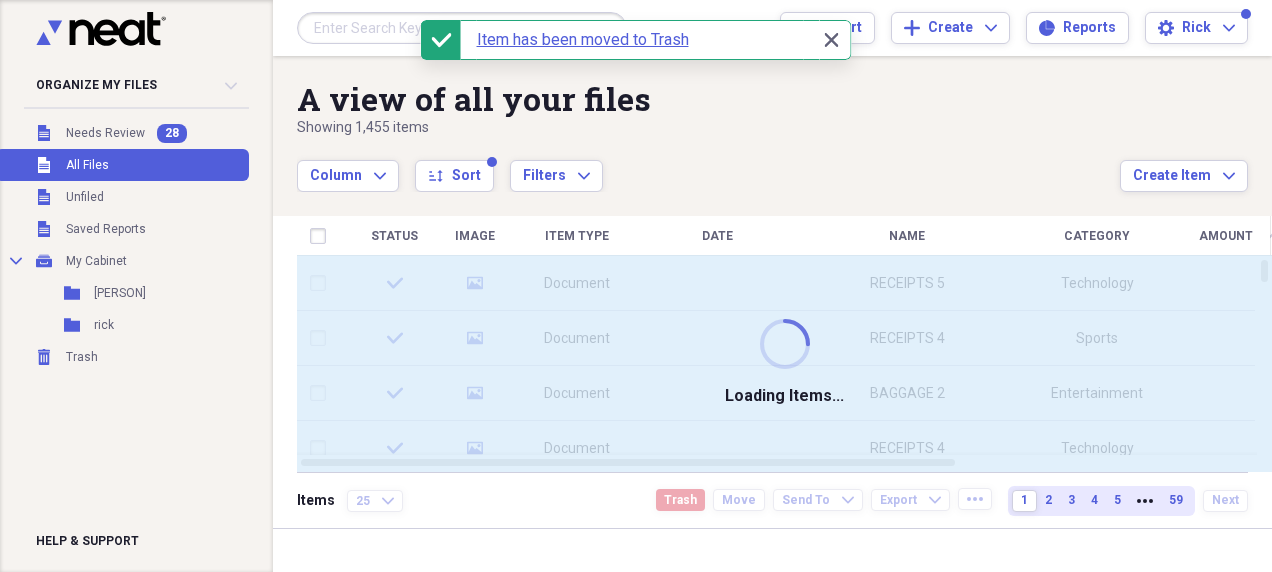 checkbox on "false" 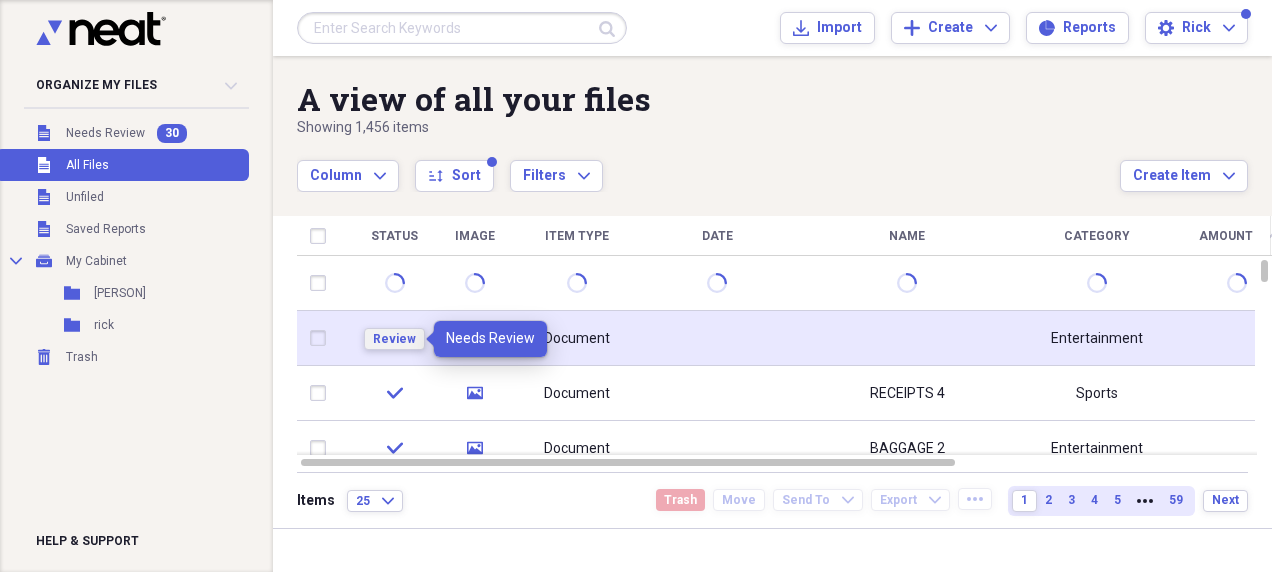 click on "Review" at bounding box center [394, 339] 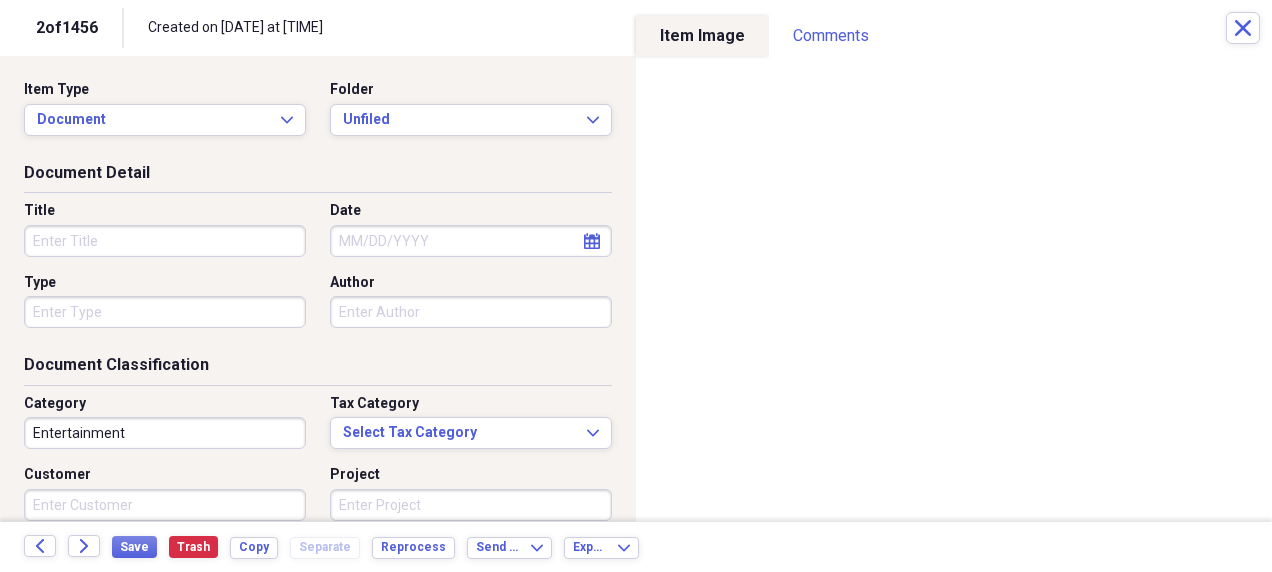 click on "Title" at bounding box center (165, 241) 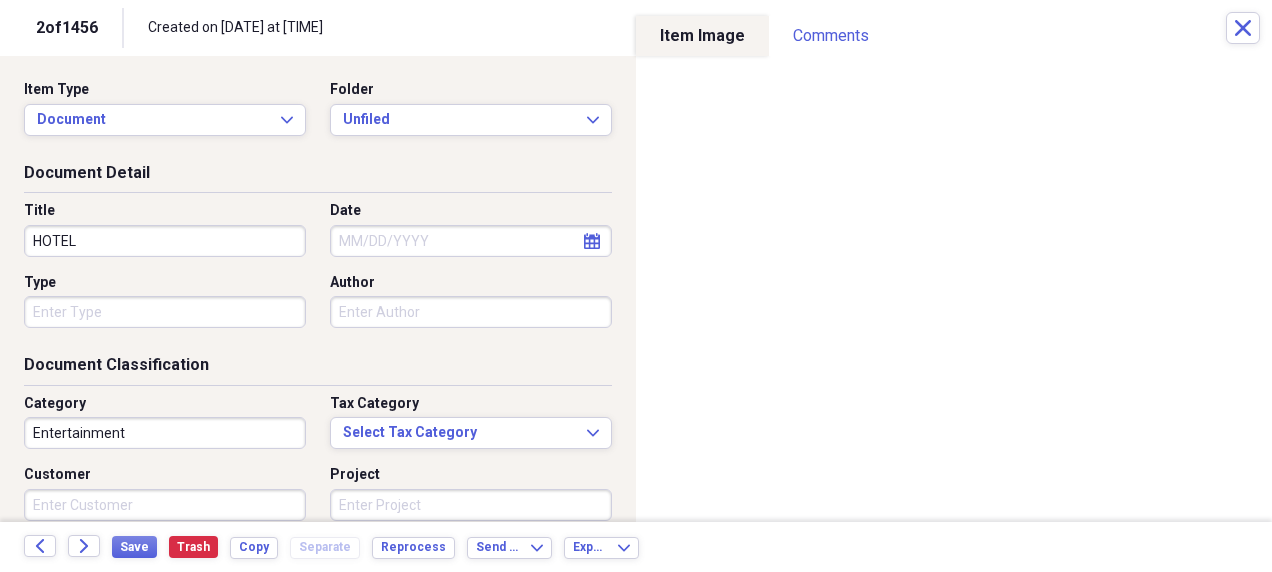 type on "HOTEL" 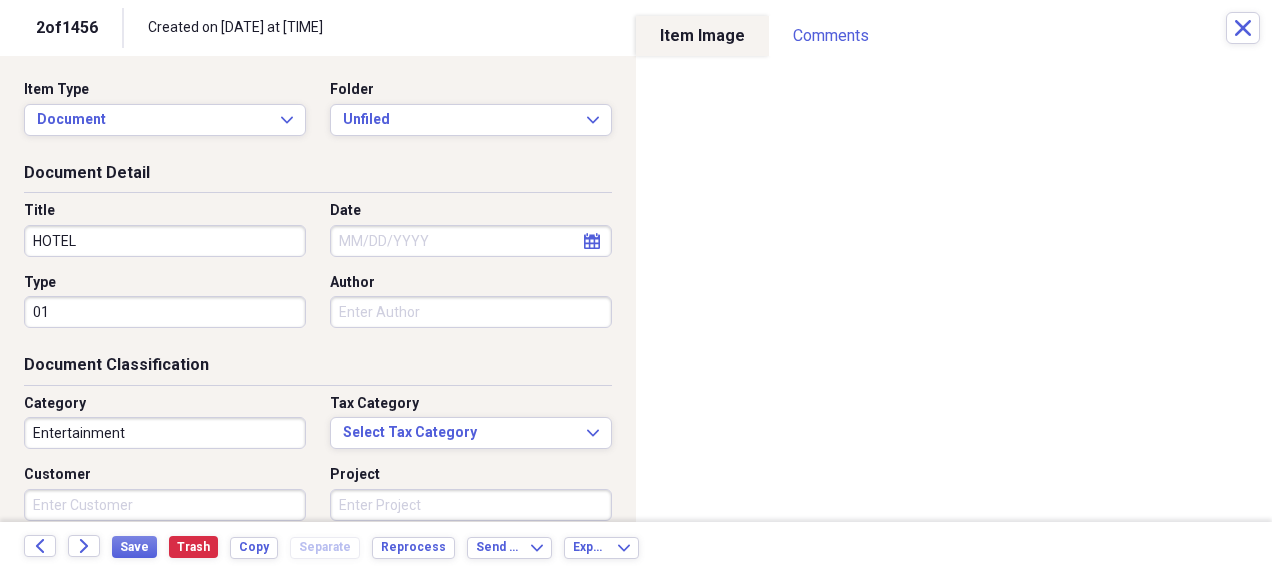 type on "0" 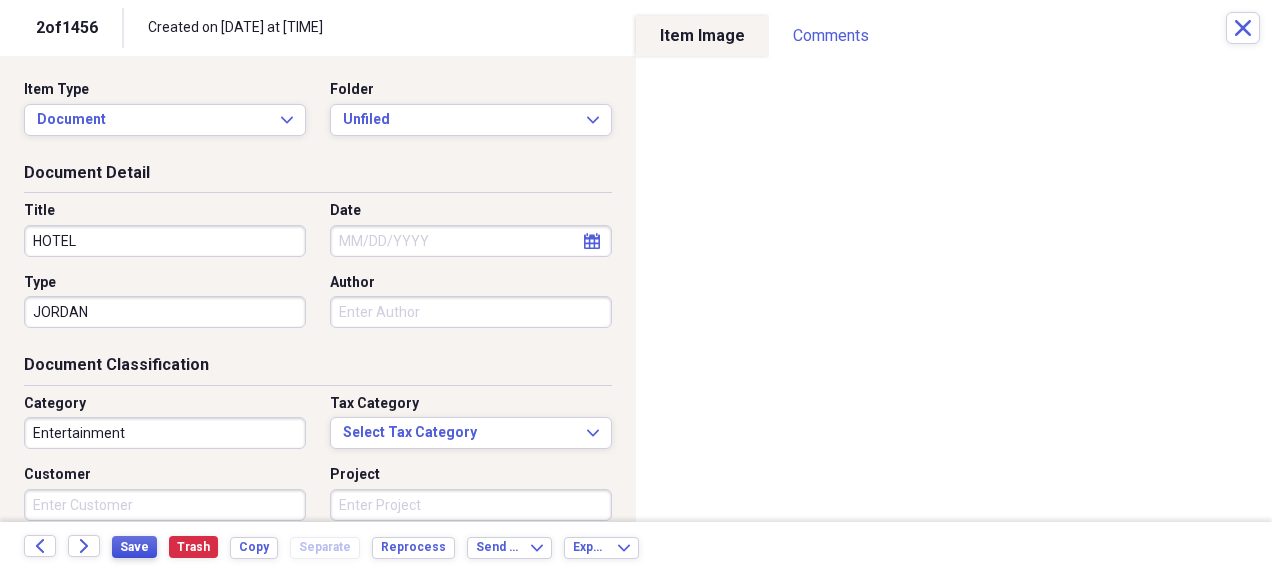 type on "JORDAN" 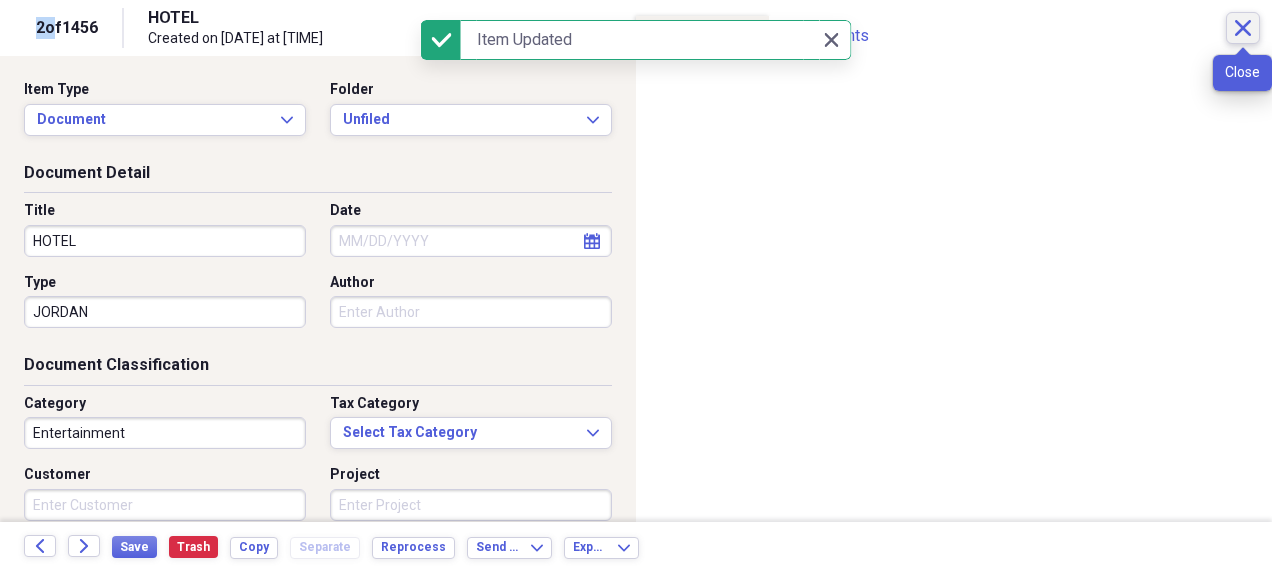 click on "Close" 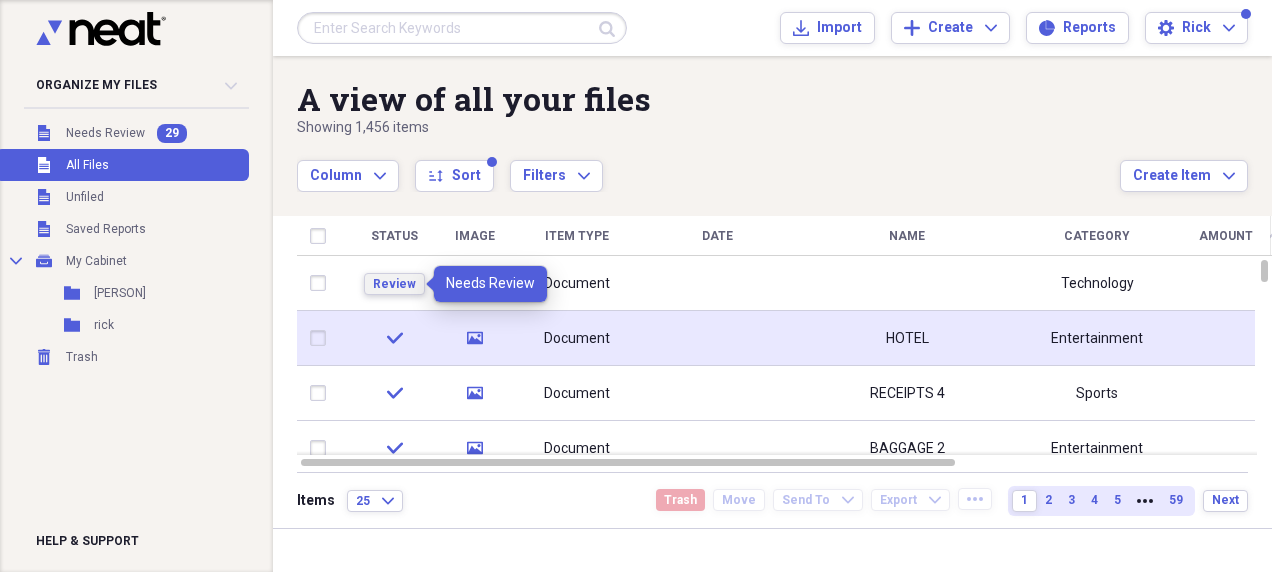 click on "Review" at bounding box center [394, 284] 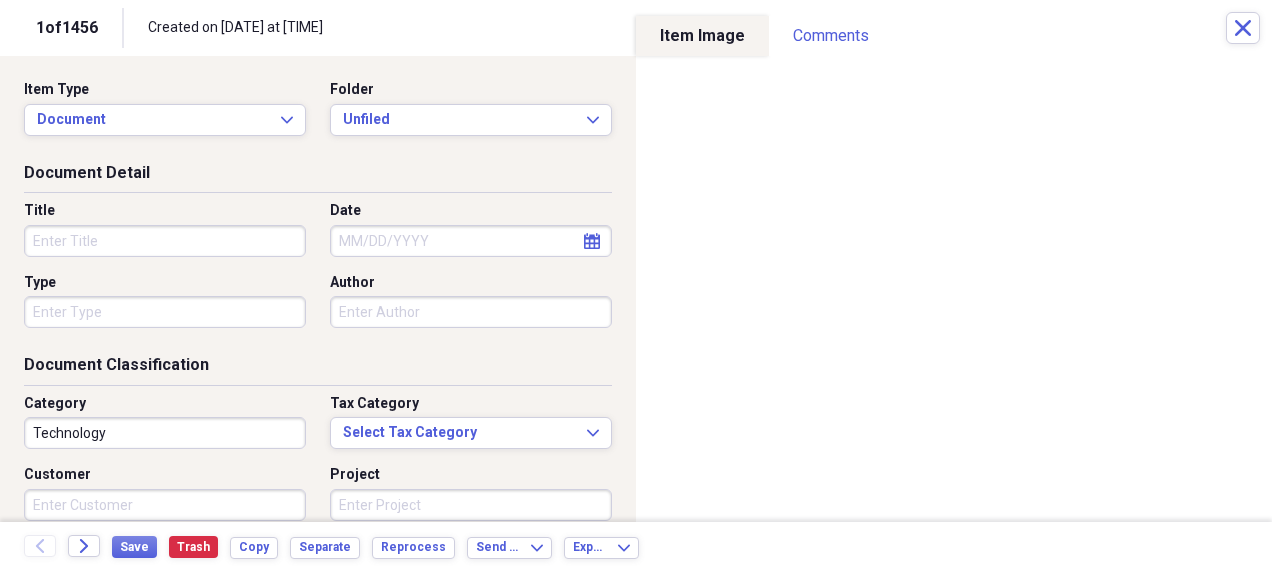 click on "Title" at bounding box center [165, 241] 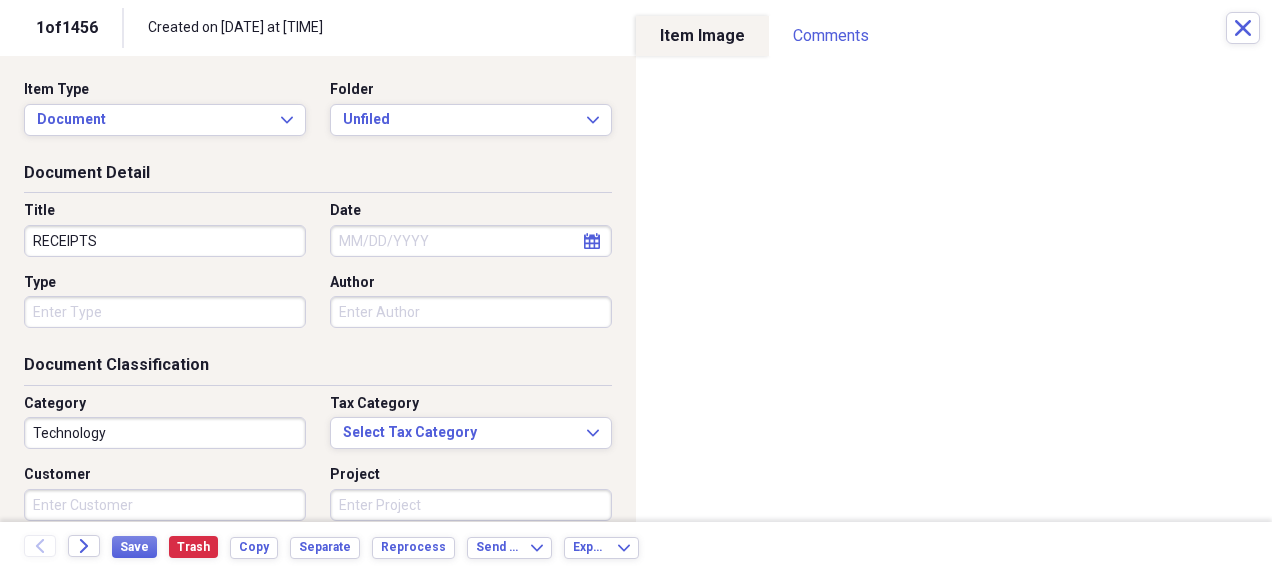 type on "RECEIPTS" 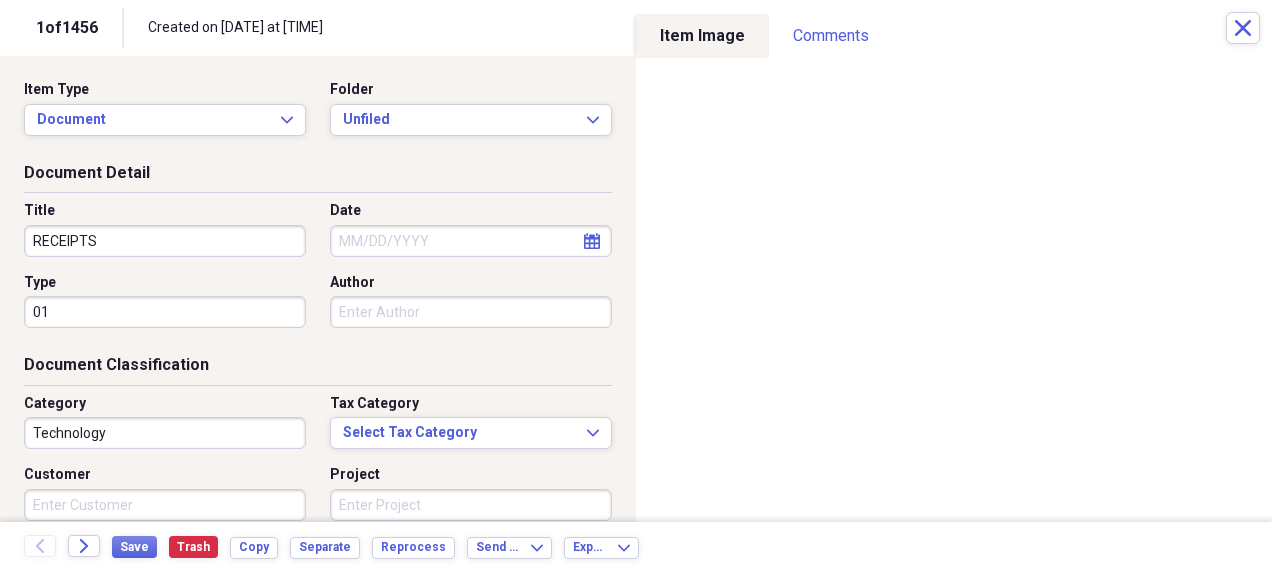 type on "0" 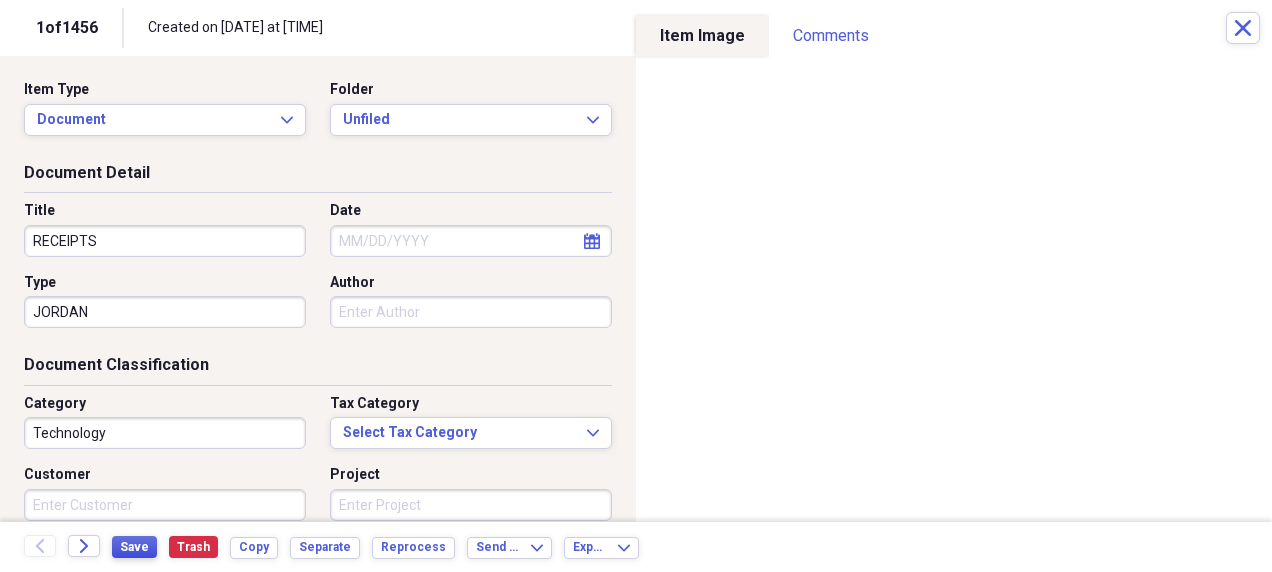 type on "JORDAN" 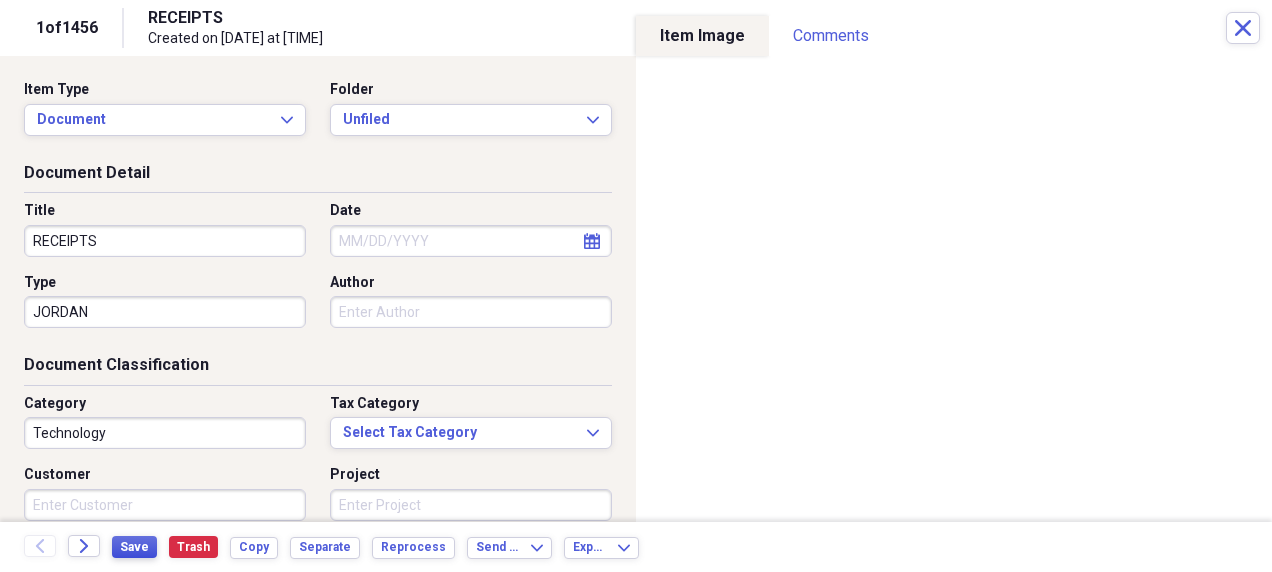 click on "Save" at bounding box center (134, 547) 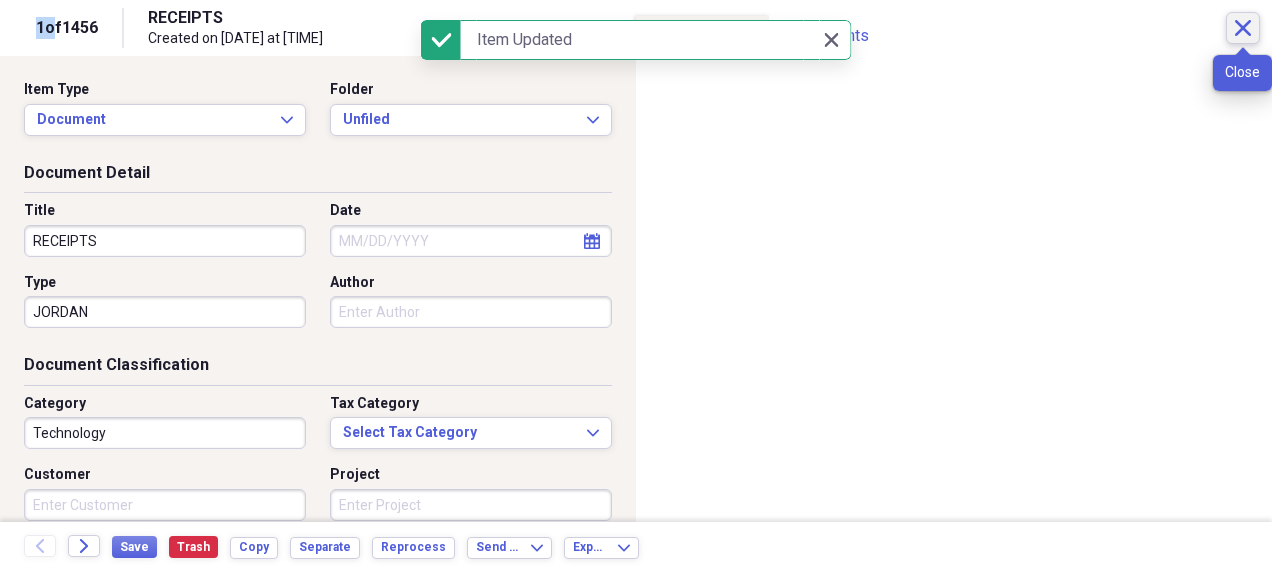 click on "Close" 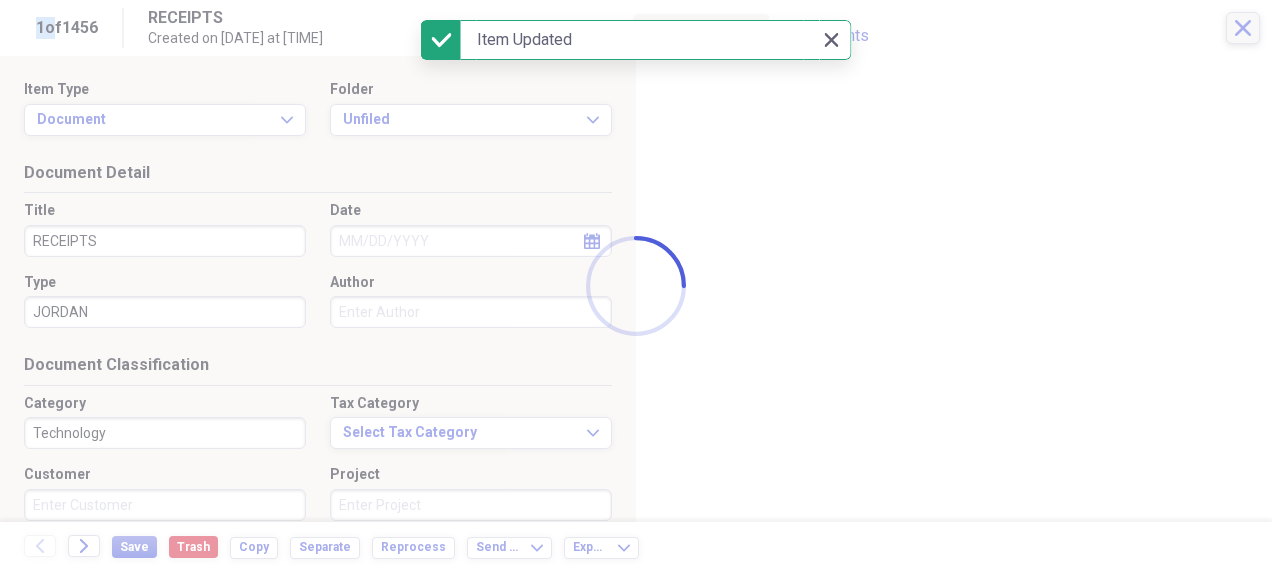 click at bounding box center [636, 286] 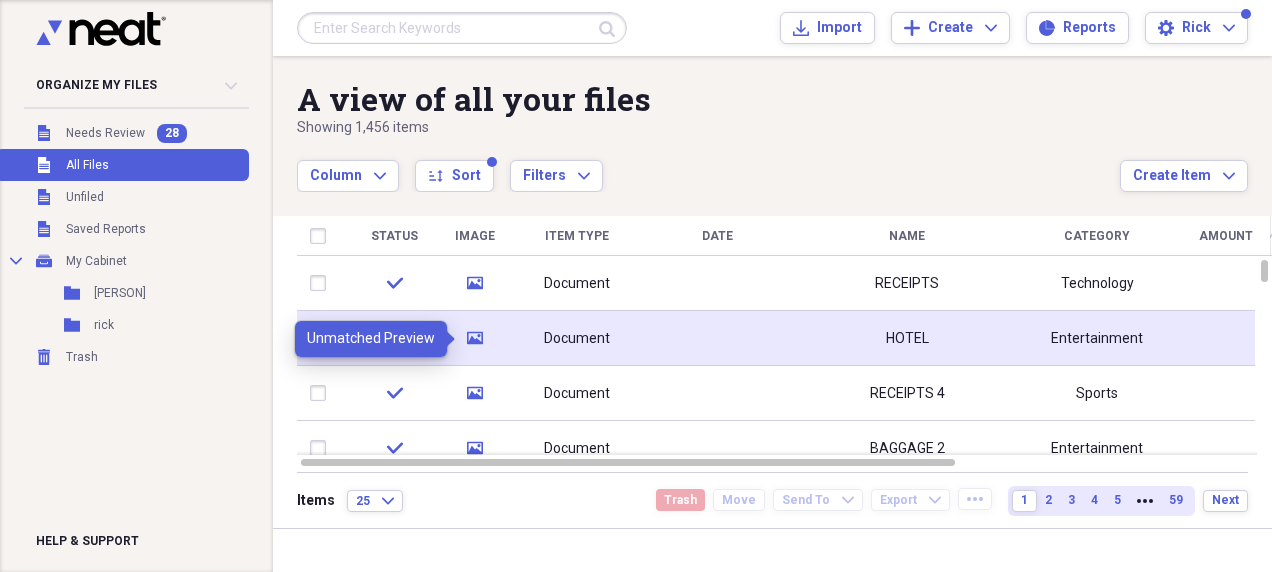 click 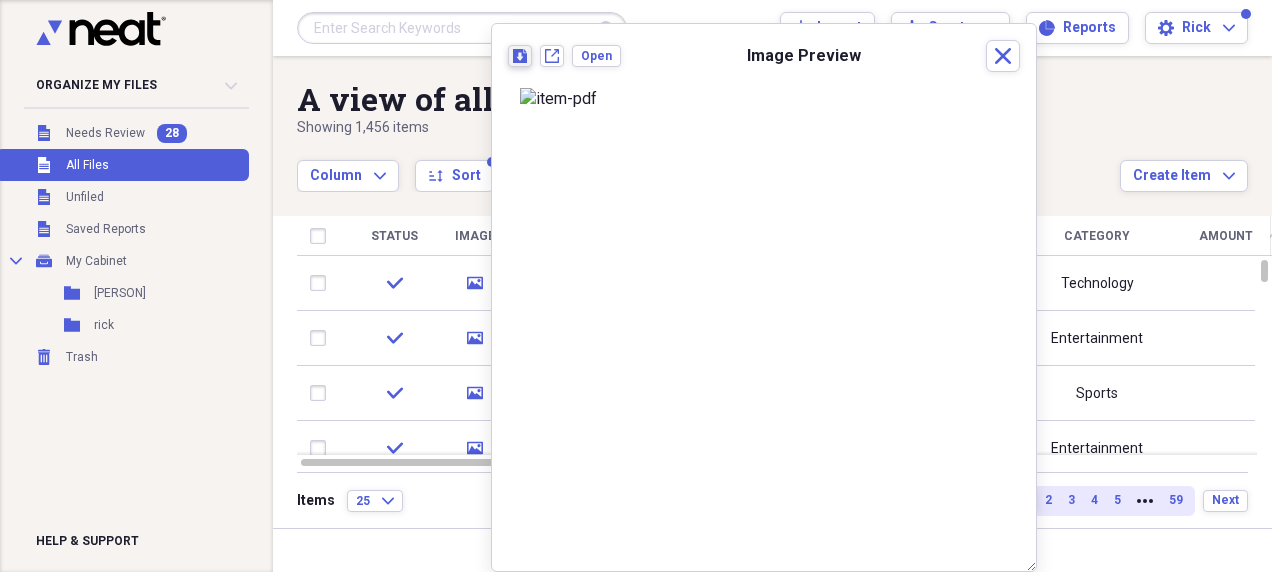 click on "Download" 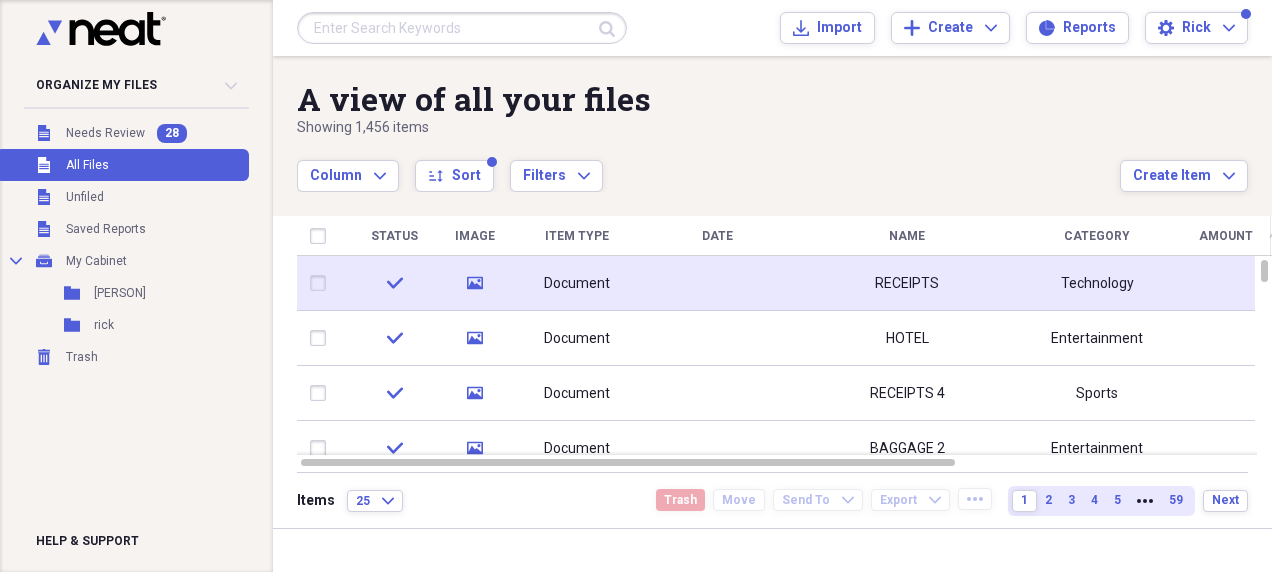 click 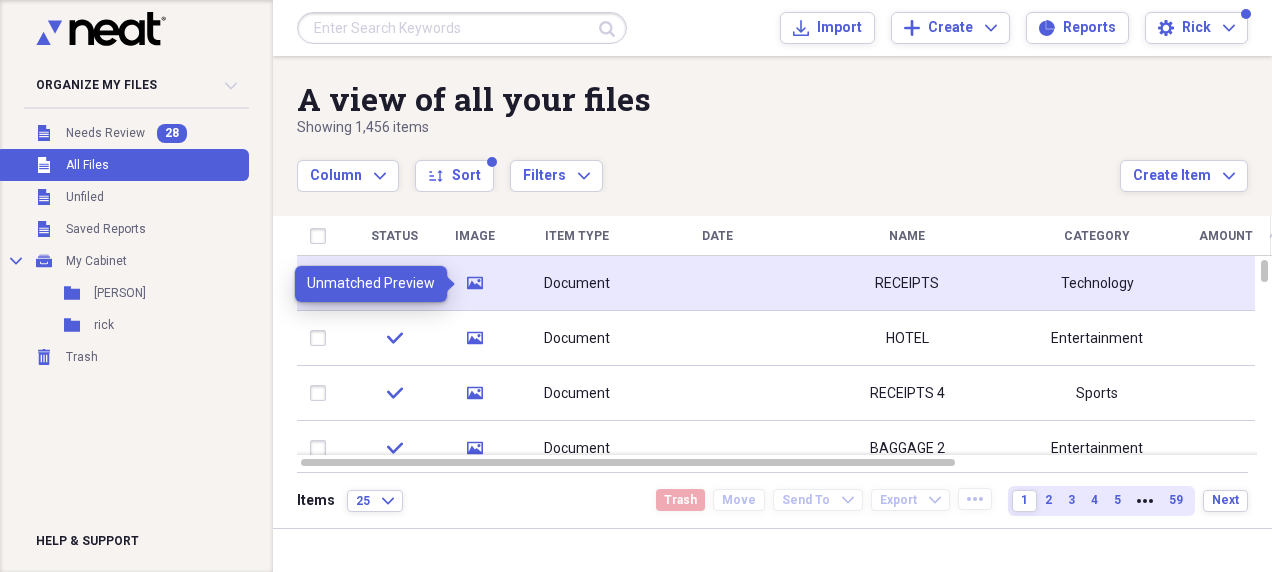 click on "media" 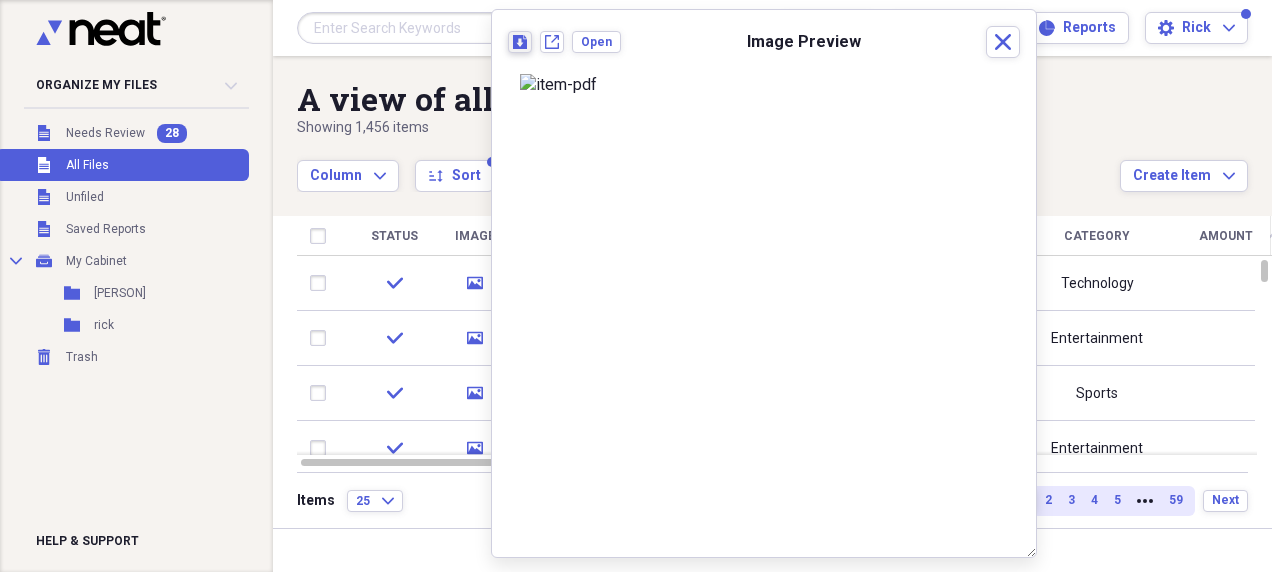 click 